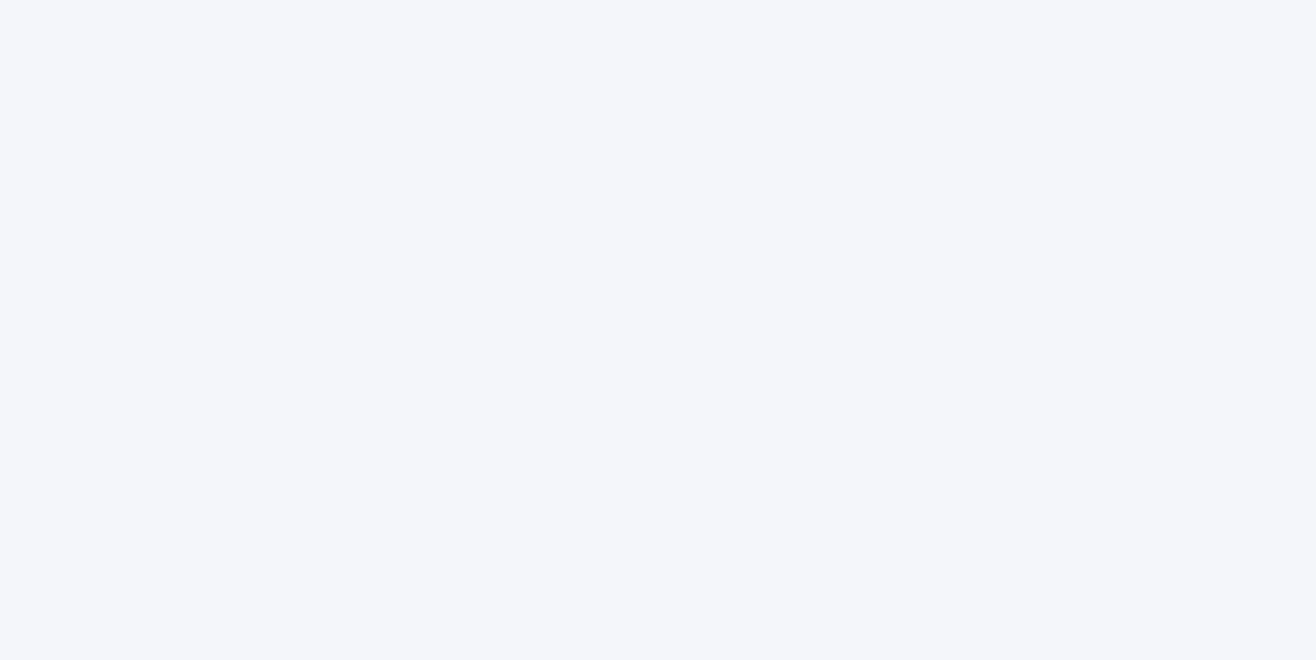 scroll, scrollTop: 0, scrollLeft: 0, axis: both 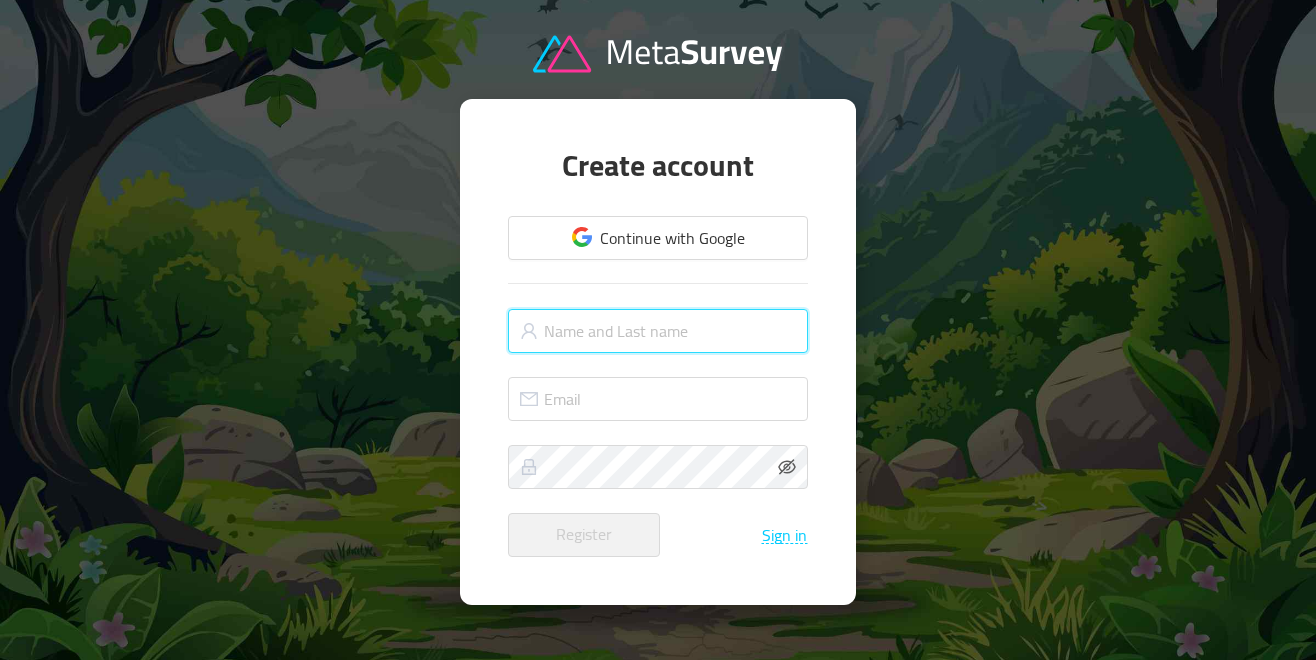 click at bounding box center (658, 331) 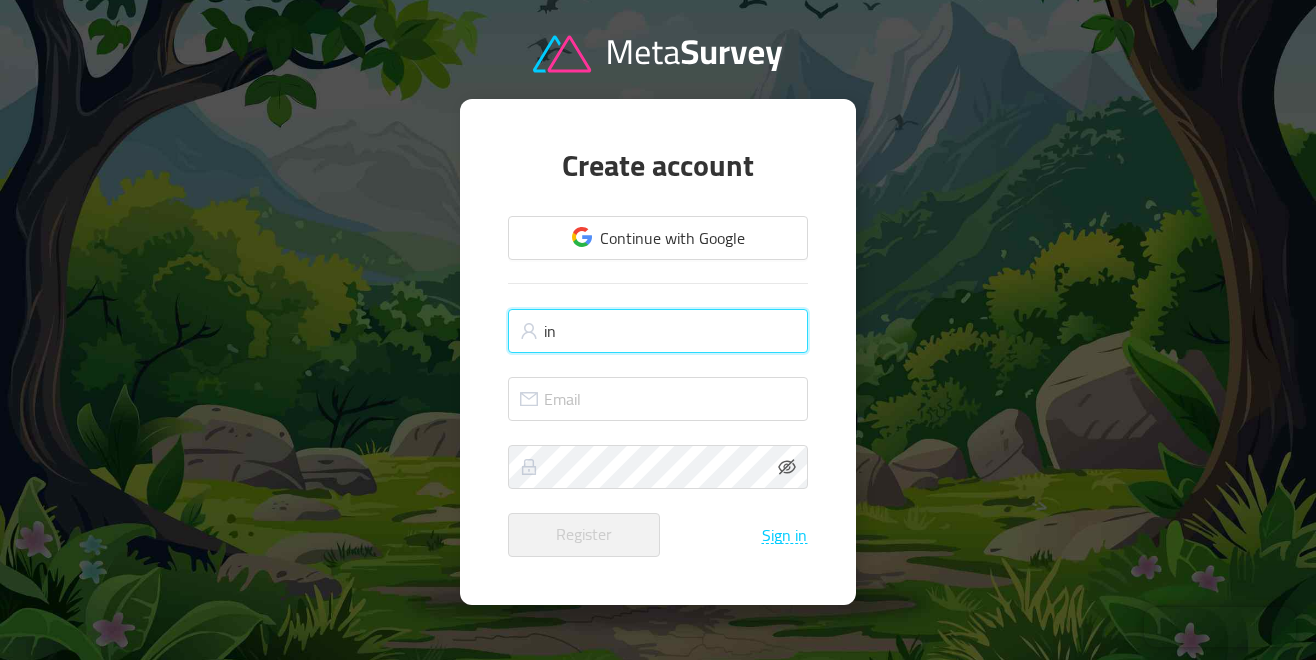 type on "i" 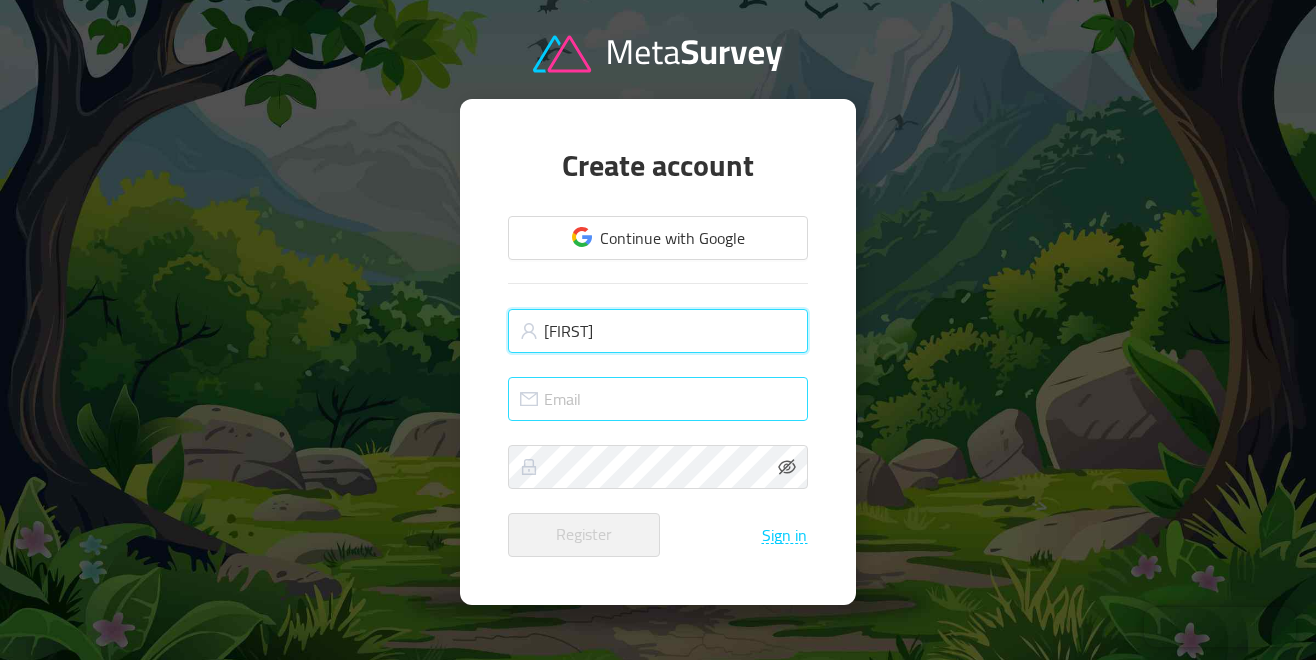 type on "[FIRST]" 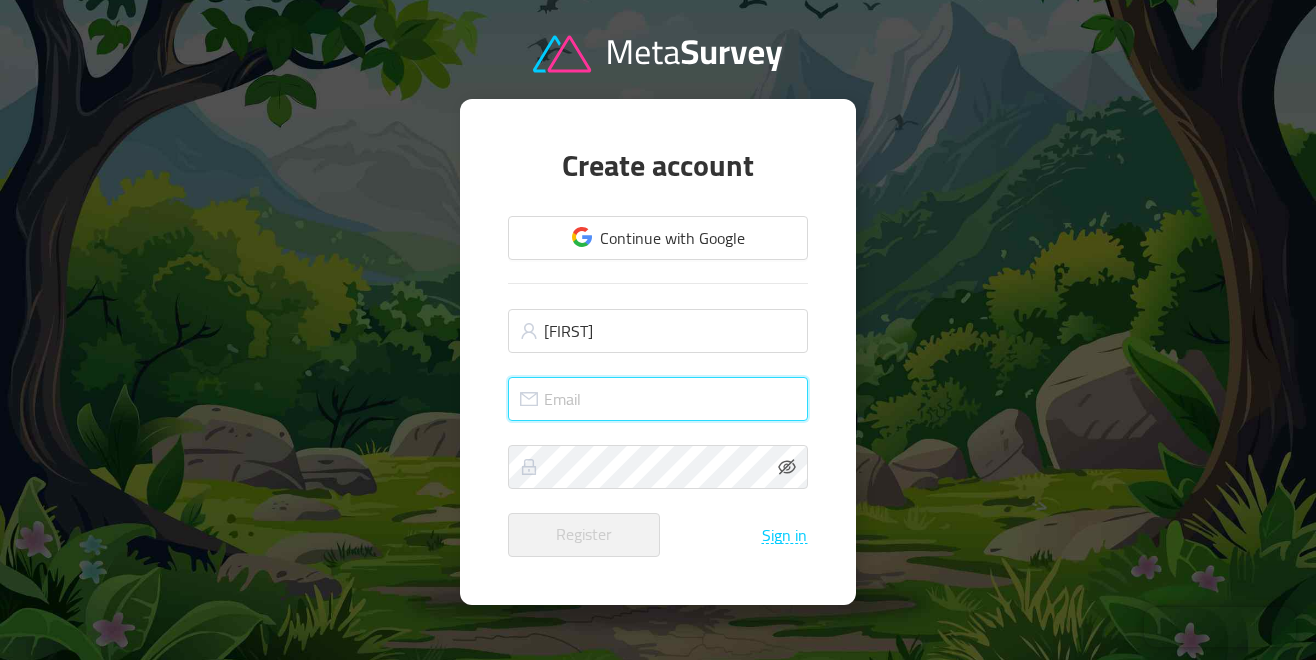 click at bounding box center [658, 399] 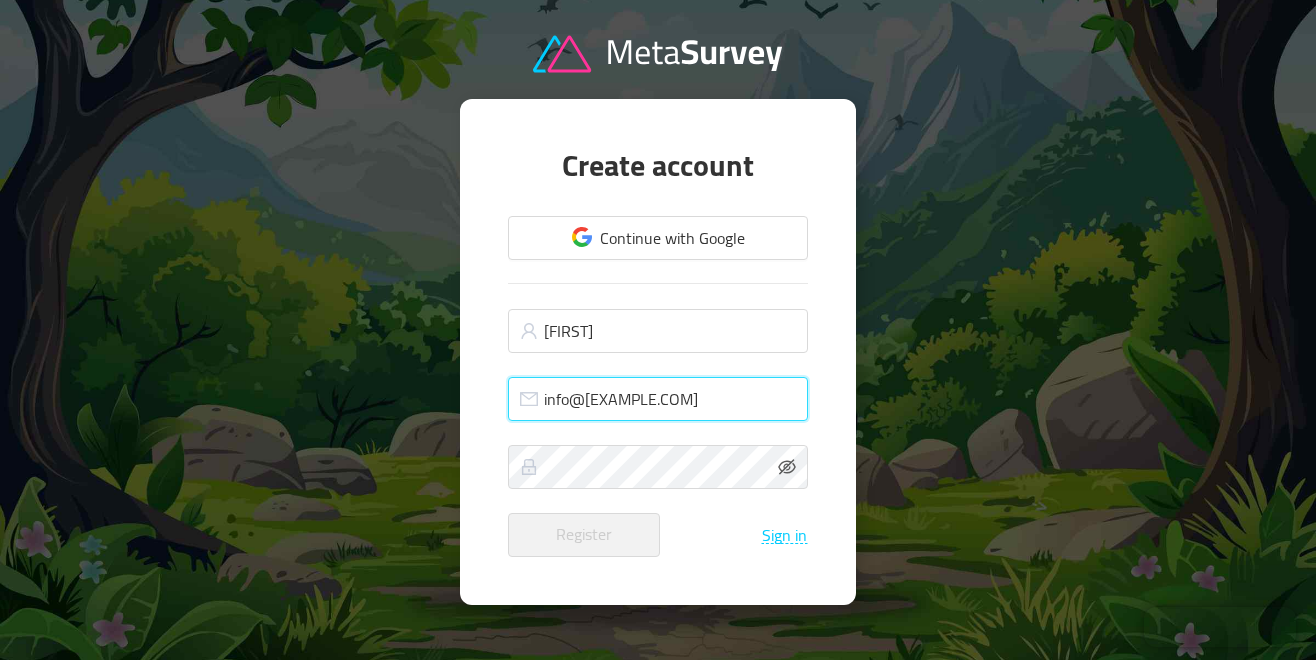 type on "info@[EXAMPLE.COM]" 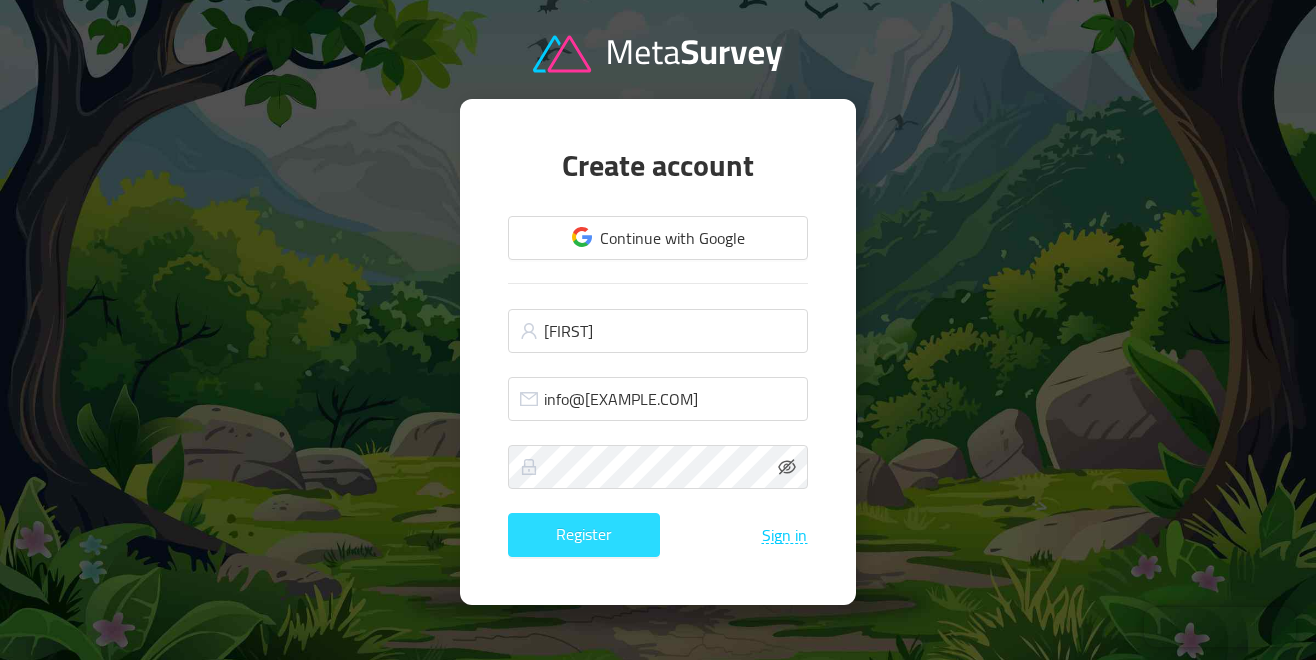 click on "Register" at bounding box center [584, 535] 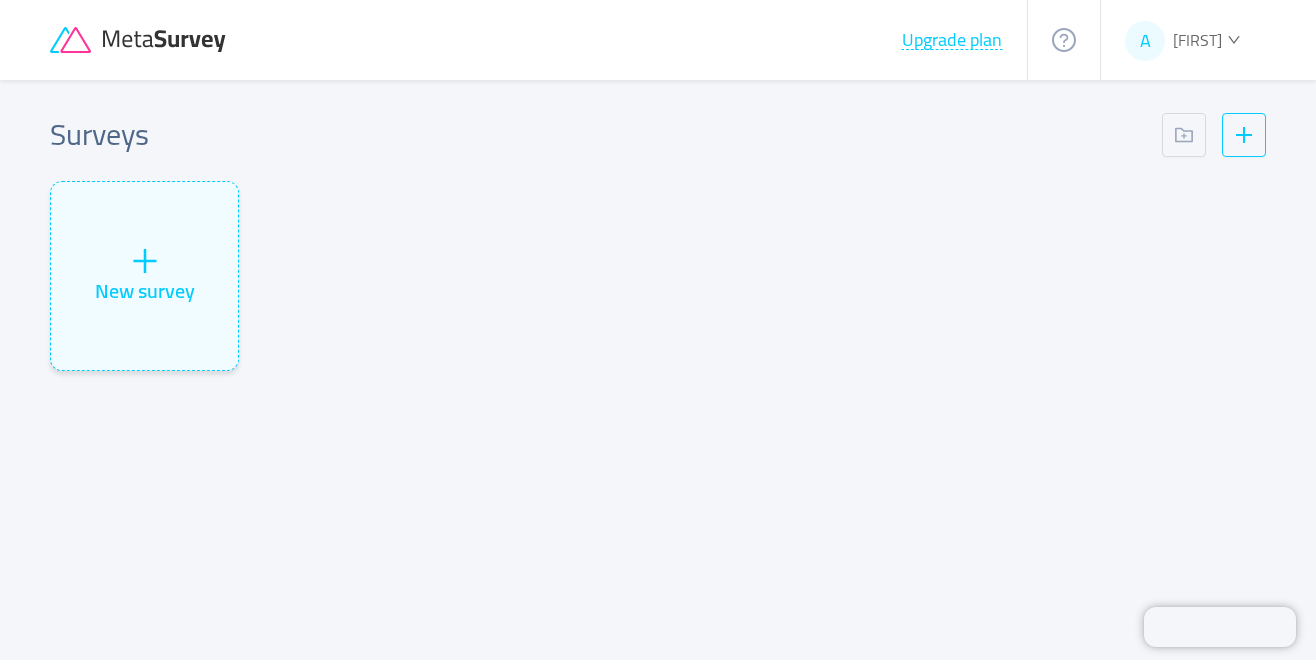 click on "New survey" at bounding box center (658, 284) 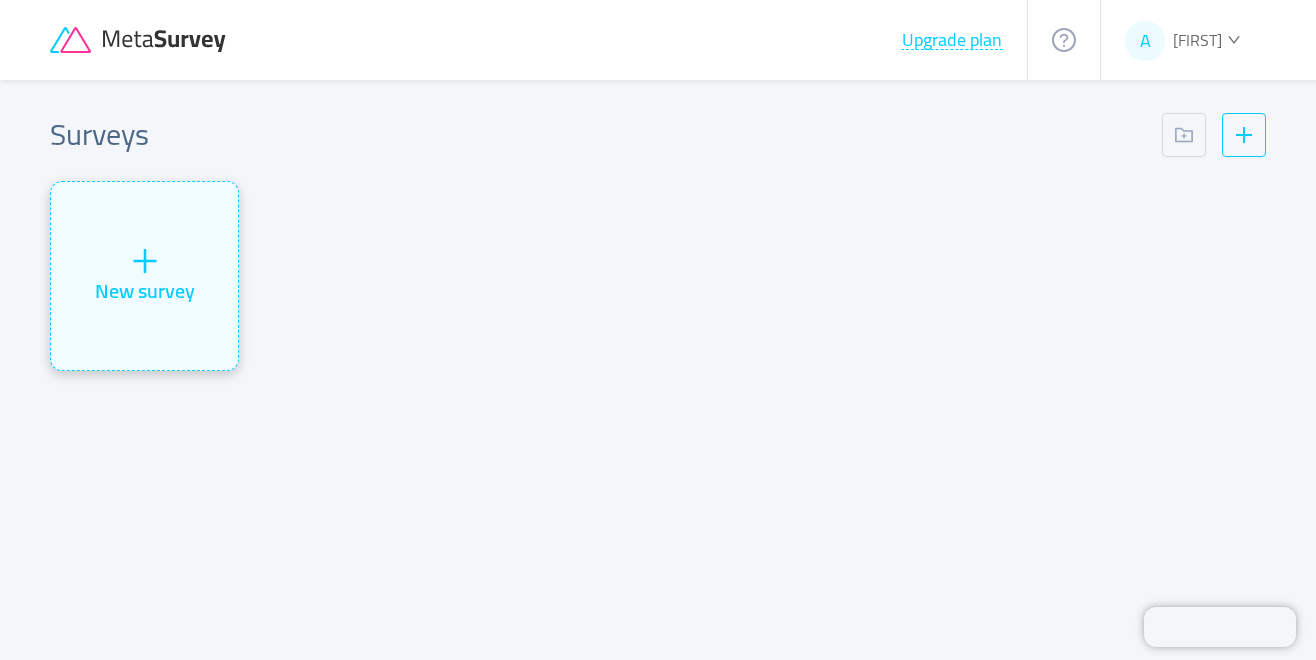 click on "New survey" at bounding box center [144, 276] 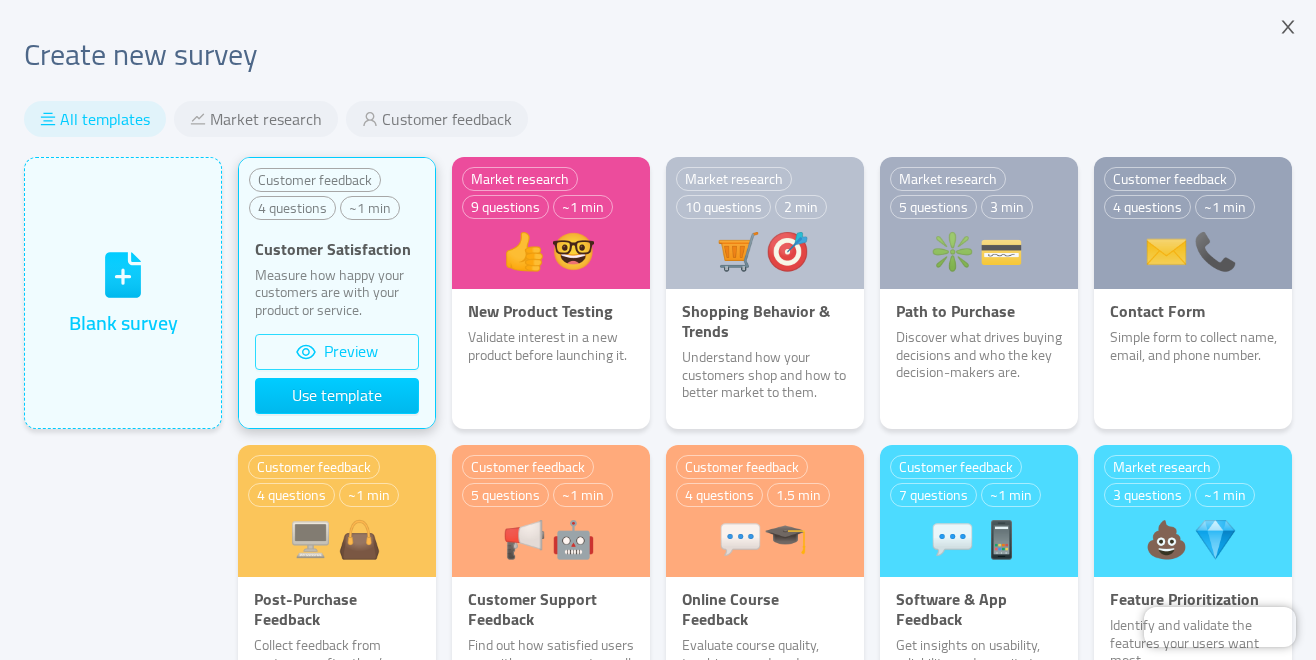 click on "Preview" at bounding box center [337, 352] 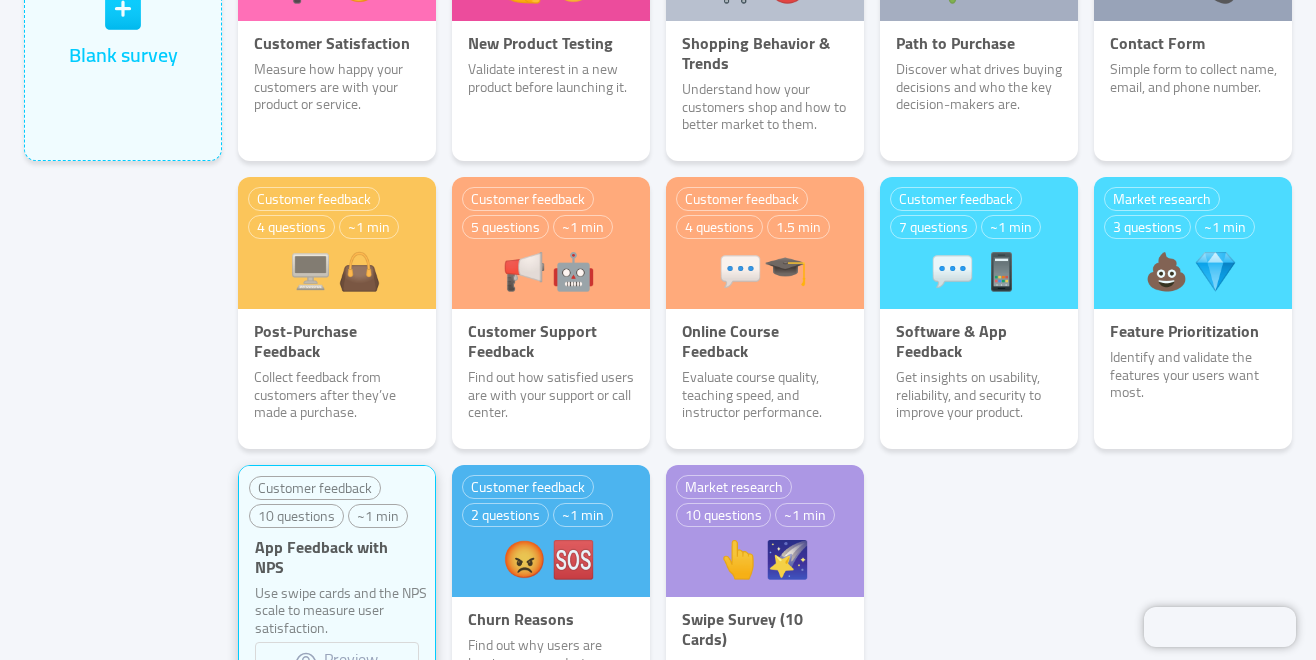 scroll, scrollTop: 0, scrollLeft: 0, axis: both 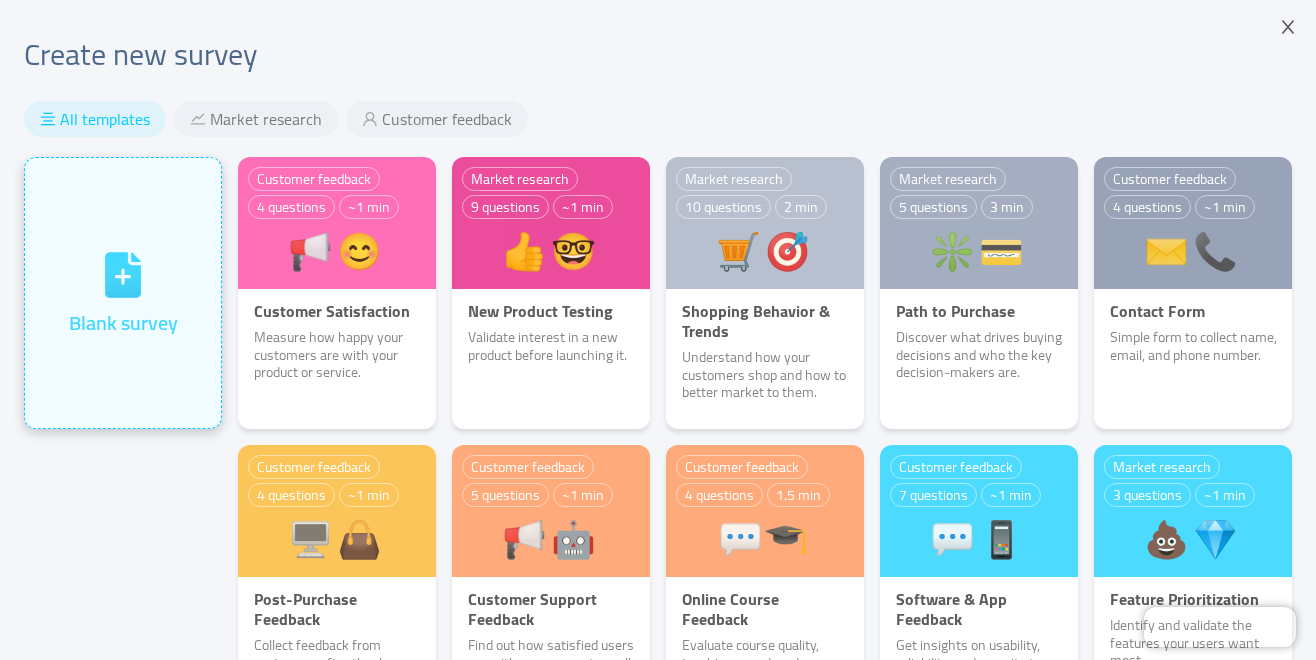 click on "Blank survey" at bounding box center (123, 323) 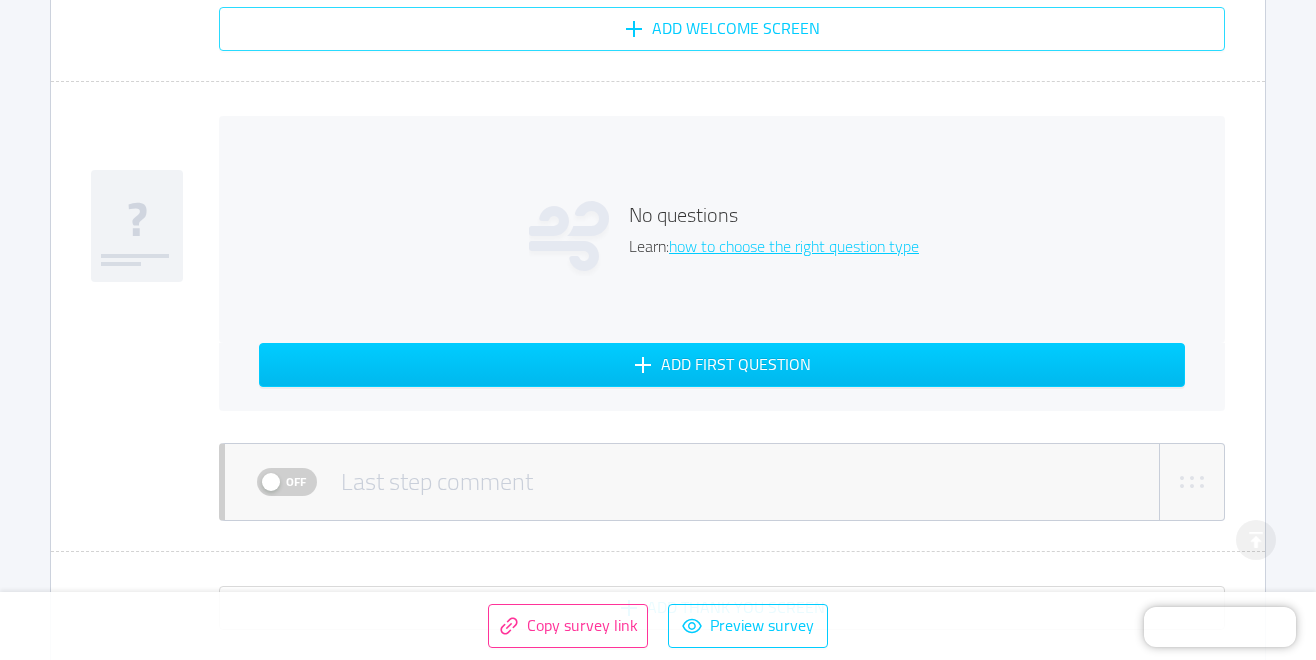 scroll, scrollTop: 534, scrollLeft: 0, axis: vertical 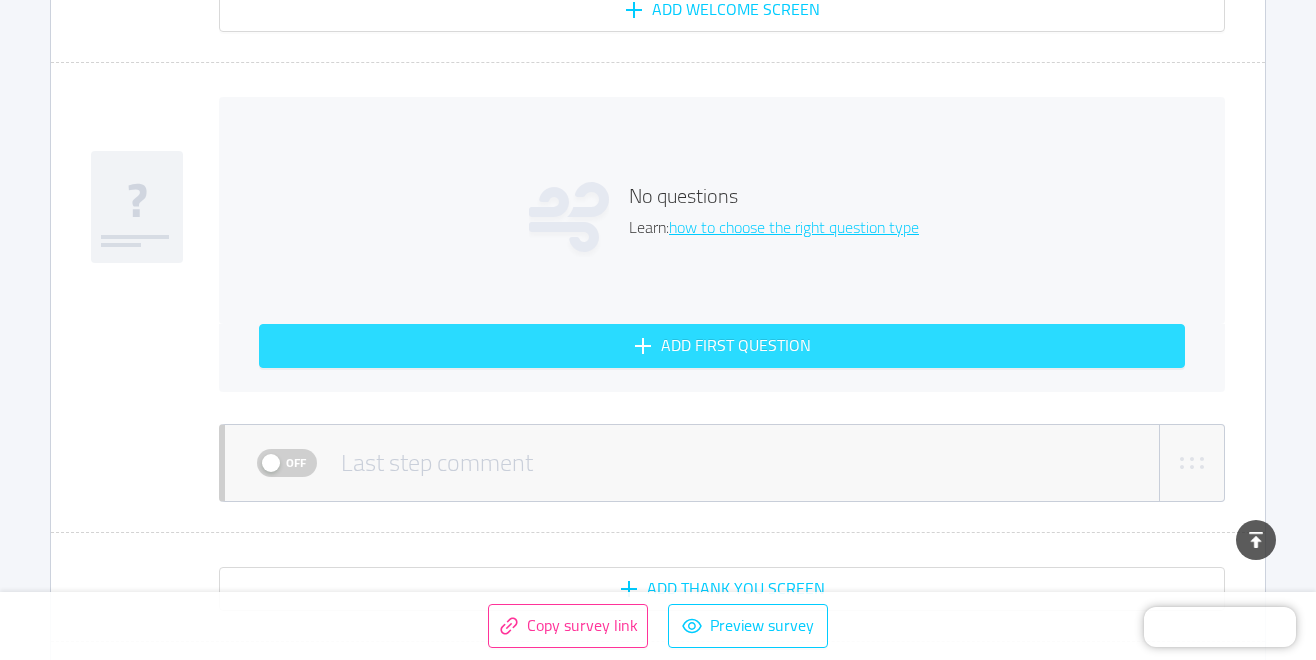 click on "Add first question" at bounding box center (722, 346) 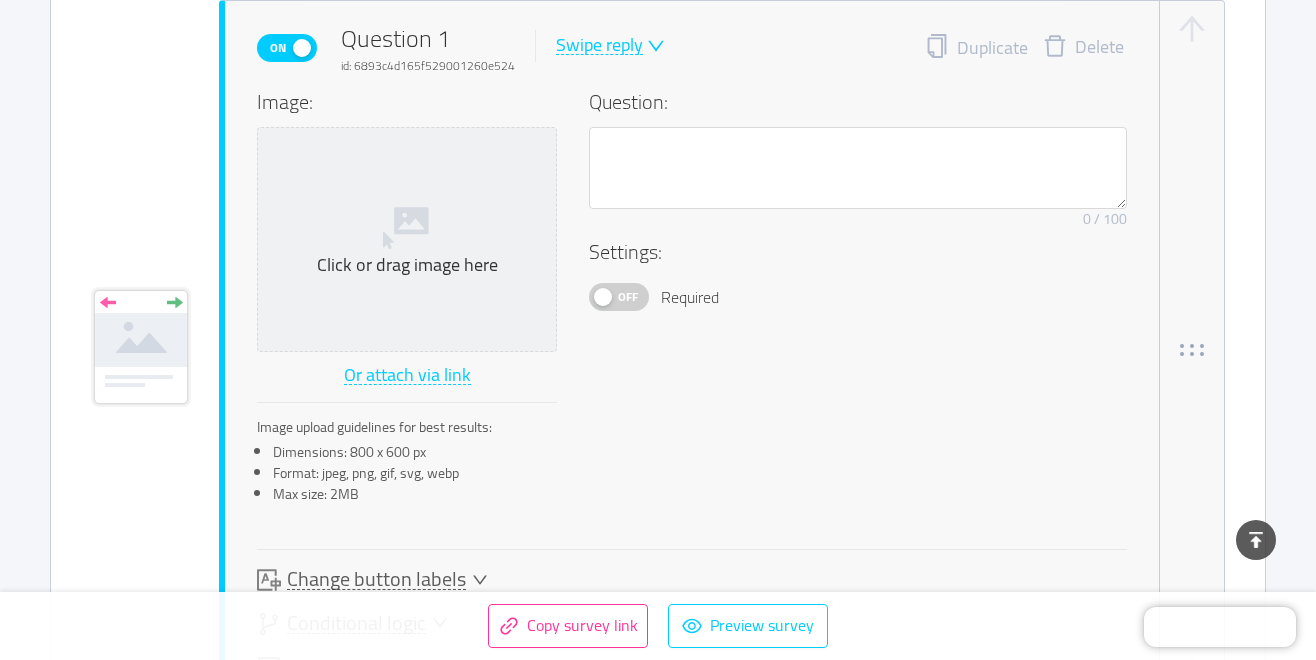 scroll, scrollTop: 651, scrollLeft: 0, axis: vertical 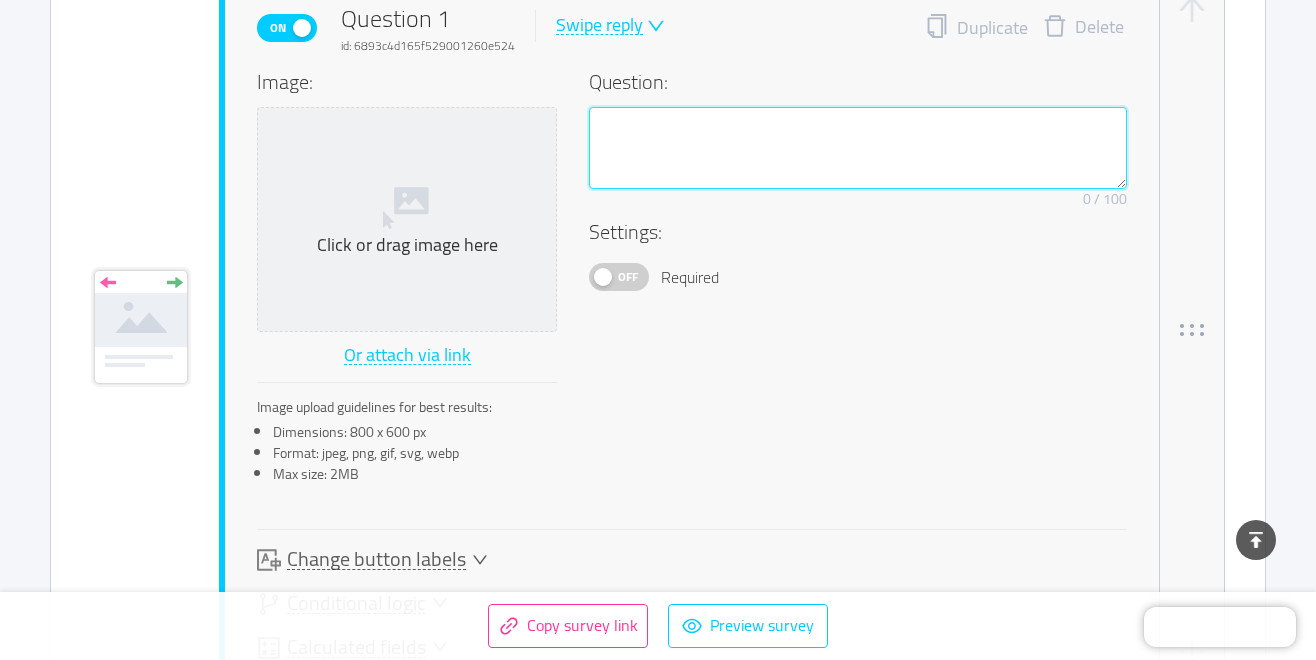 click at bounding box center (858, 148) 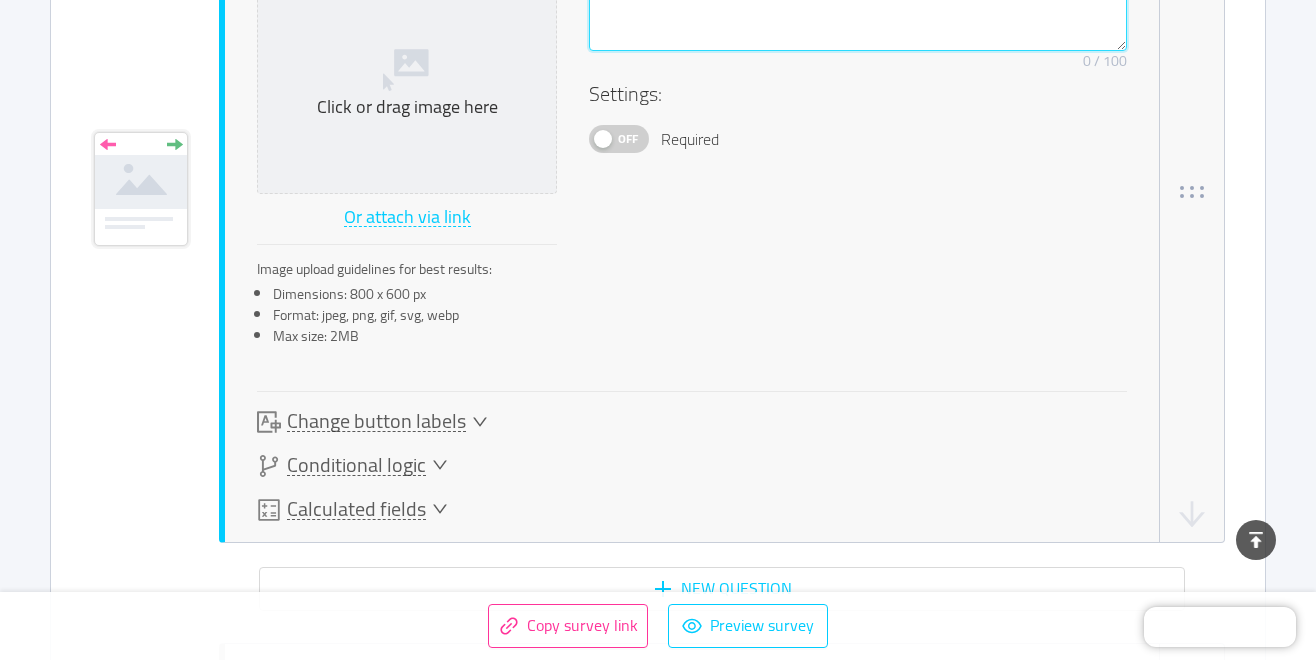 scroll, scrollTop: 806, scrollLeft: 0, axis: vertical 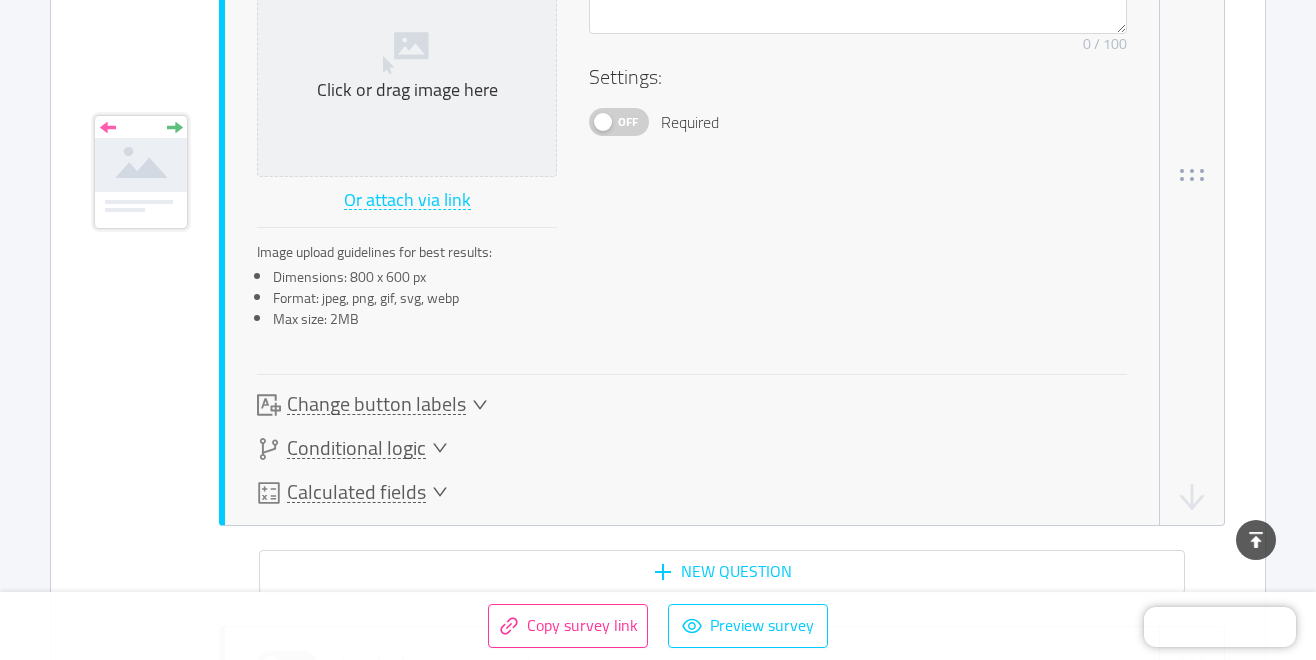 click on "Change button labels" at bounding box center [376, 404] 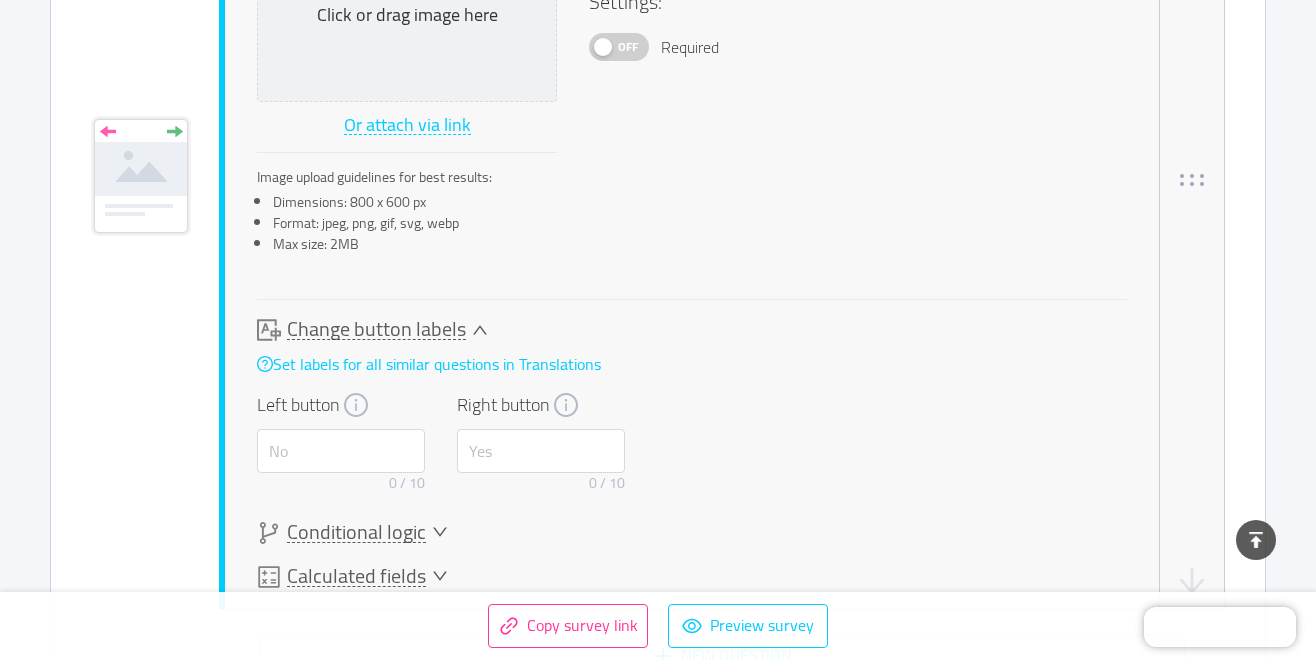 scroll, scrollTop: 885, scrollLeft: 0, axis: vertical 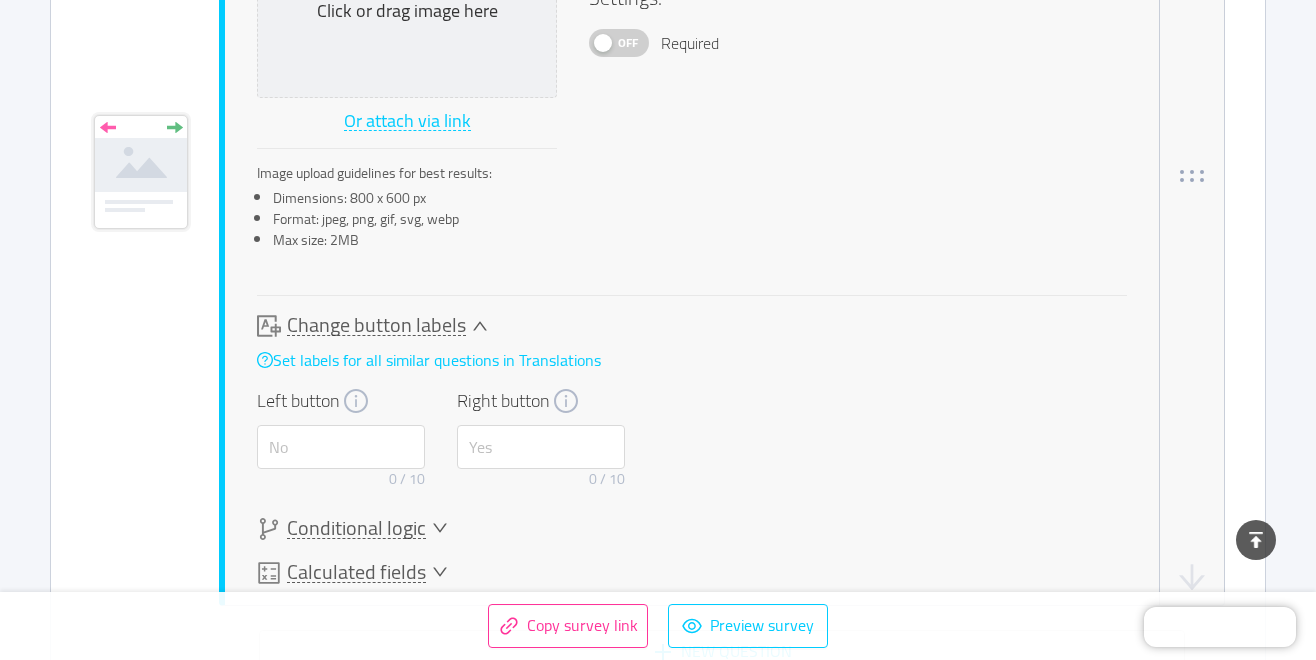 click on "Change button labels" at bounding box center (441, 326) 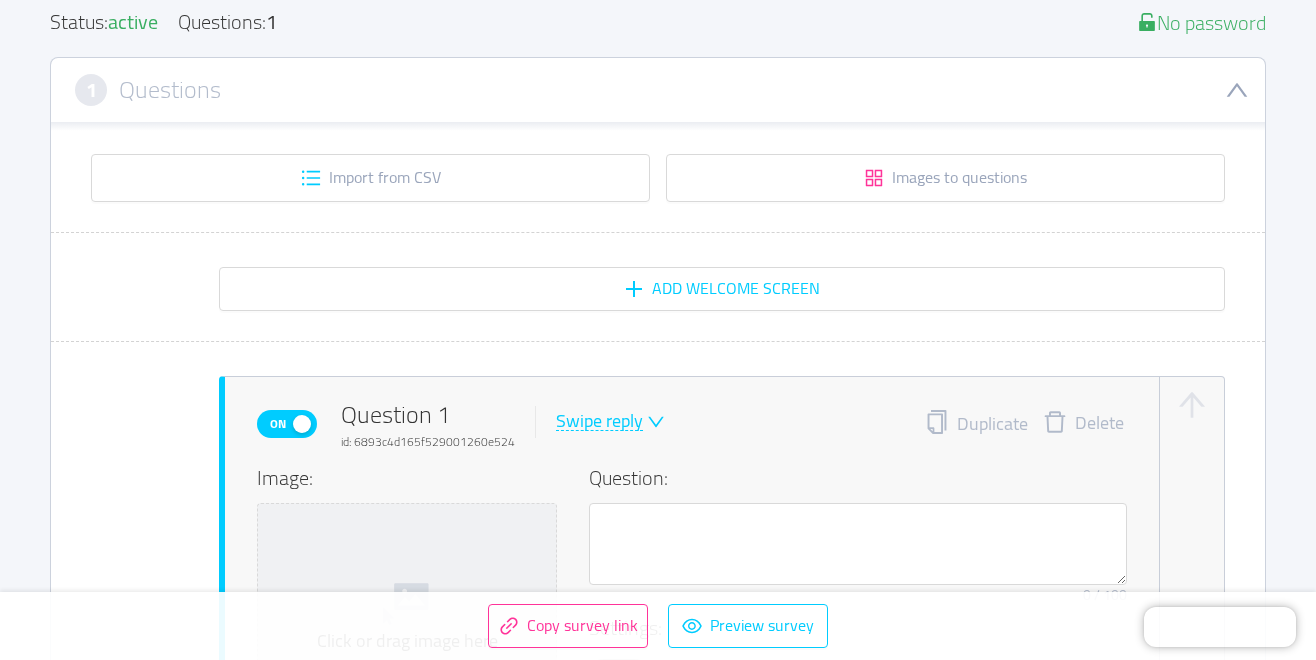scroll, scrollTop: 0, scrollLeft: 0, axis: both 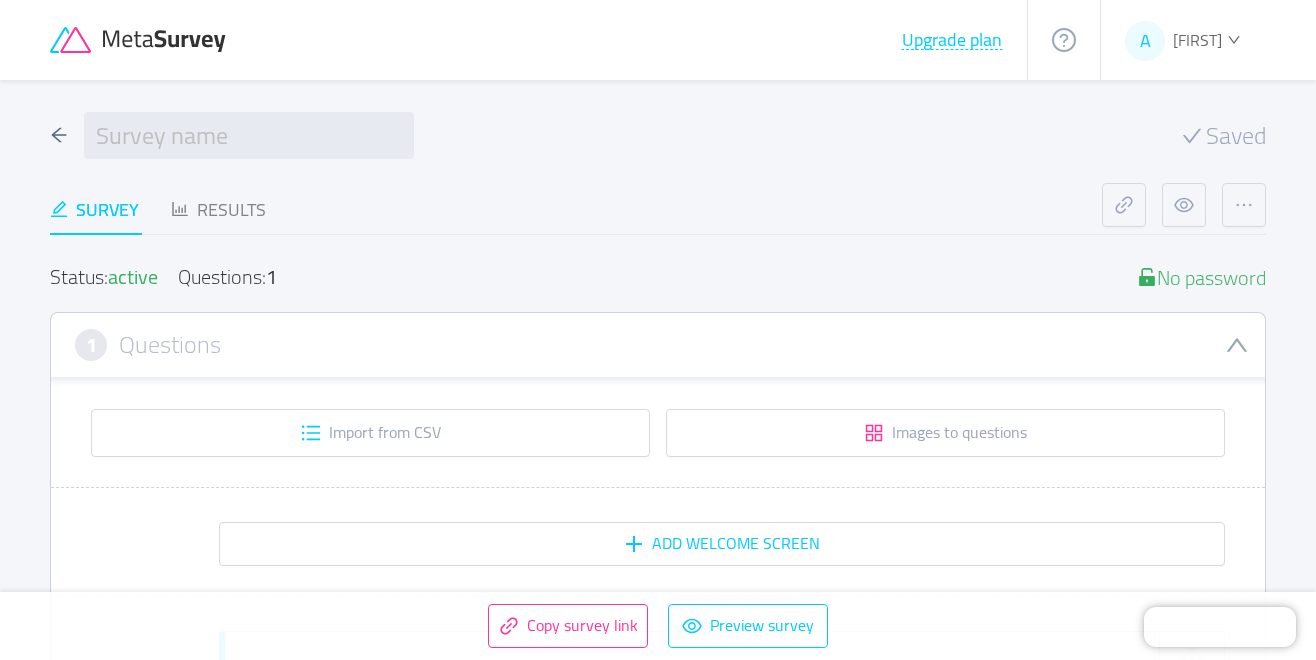 click on "A" at bounding box center [1145, 41] 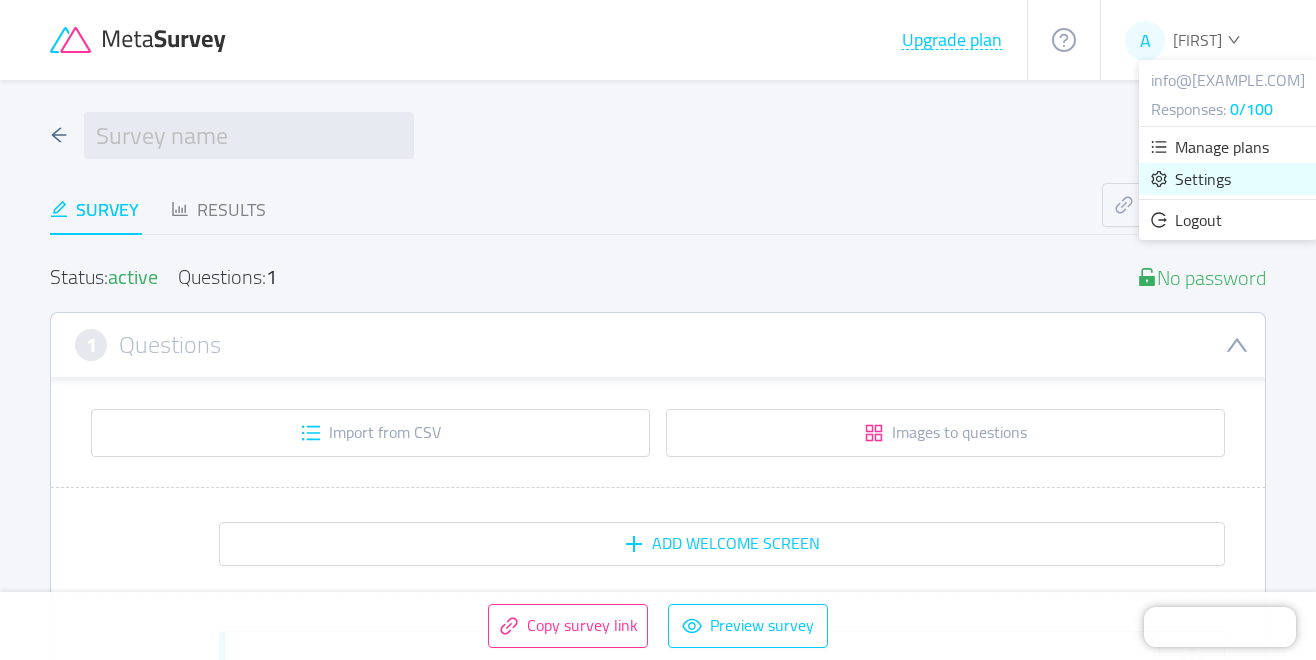 click on "Settings" at bounding box center (1203, 179) 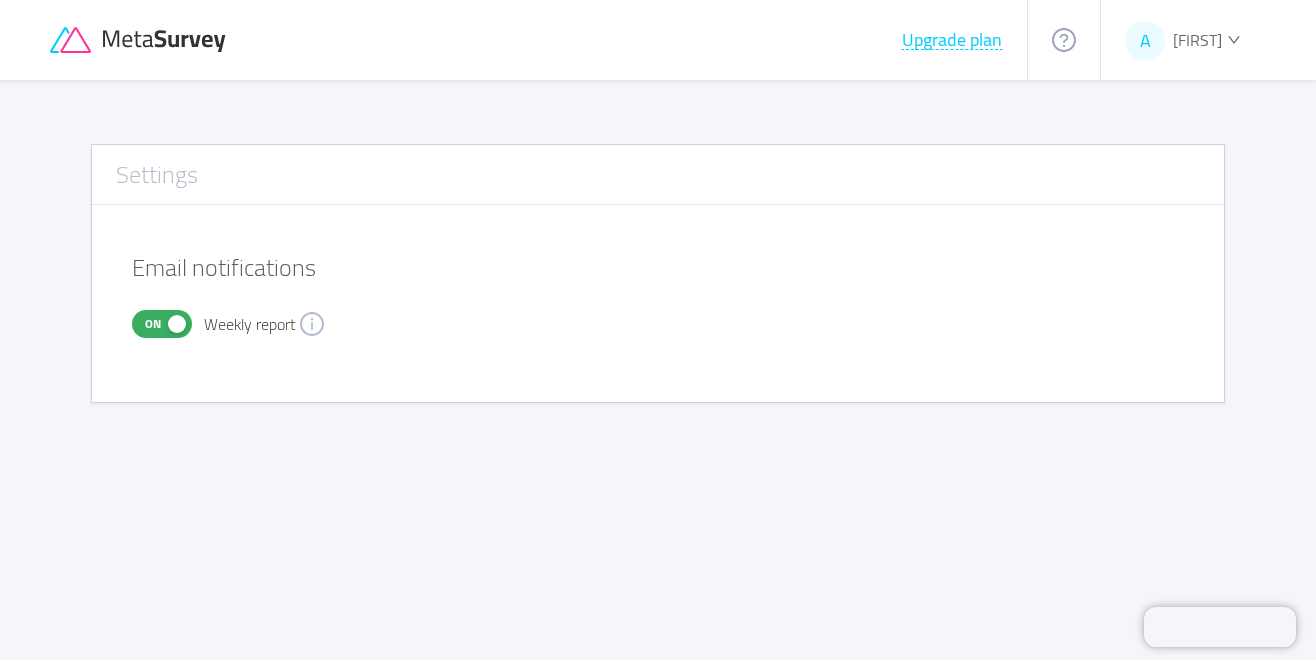 click on "[FIRST]" at bounding box center (1197, 40) 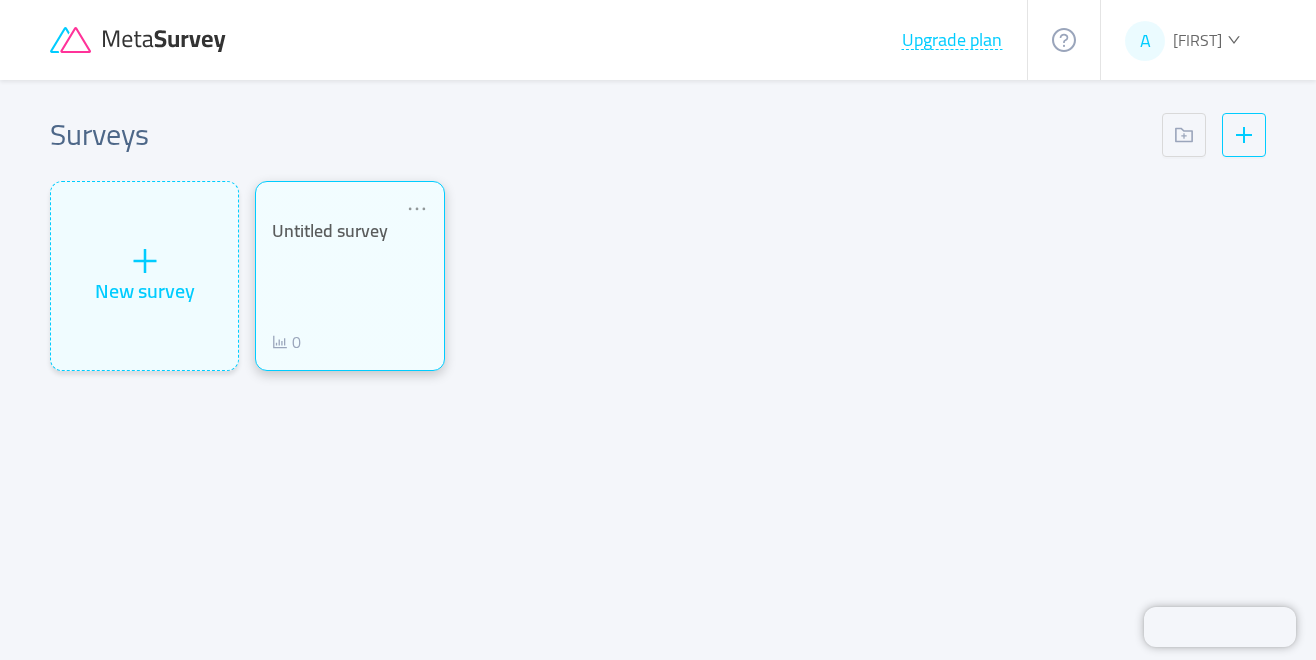 click on "Untitled survey  0" at bounding box center (349, 287) 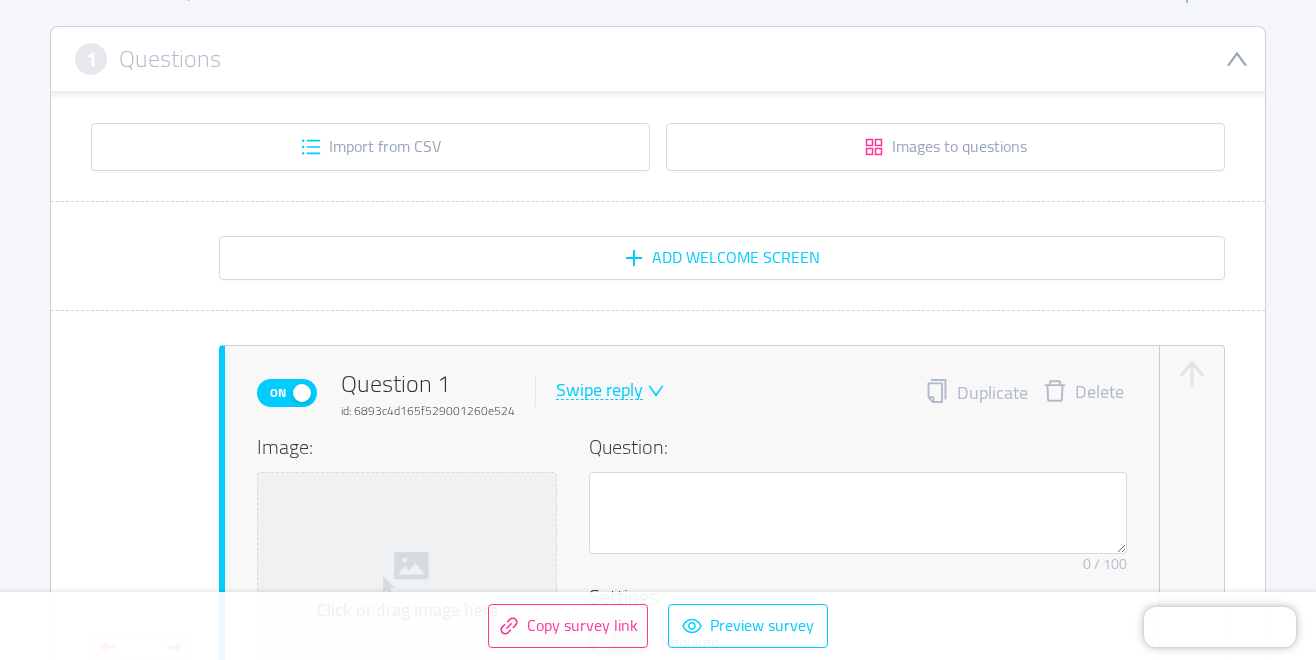 scroll, scrollTop: 287, scrollLeft: 0, axis: vertical 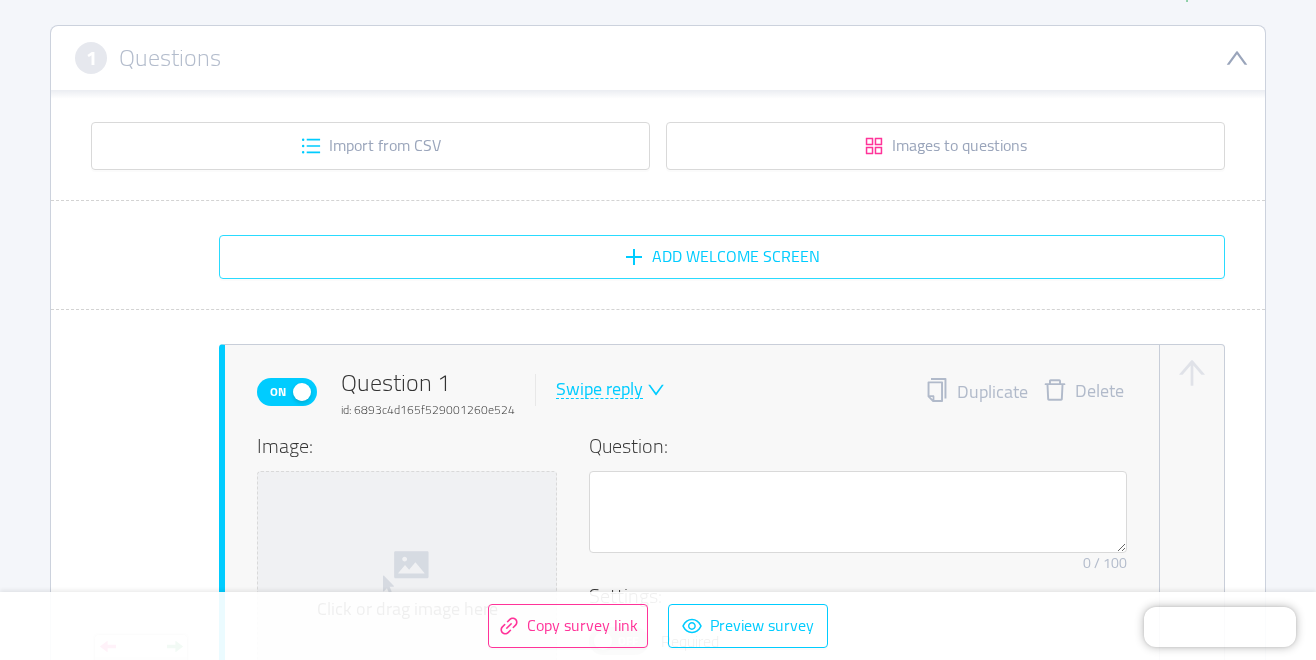 click on "Add Welcome screen" at bounding box center (722, 257) 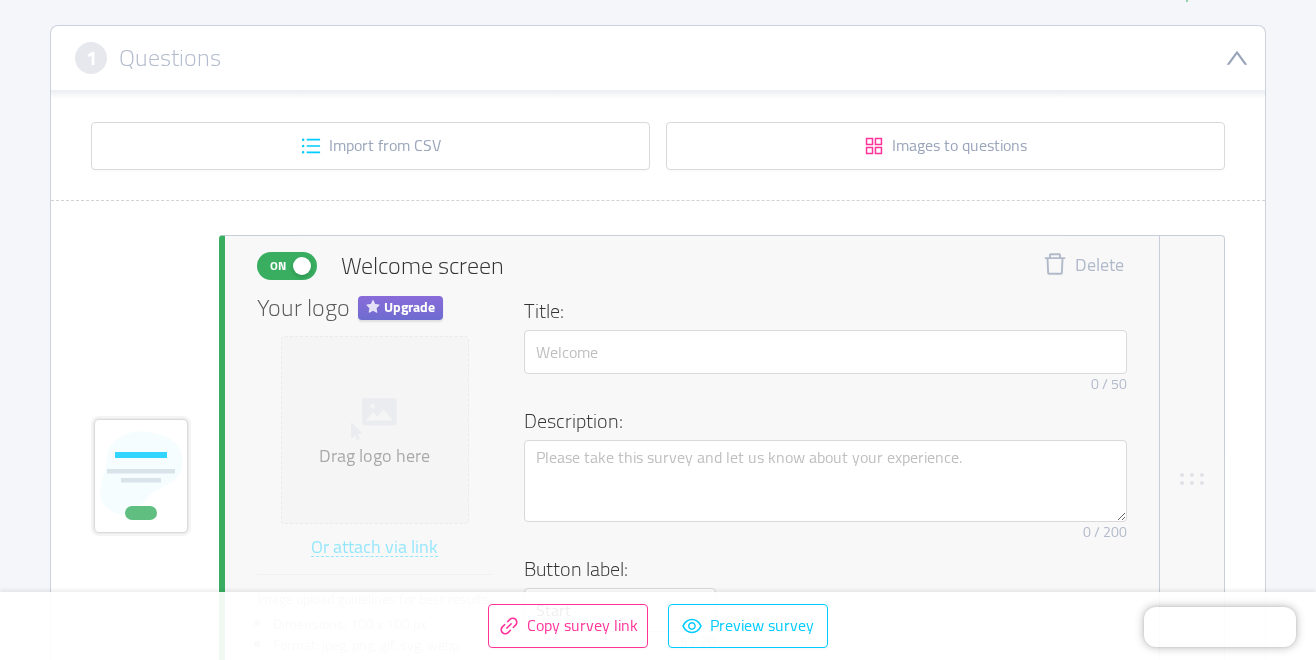 type 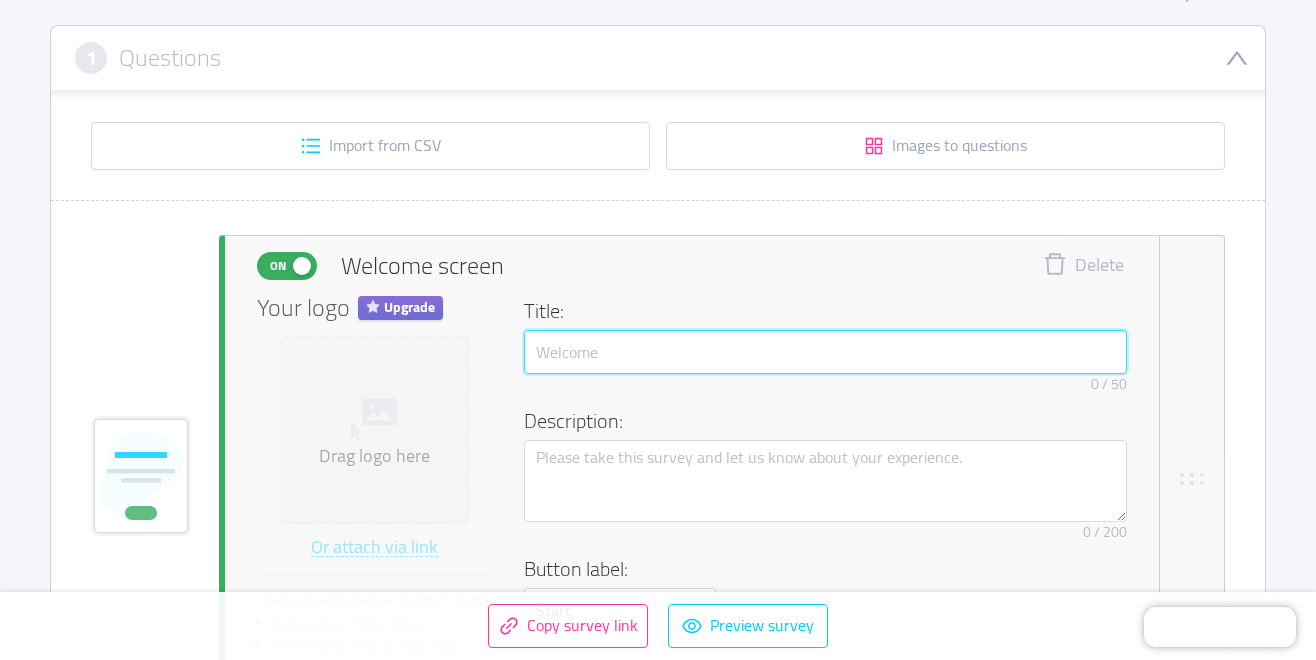 click at bounding box center [825, 352] 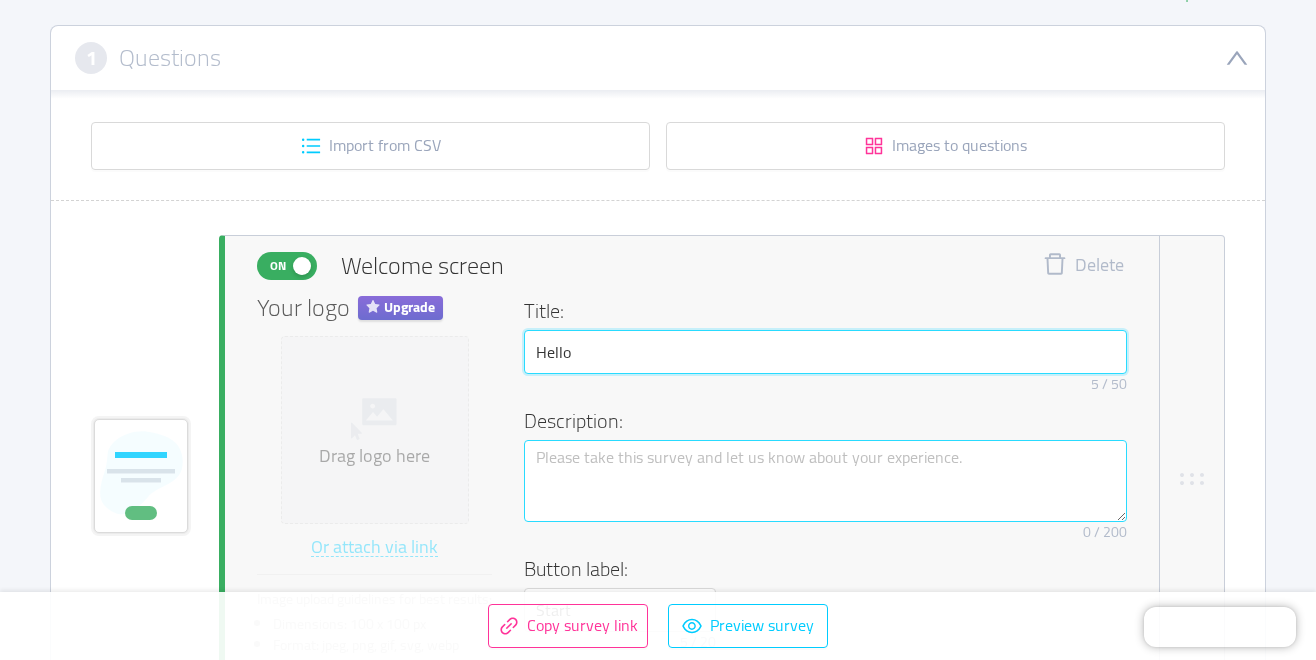 type on "Hello" 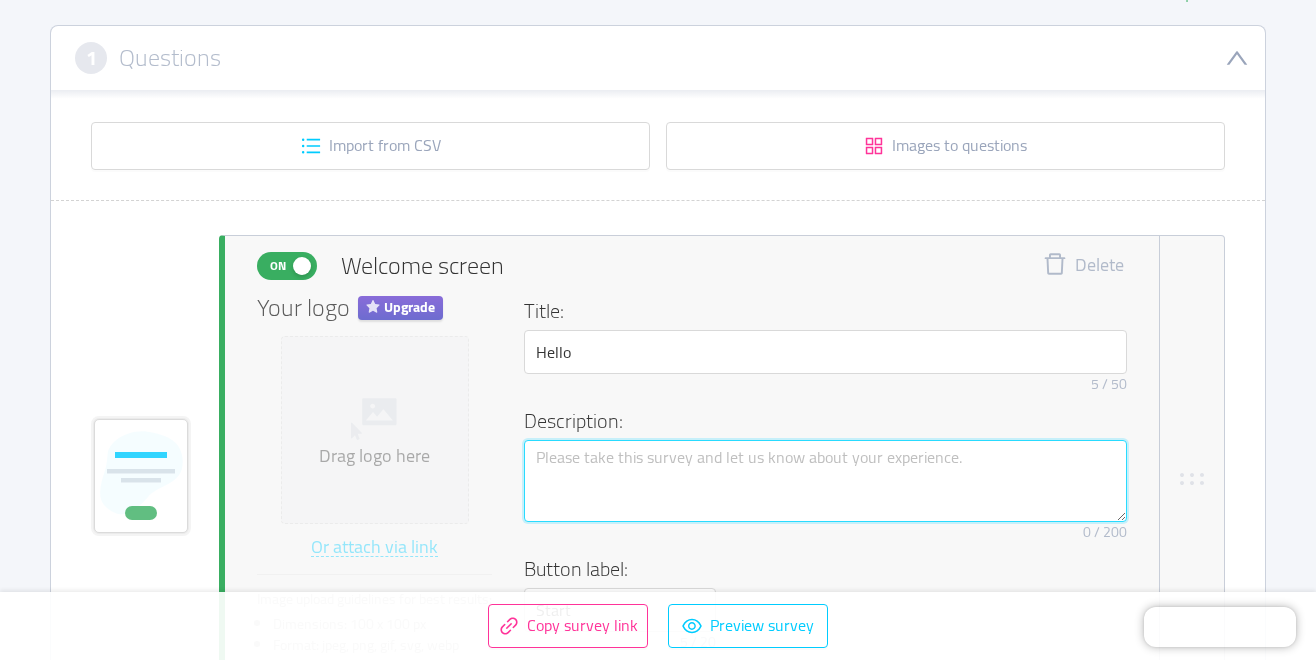 click at bounding box center [825, 481] 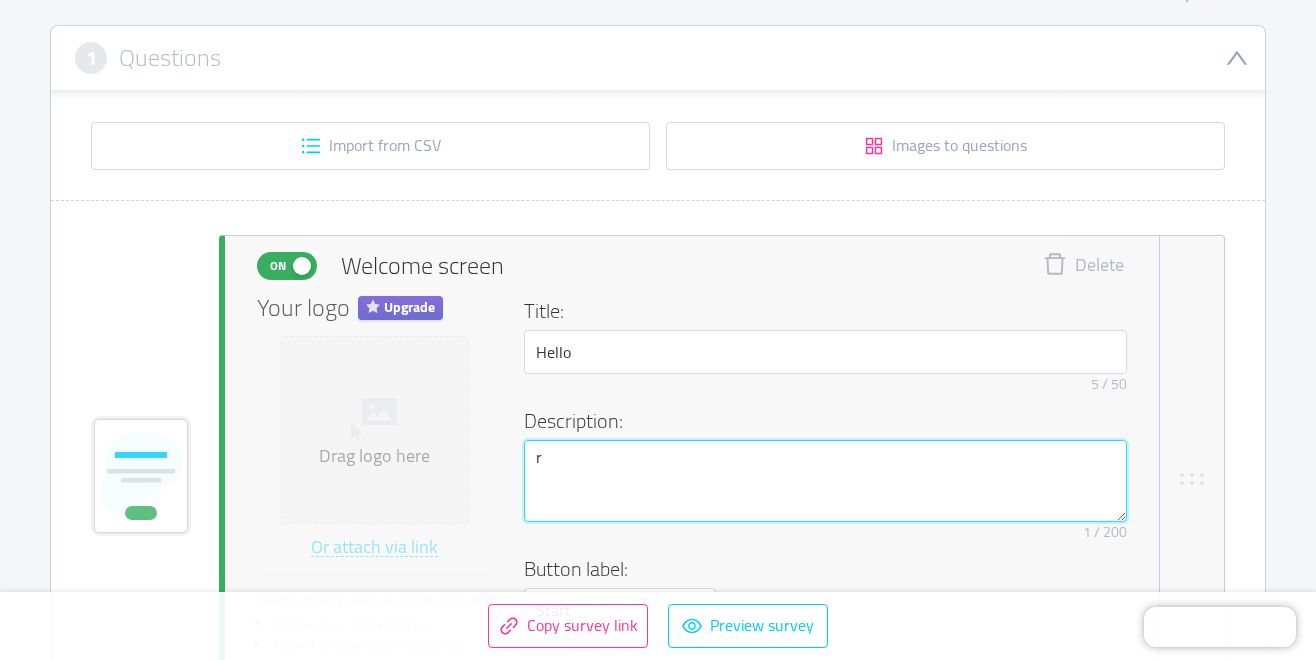 type 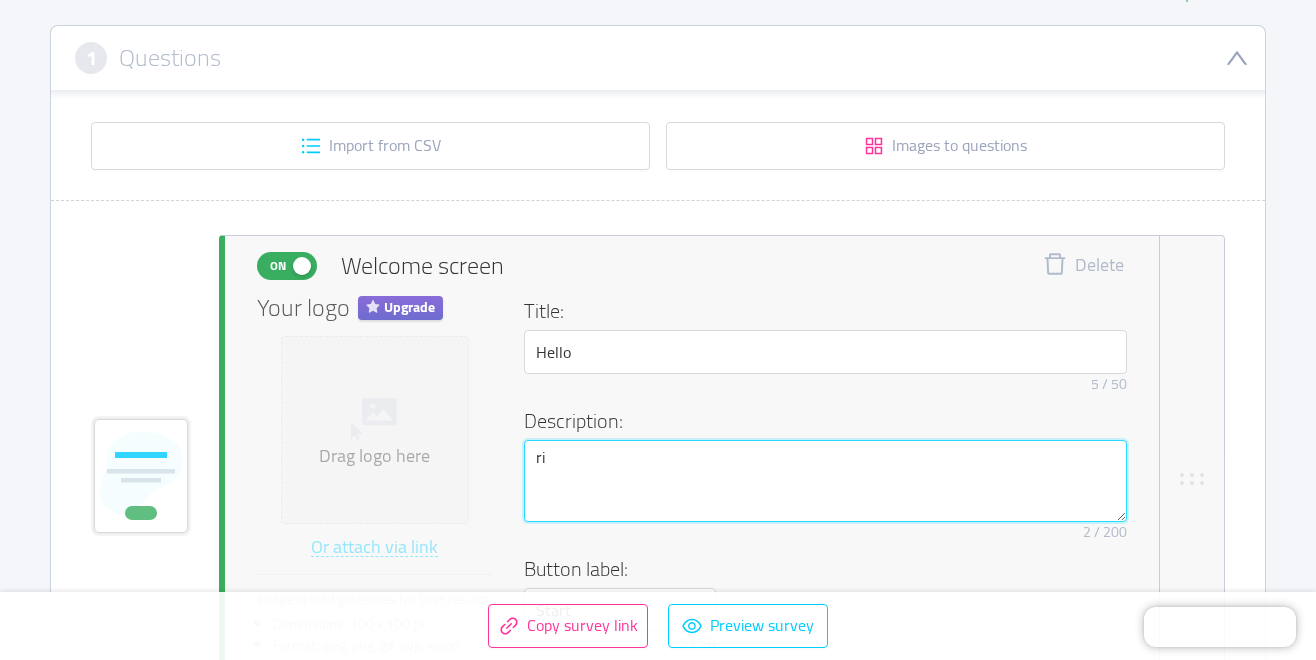 type 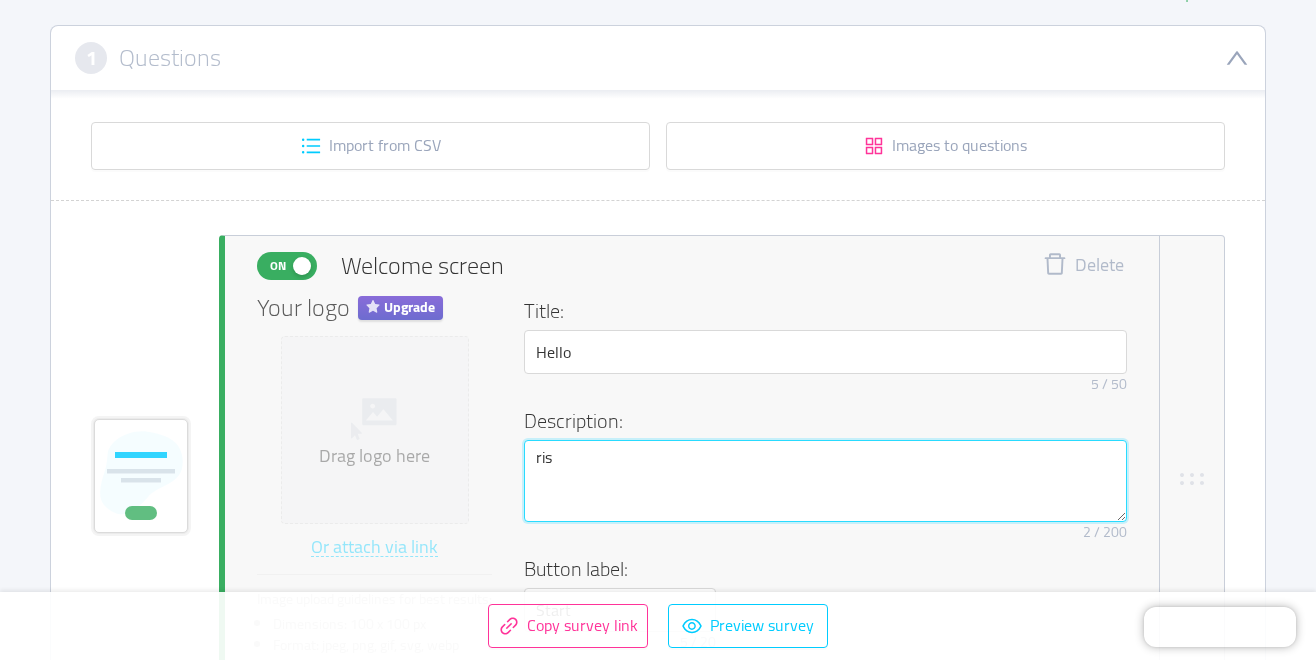 type 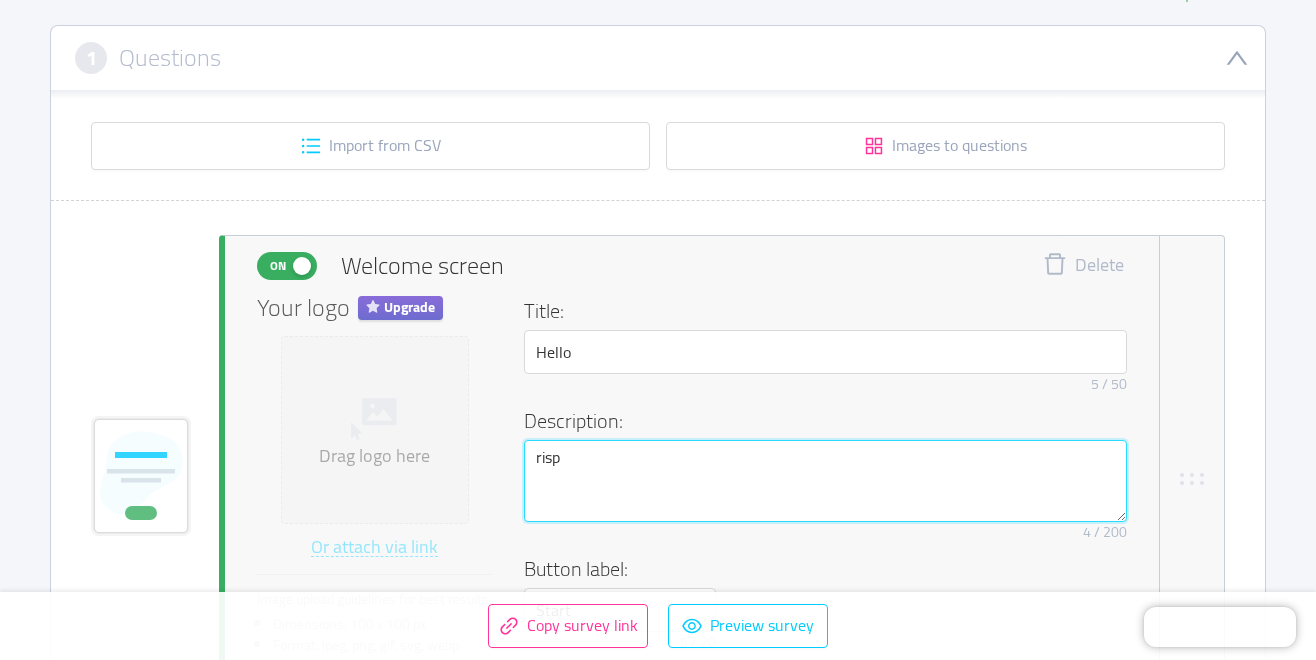 type 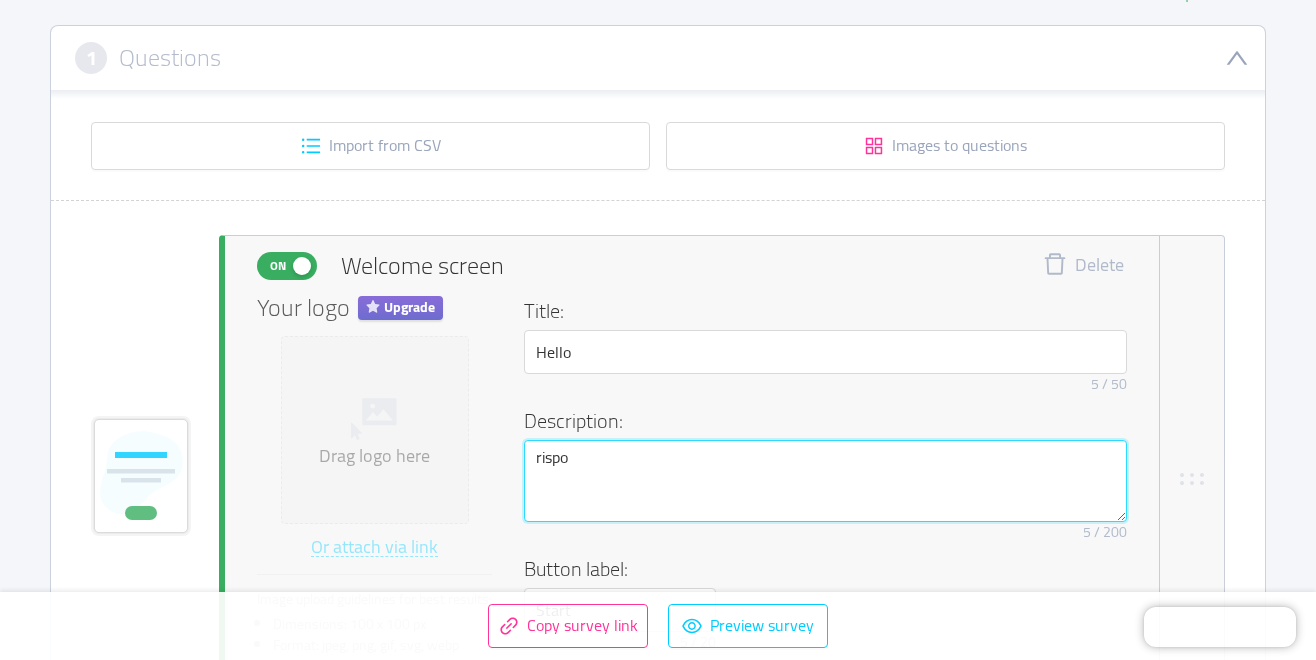 type 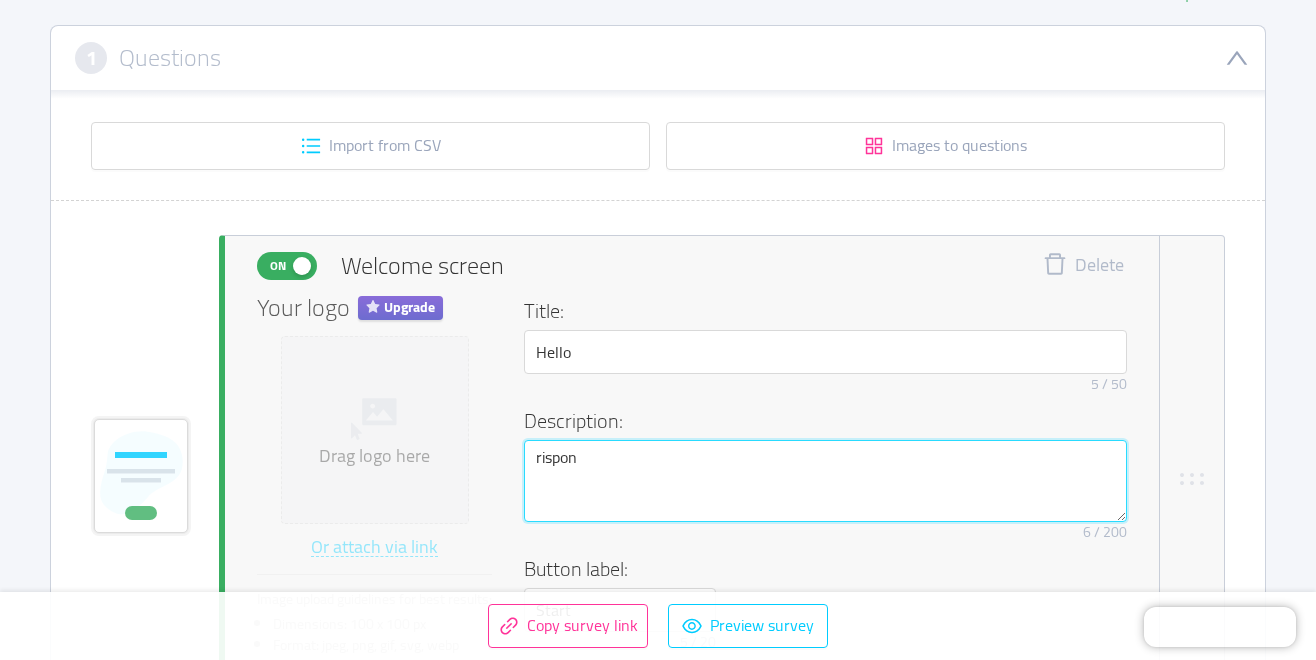 type 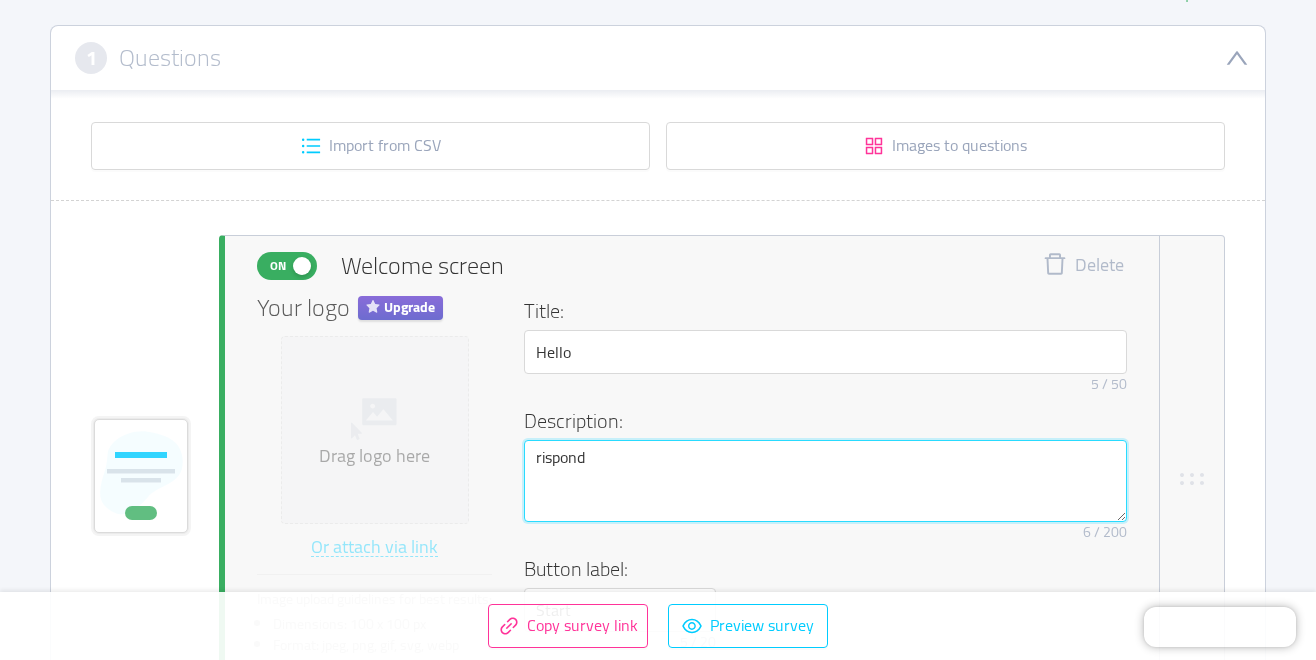 type 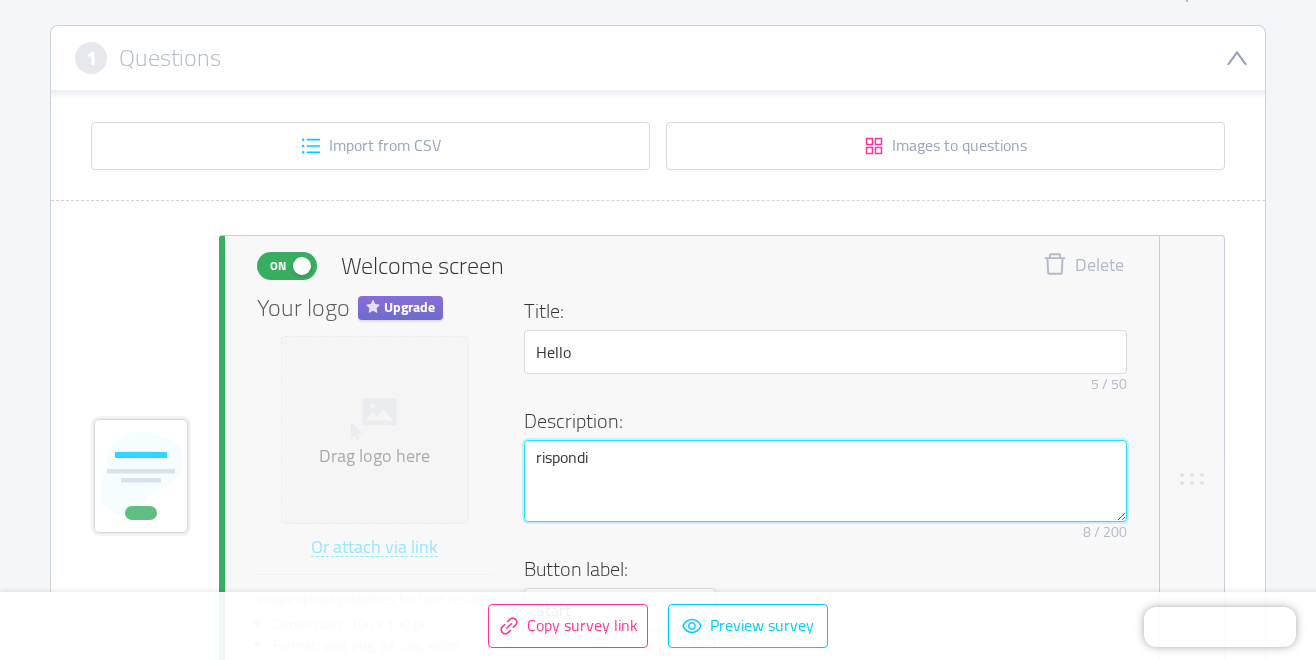 type 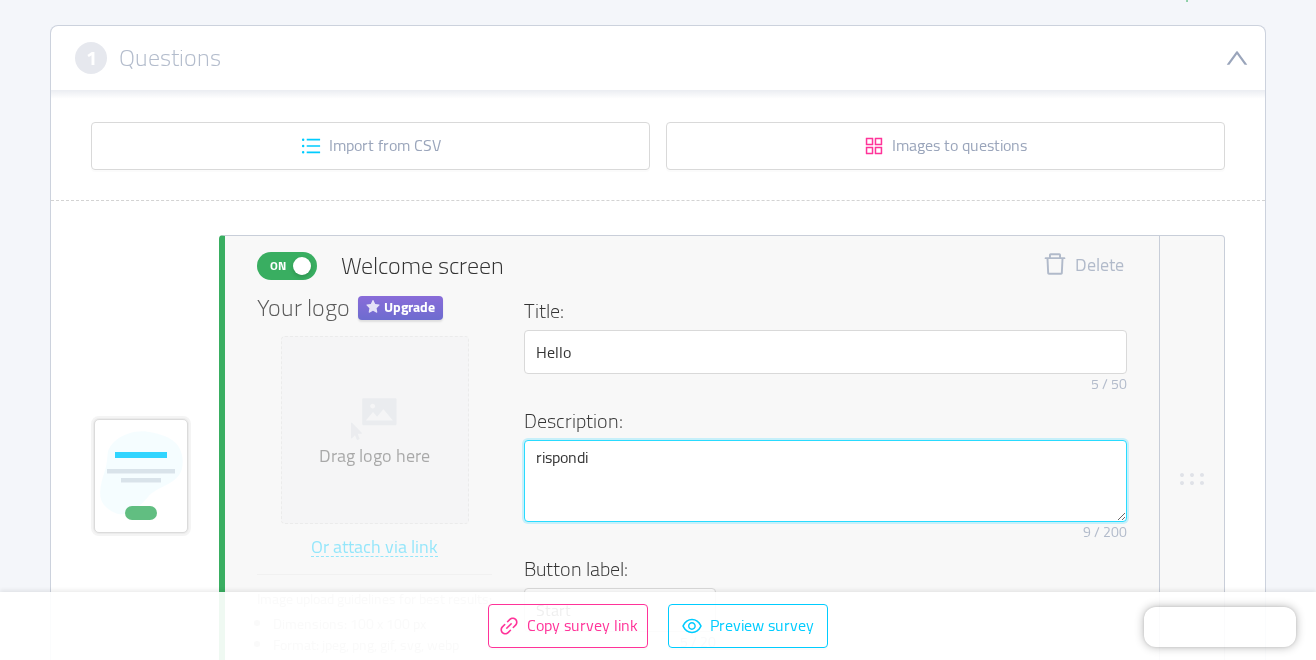 type 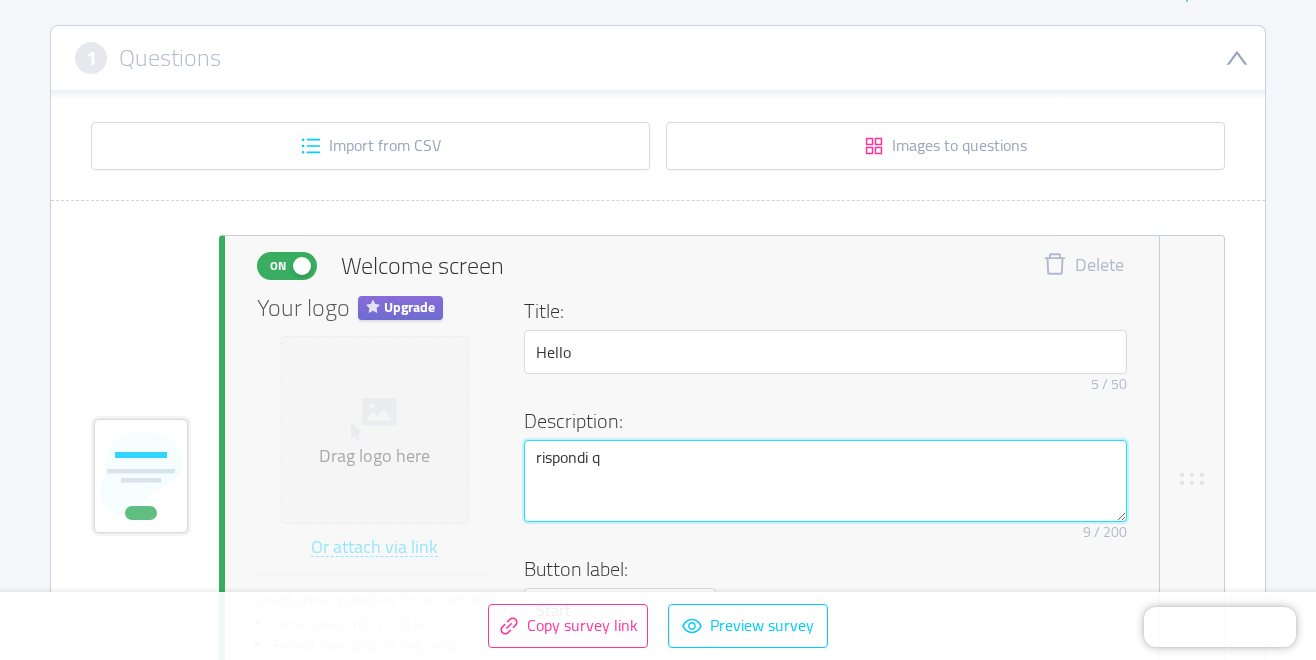type 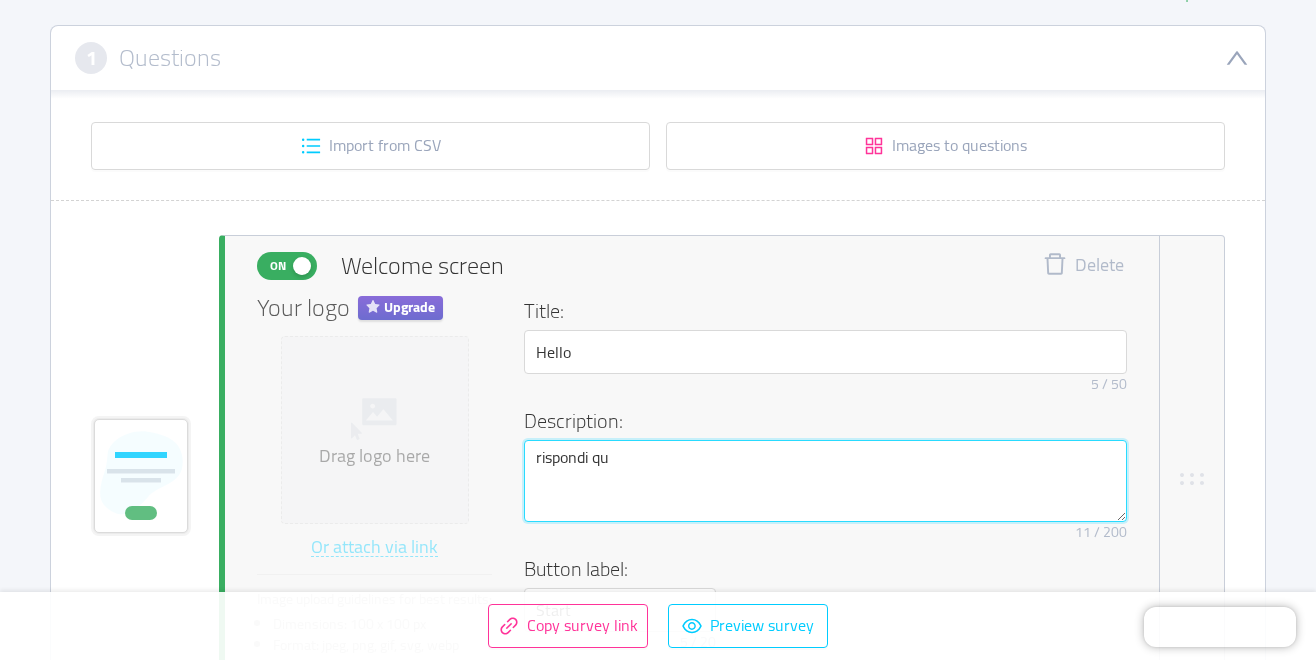 type 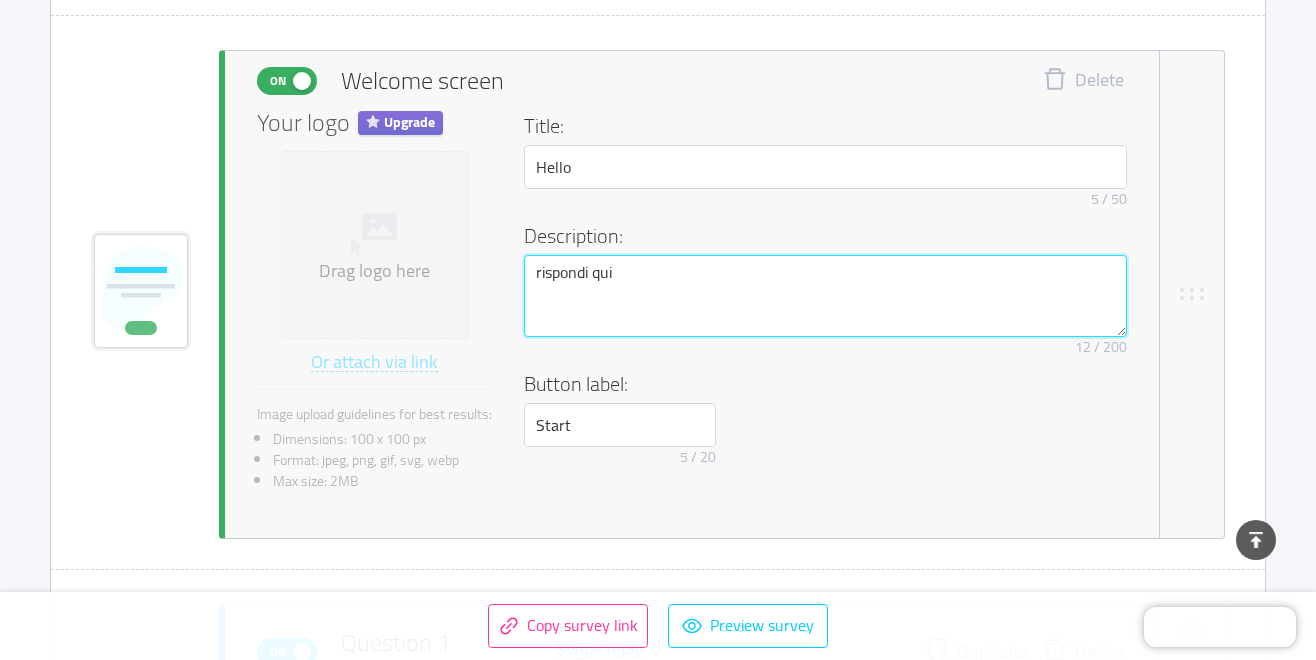 scroll, scrollTop: 654, scrollLeft: 0, axis: vertical 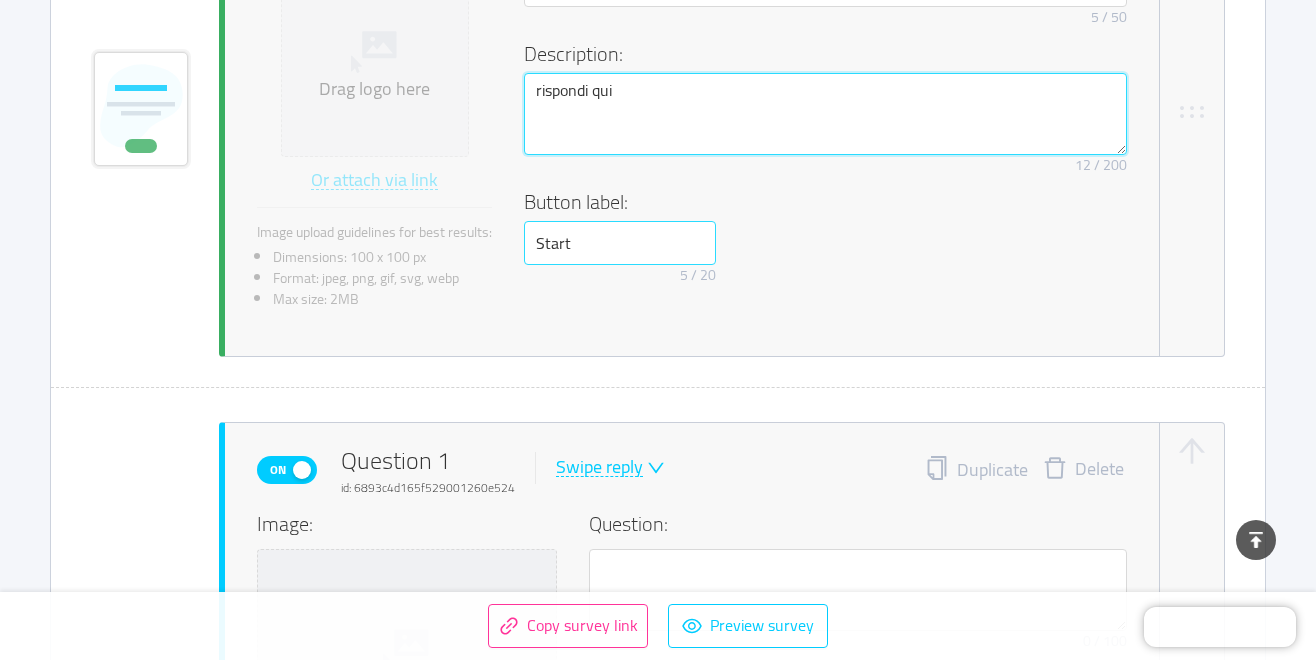 type on "rispondi qui" 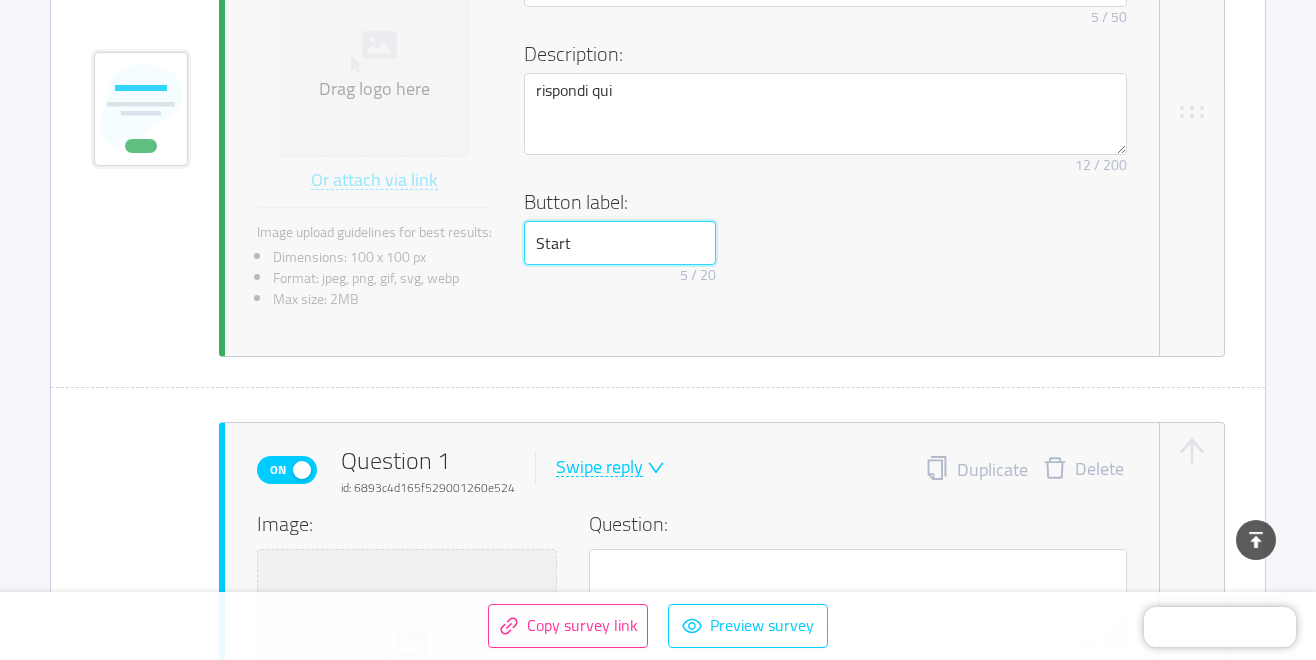 drag, startPoint x: 619, startPoint y: 244, endPoint x: 524, endPoint y: 244, distance: 95 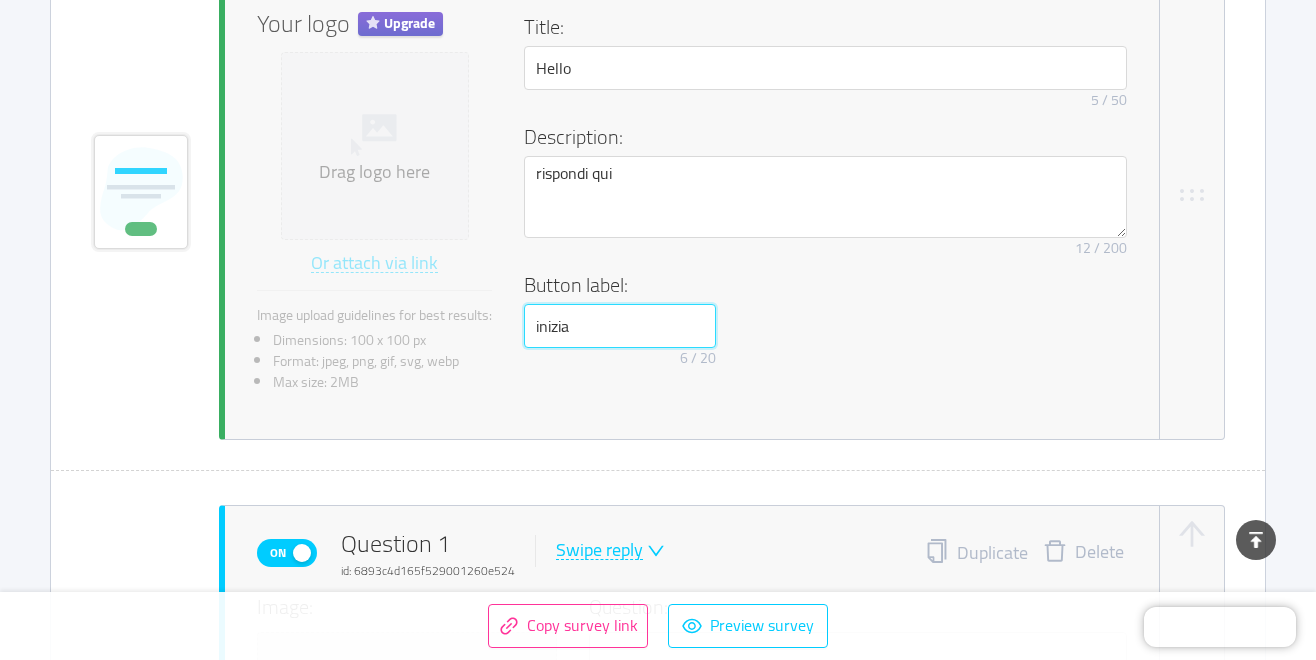scroll, scrollTop: 495, scrollLeft: 0, axis: vertical 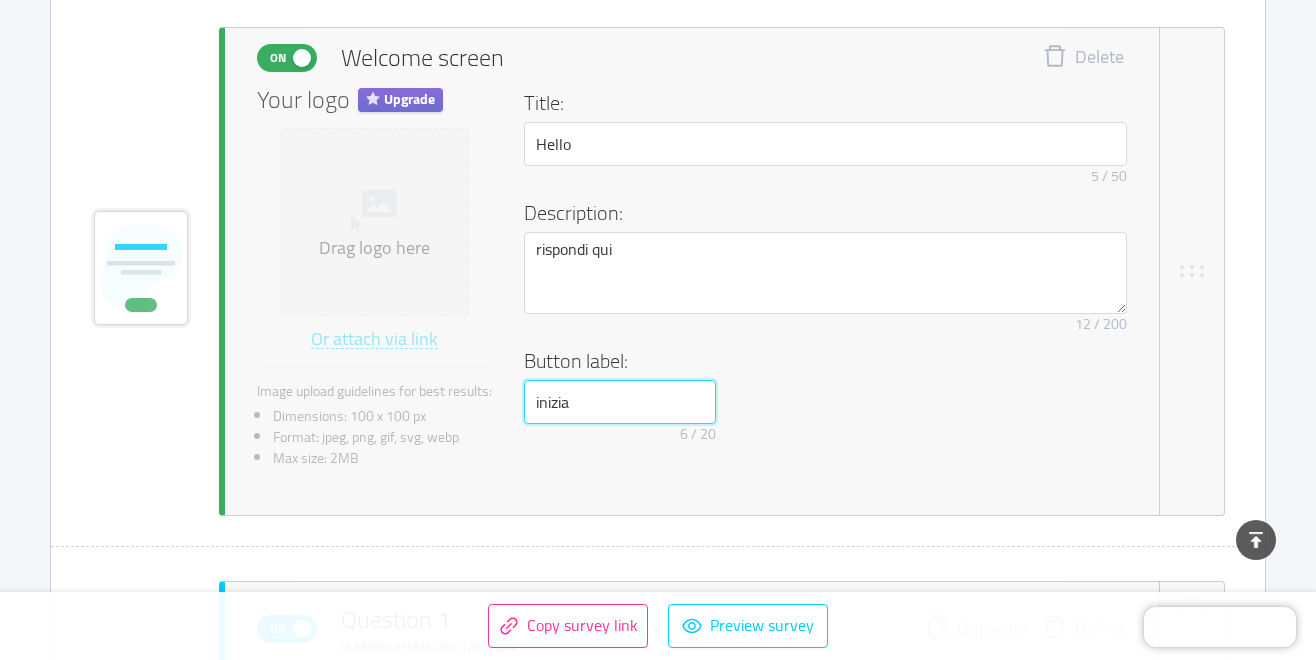type on "inizia" 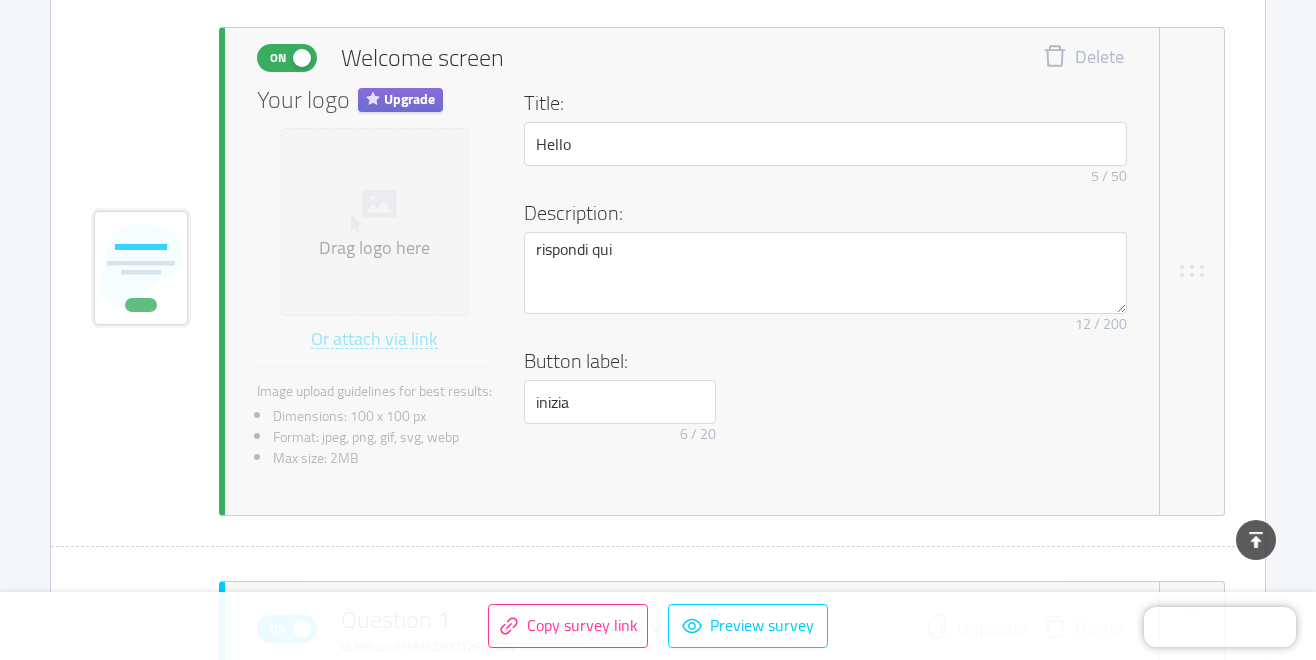 click on "On  Welcome screen  Delete Your logo  Upgrade     Drag logo here  Or attach via link Image upload guidelines for best results: Dimensions: 100 x 100 px Format: jpeg, png, gif, svg, webp Max size: 2MB Title: Hello  5 / 50  Description: rispondi qui  Remove character limit   12 / 200  Button label: inizia  6 / 20" at bounding box center (658, 271) 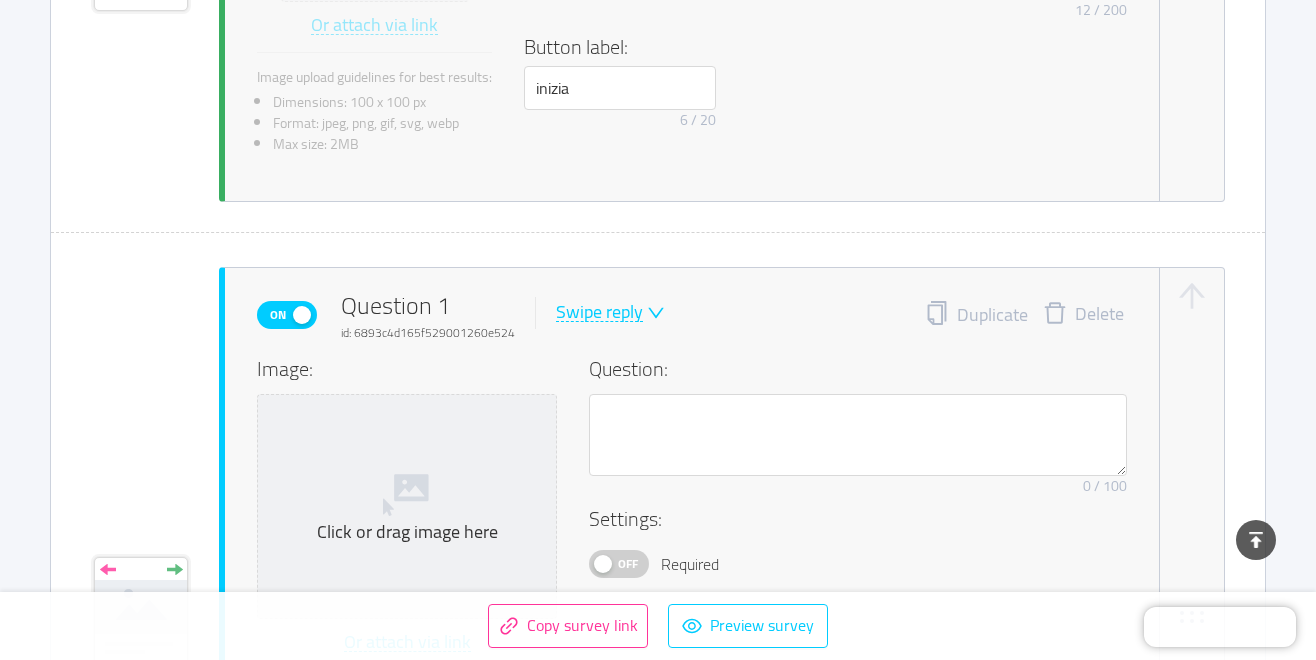 scroll, scrollTop: 991, scrollLeft: 0, axis: vertical 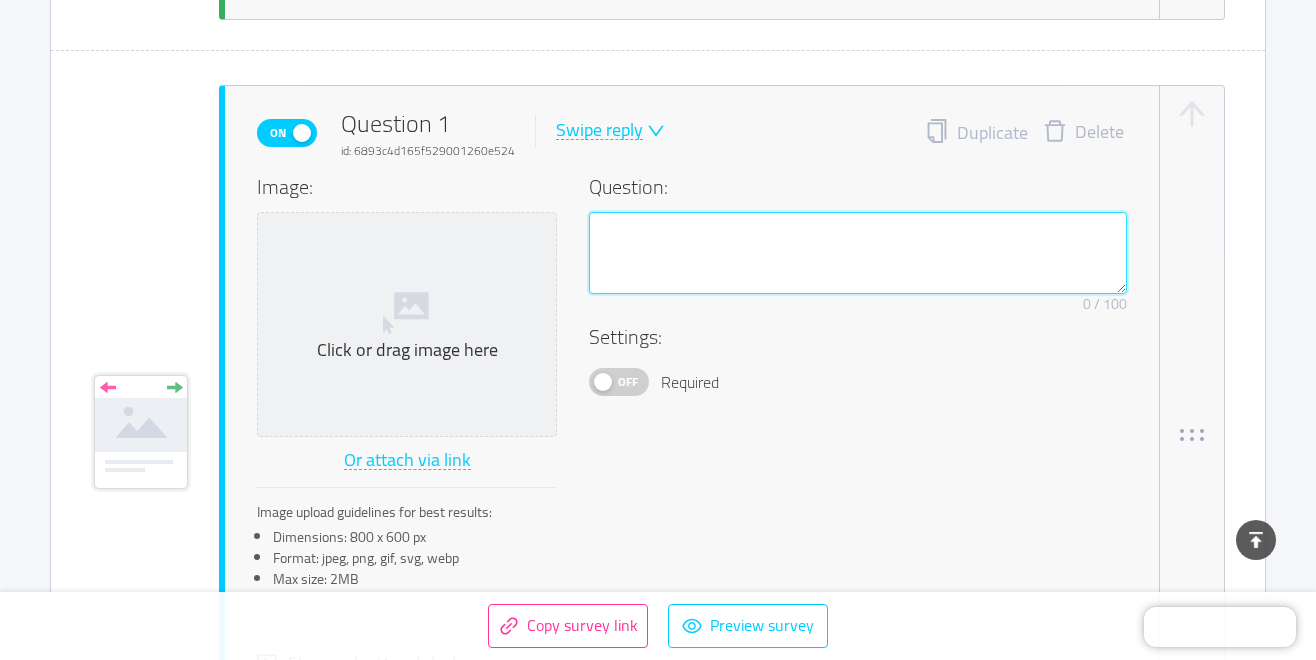 click at bounding box center (858, 253) 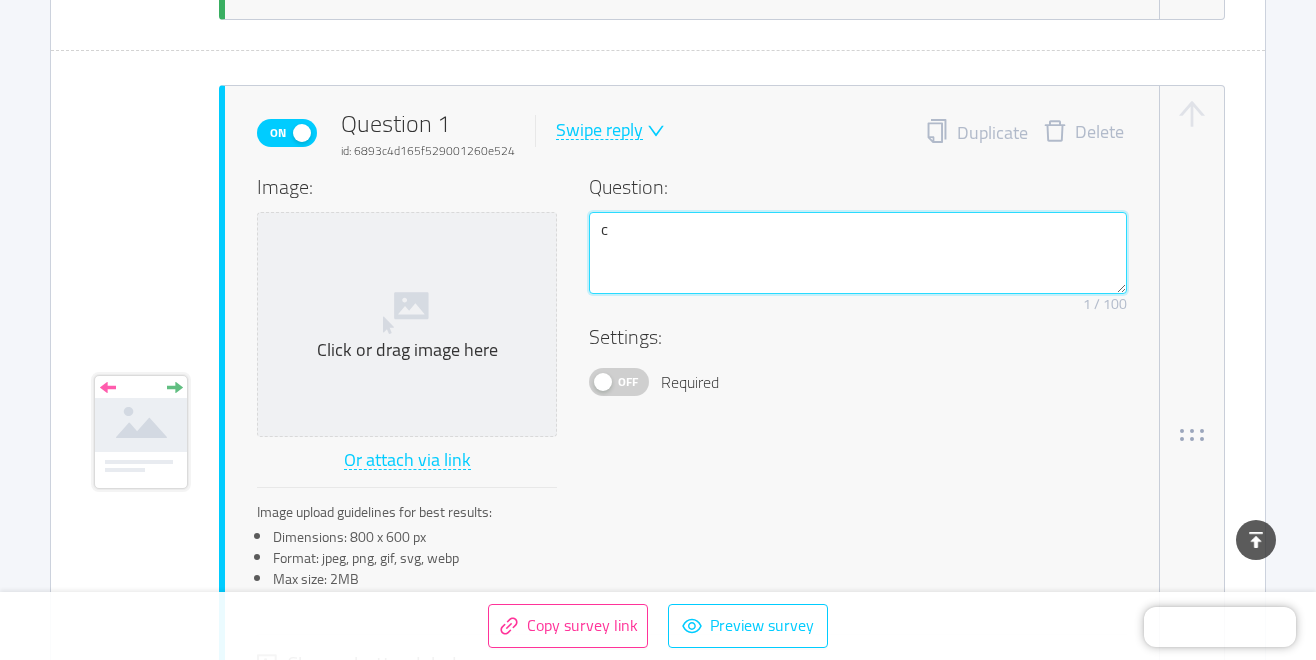 type 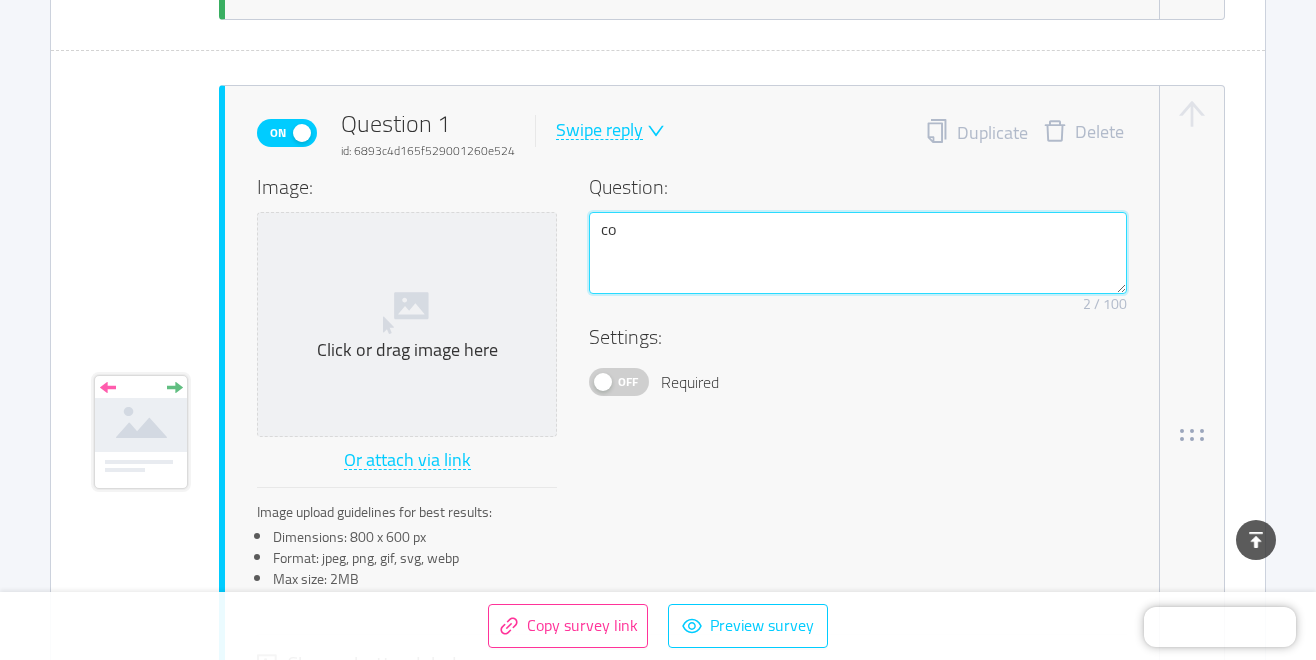 type 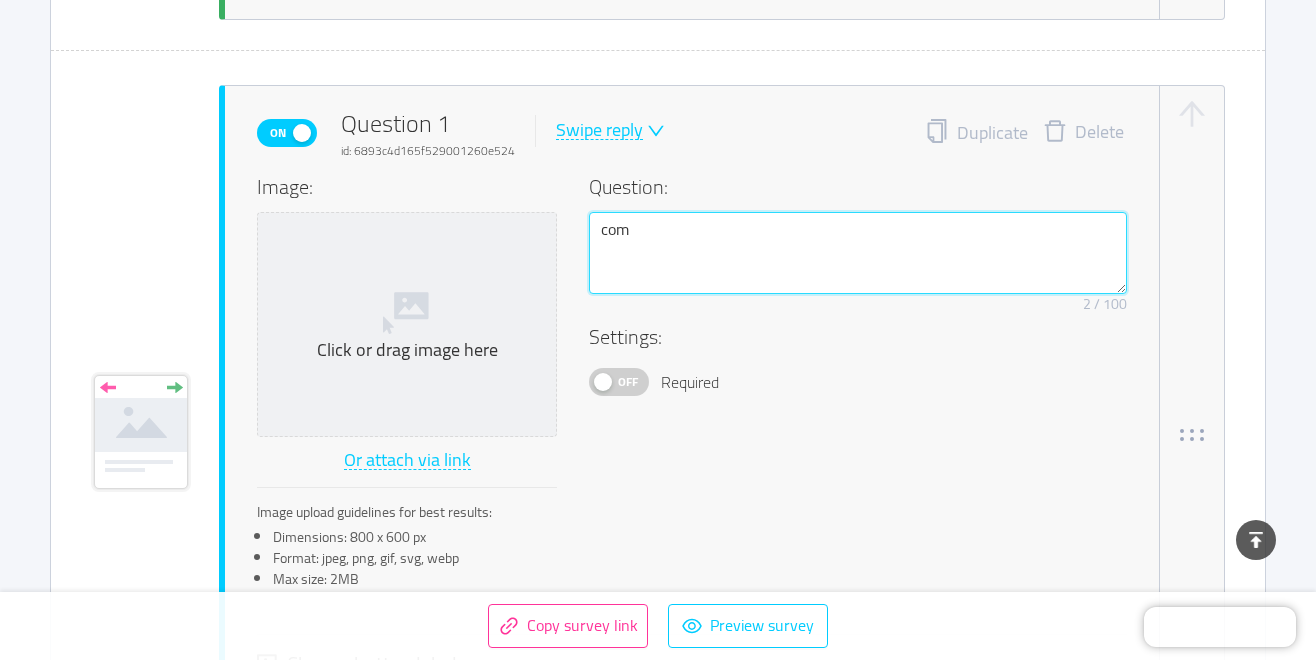 type 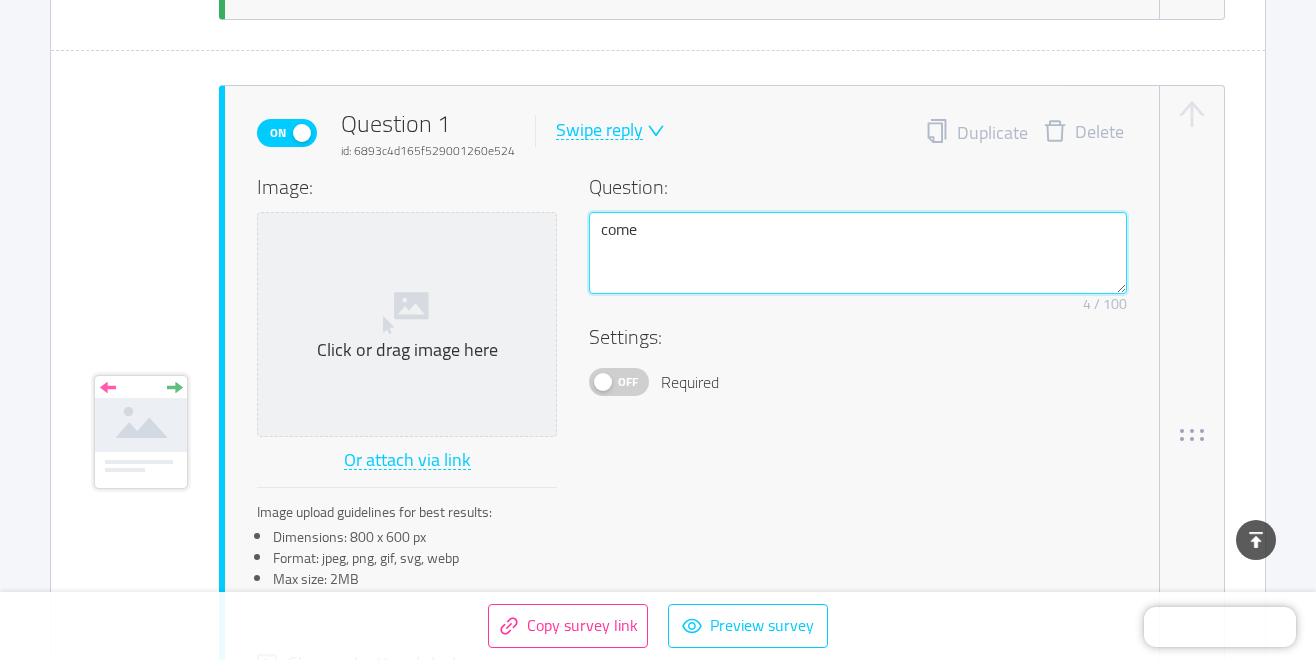 type 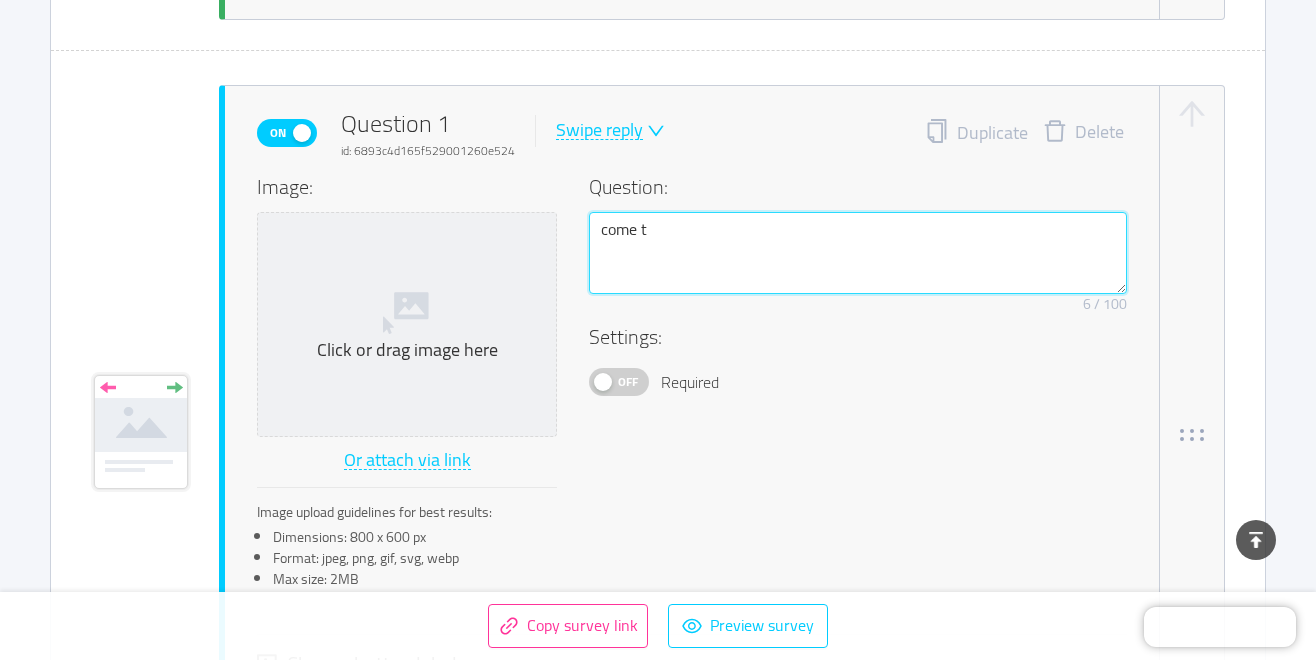 type 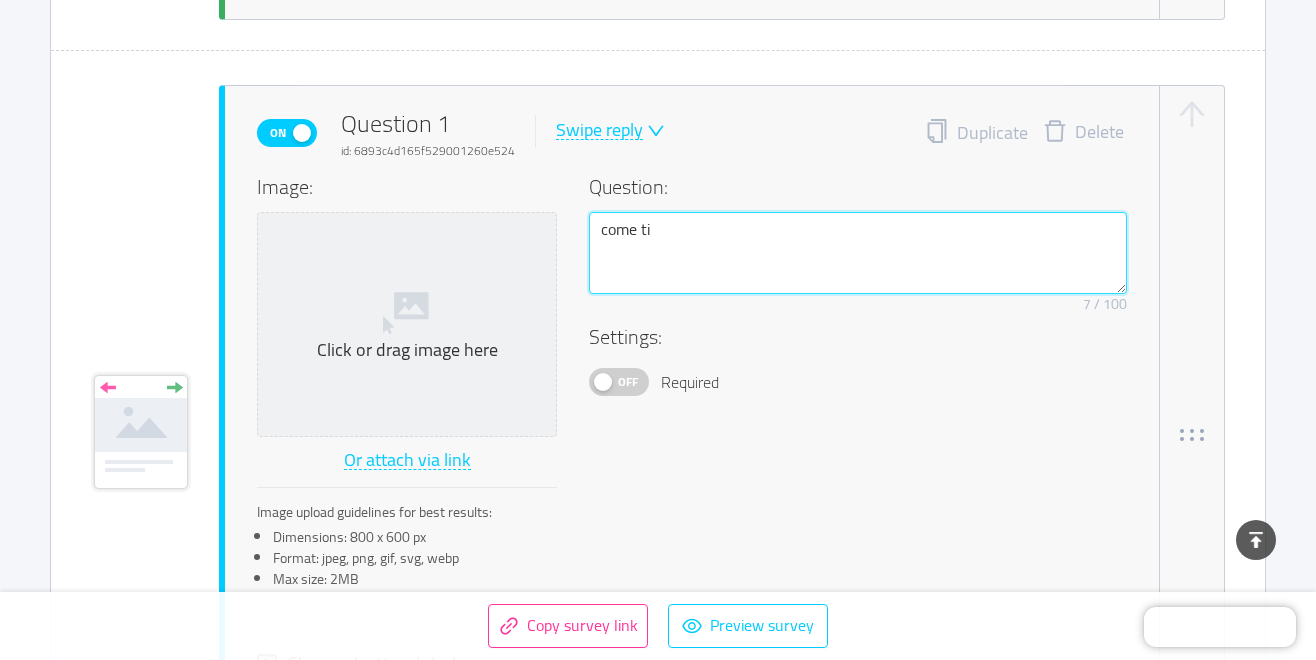 type 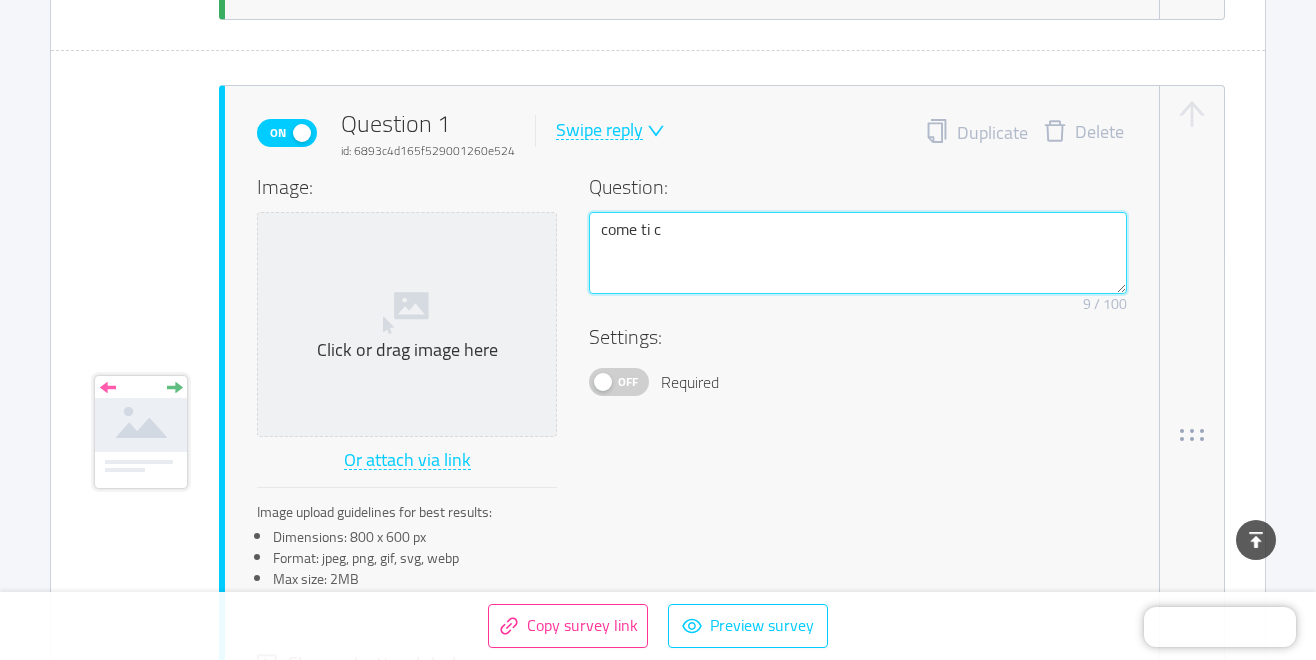 type 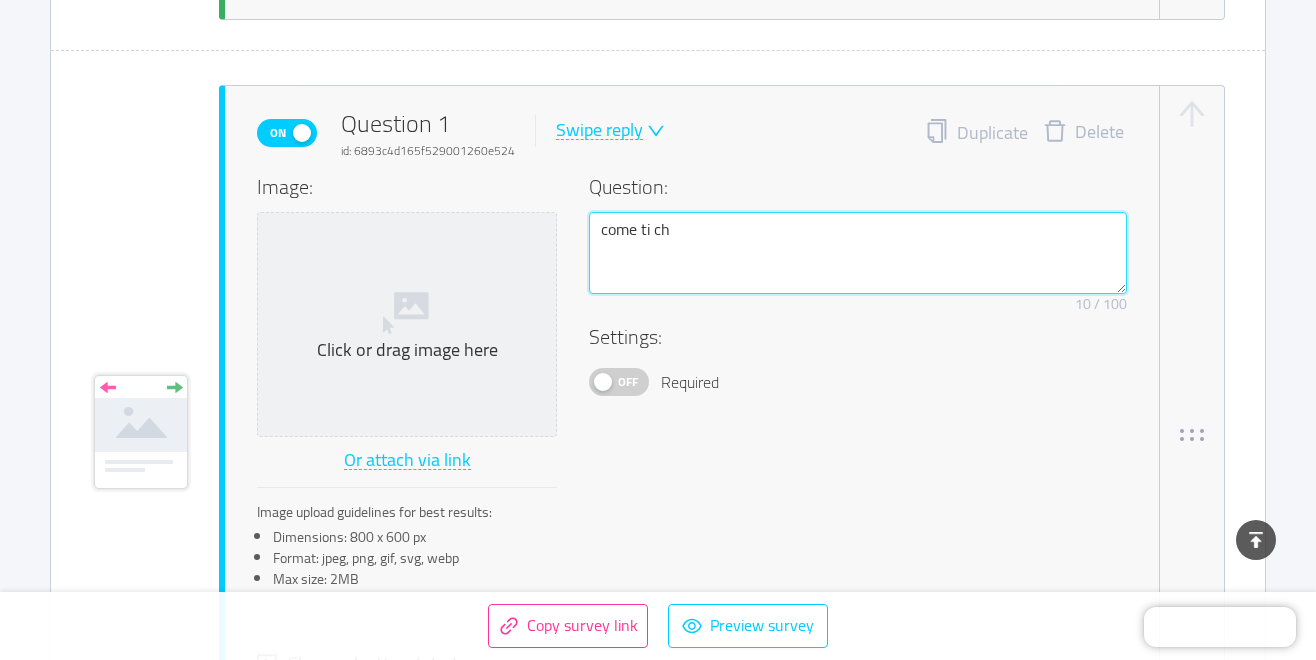 type 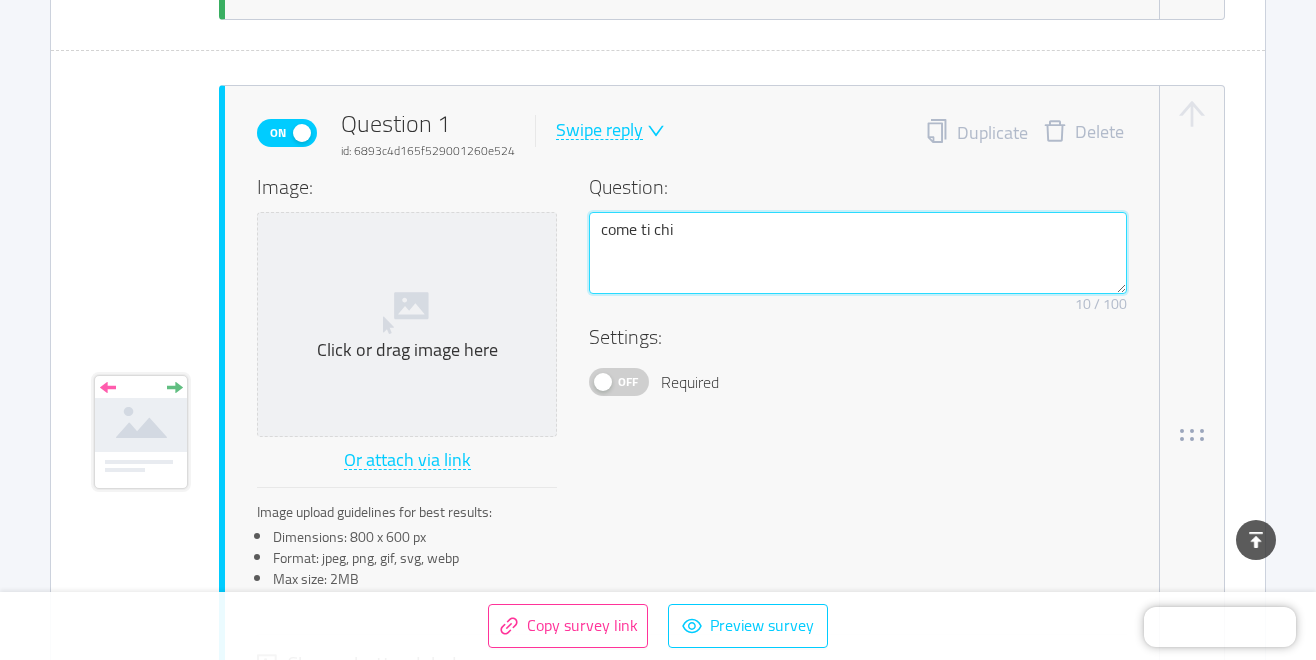 type 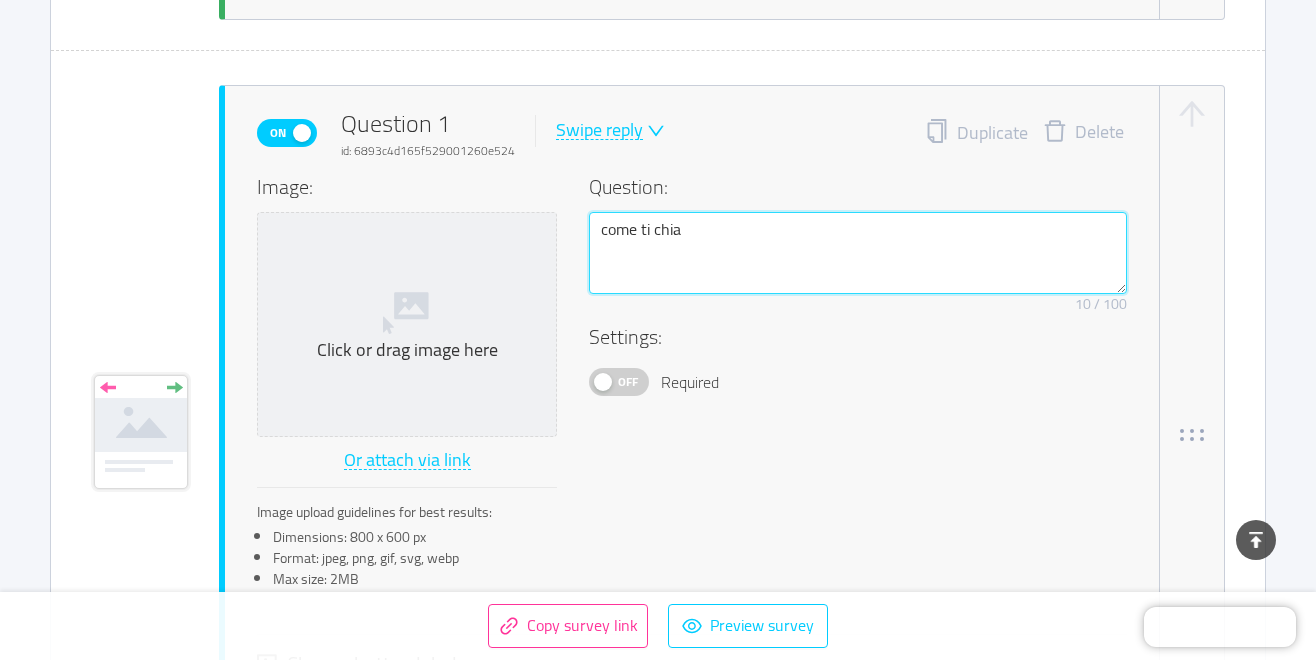 type 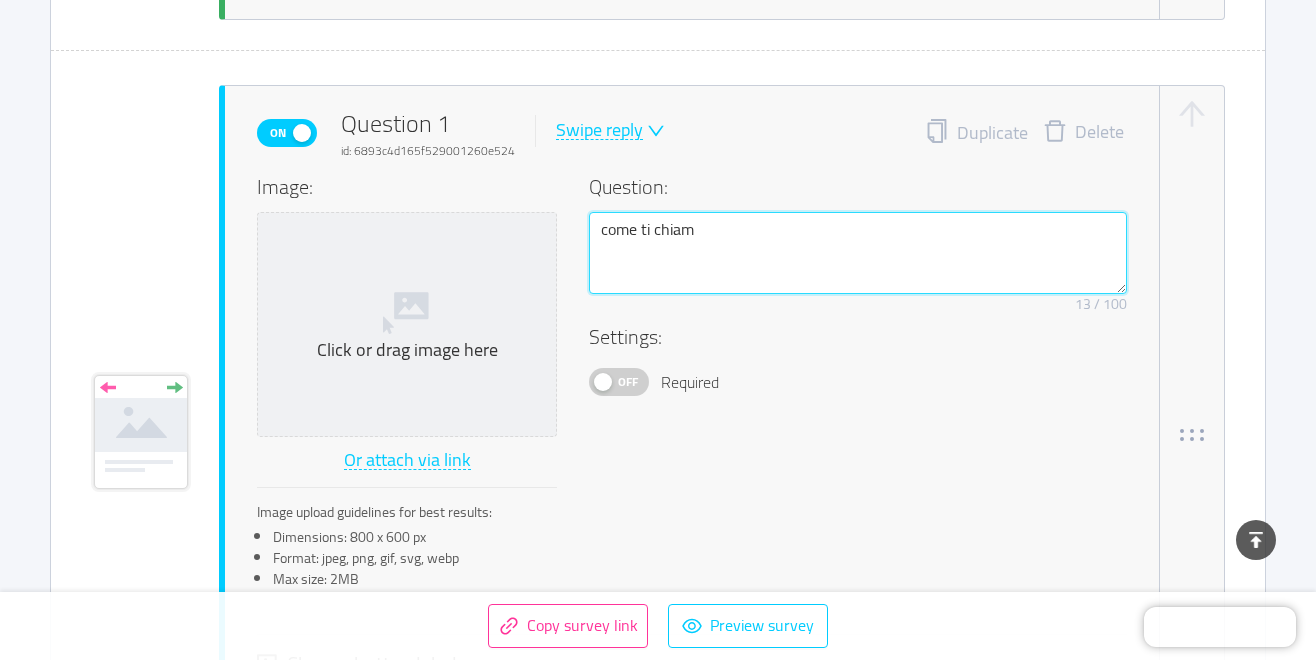 type 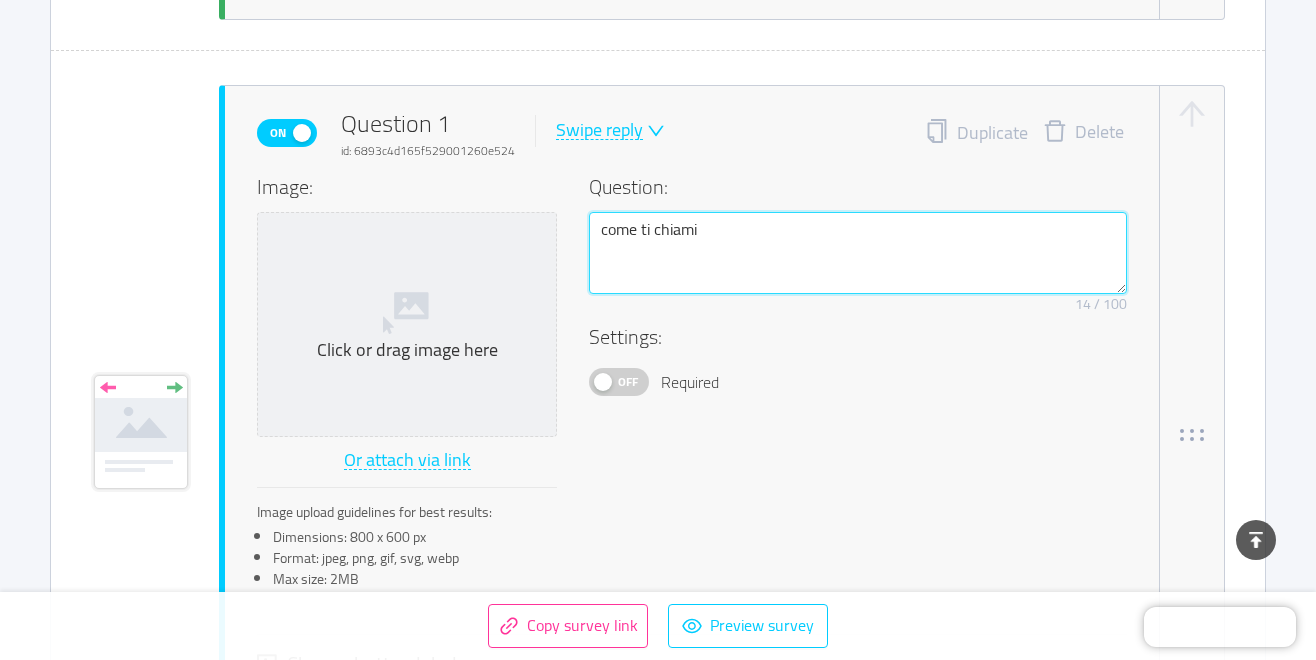 type on "come ti chiami" 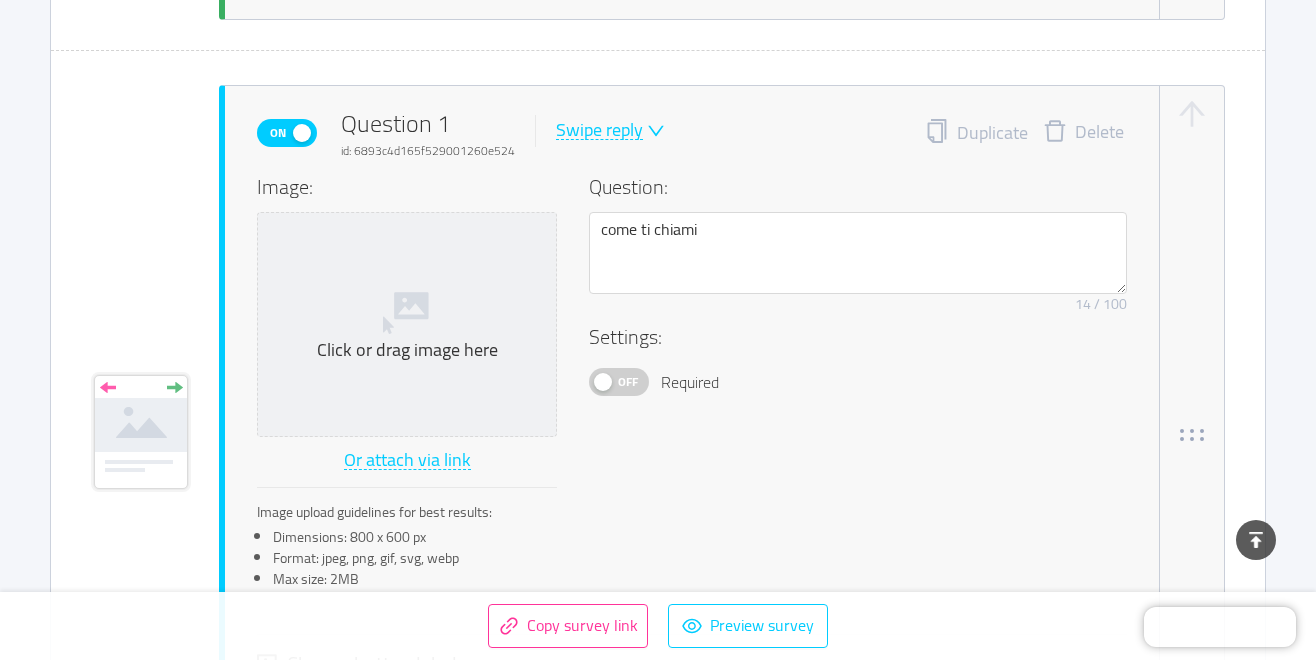 click on "Image:    Click or drag image here  Or attach via link Image upload guidelines for best results: Dimensions: 800 x 600 px Format: jpeg, png, gif, svg, webp Max size: 2MB Question: come ti chiami  Remove character limit   14 / 100  Settings: Off Required" at bounding box center (692, 388) 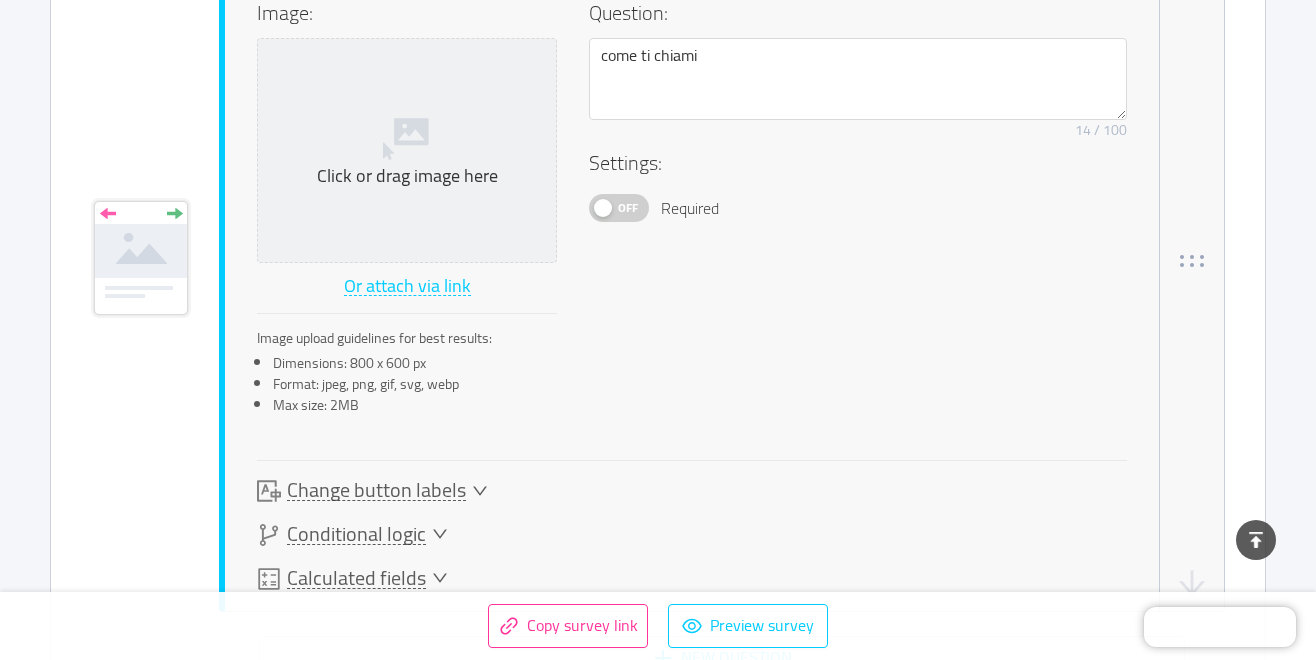 scroll, scrollTop: 1019, scrollLeft: 0, axis: vertical 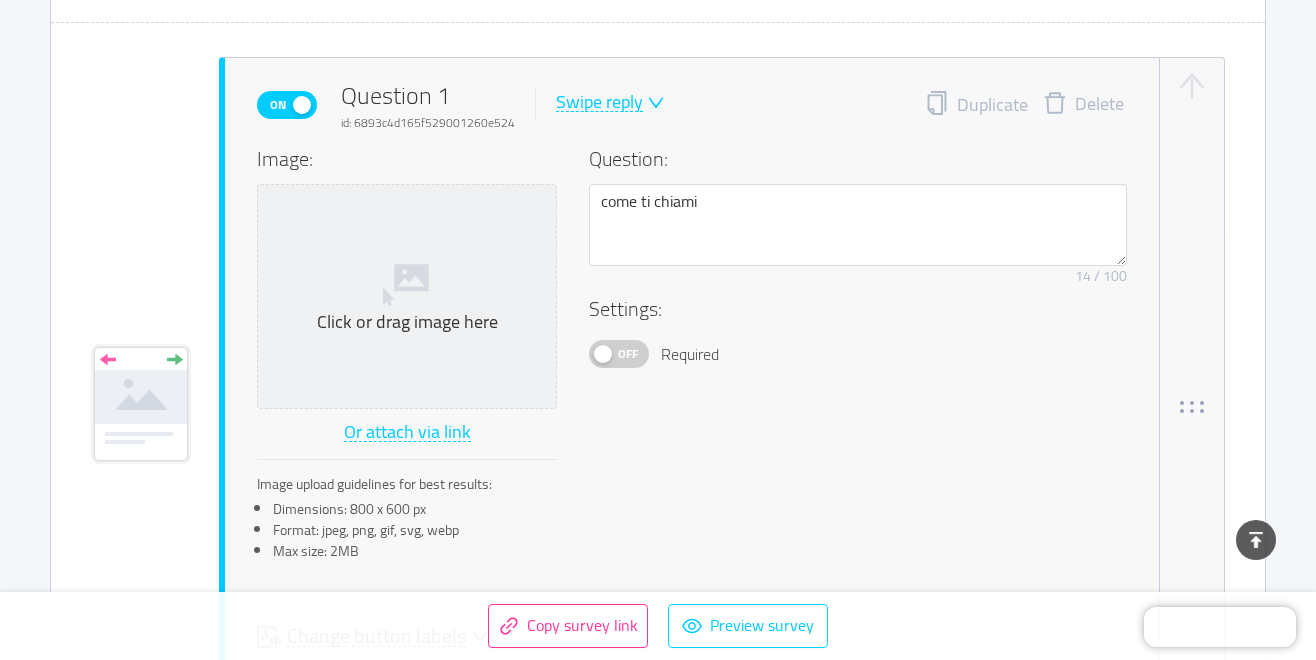 click on "Image:    Click or drag image here  Or attach via link Image upload guidelines for best results: Dimensions: 800 x 600 px Format: jpeg, png, gif, svg, webp Max size: 2MB Question: come ti chiami  Remove character limit   14 / 100  Settings: Off Required" at bounding box center (692, 360) 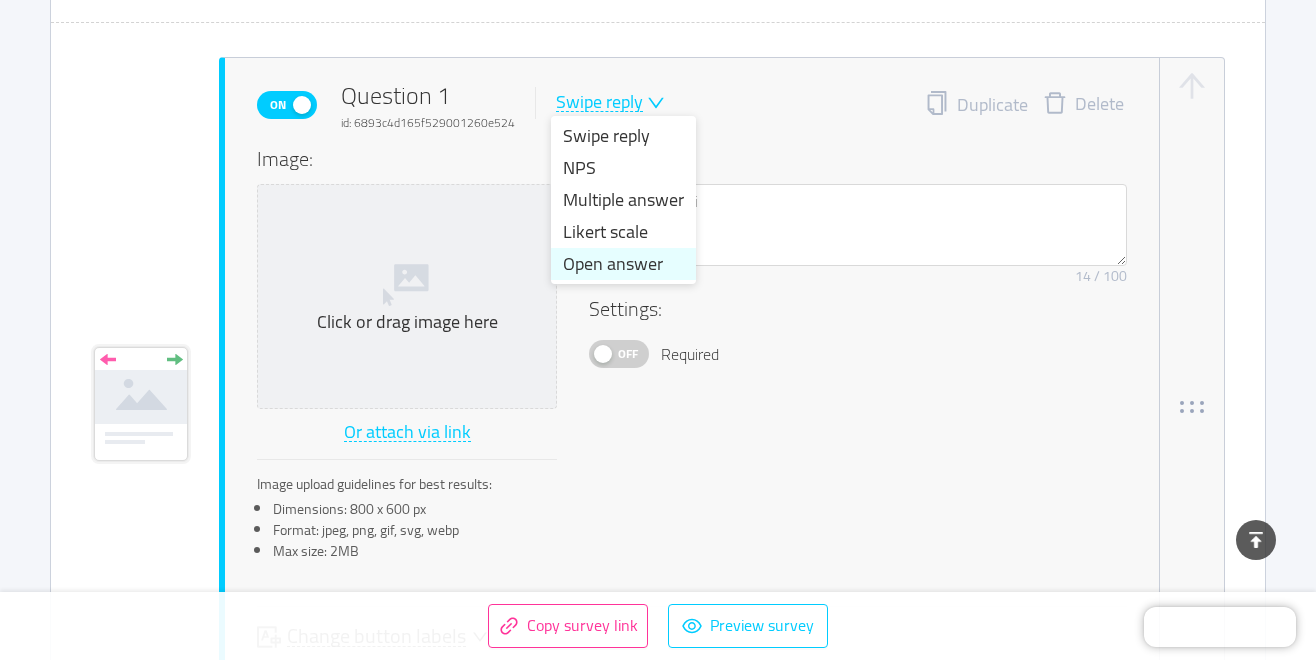 click on "Open answer" at bounding box center (623, 264) 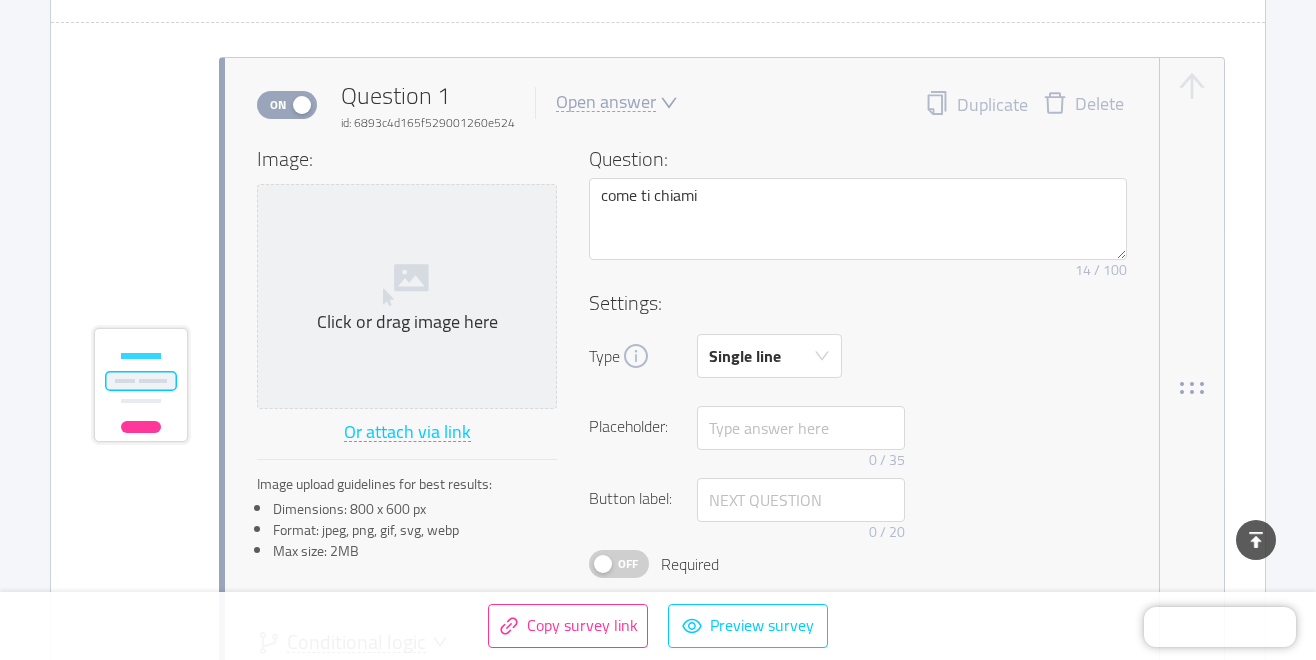 type 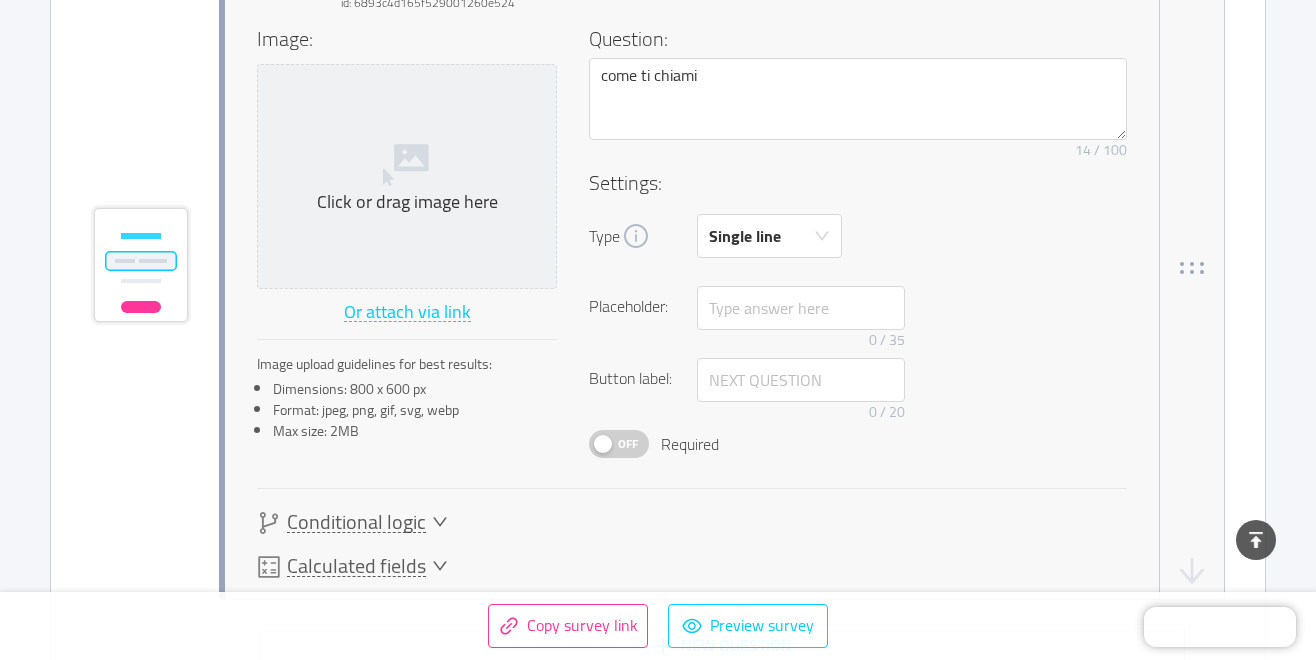 scroll, scrollTop: 1143, scrollLeft: 0, axis: vertical 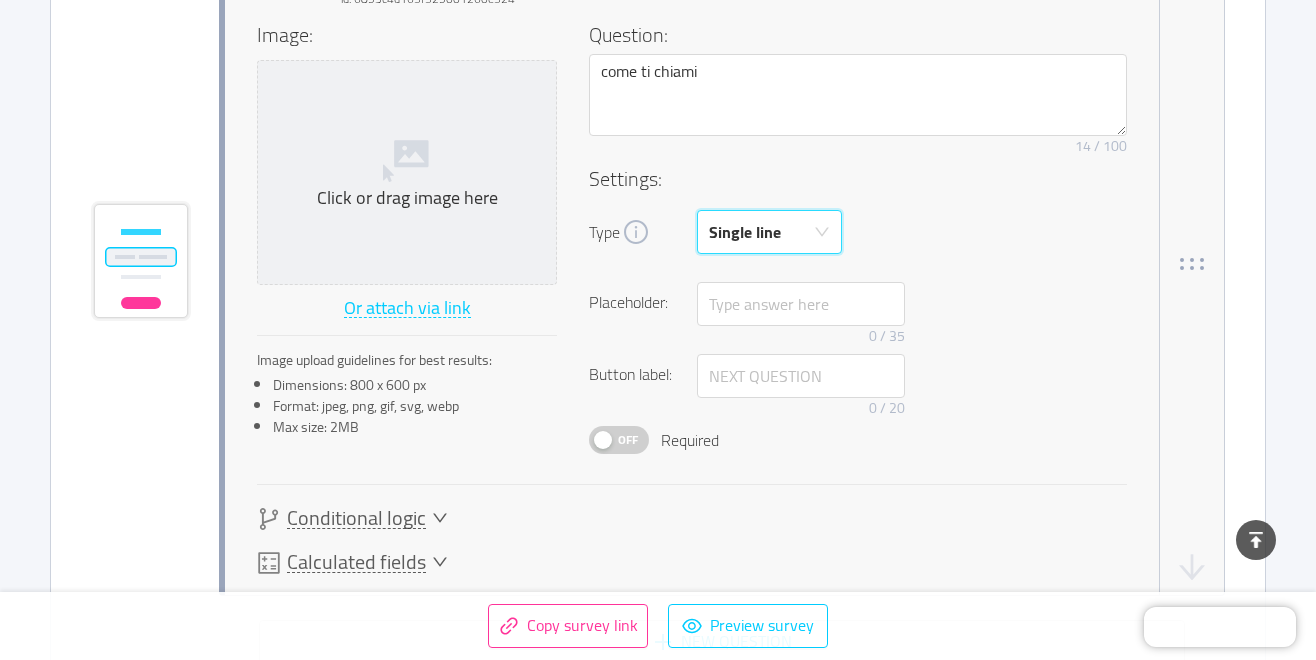 click 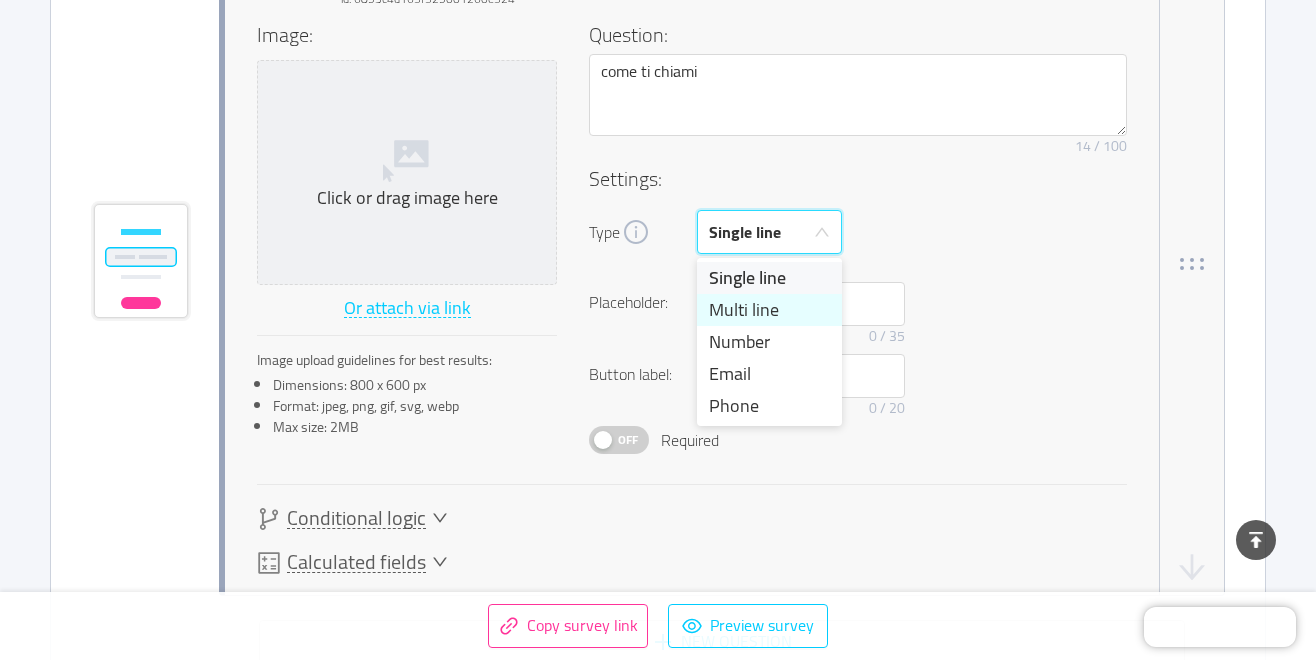 click on "Multi line" at bounding box center [769, 310] 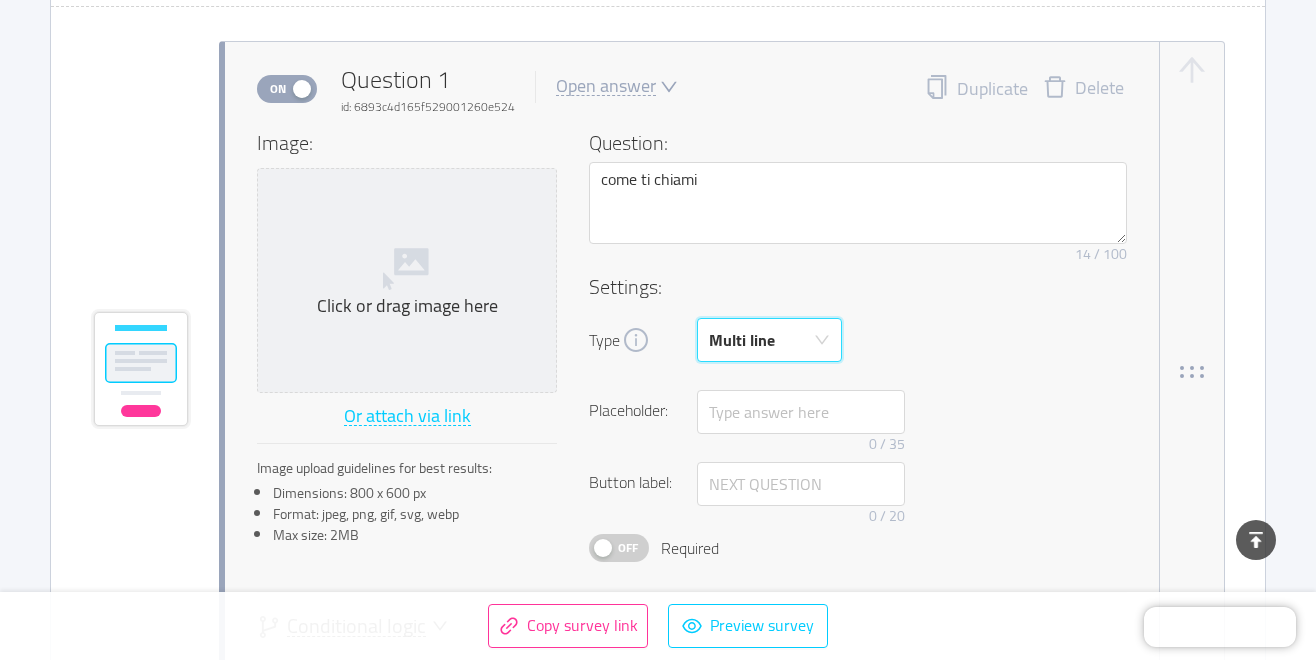 scroll, scrollTop: 1034, scrollLeft: 0, axis: vertical 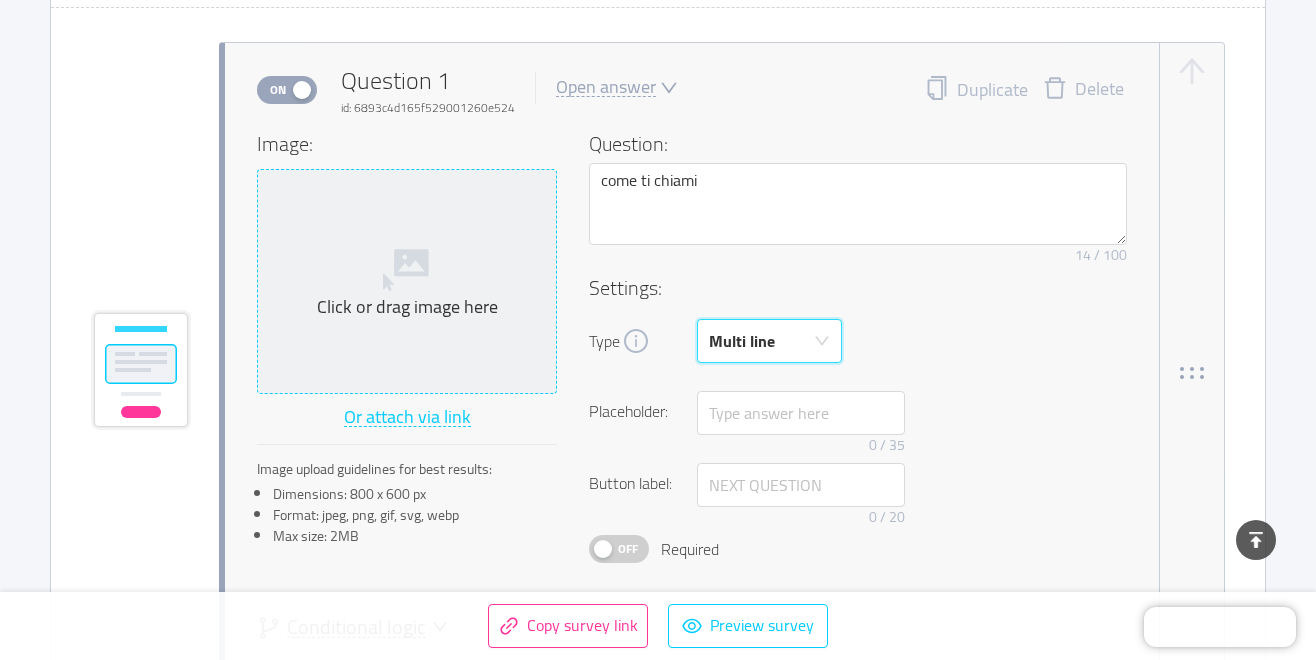 click on "Click or drag image here" at bounding box center [407, 307] 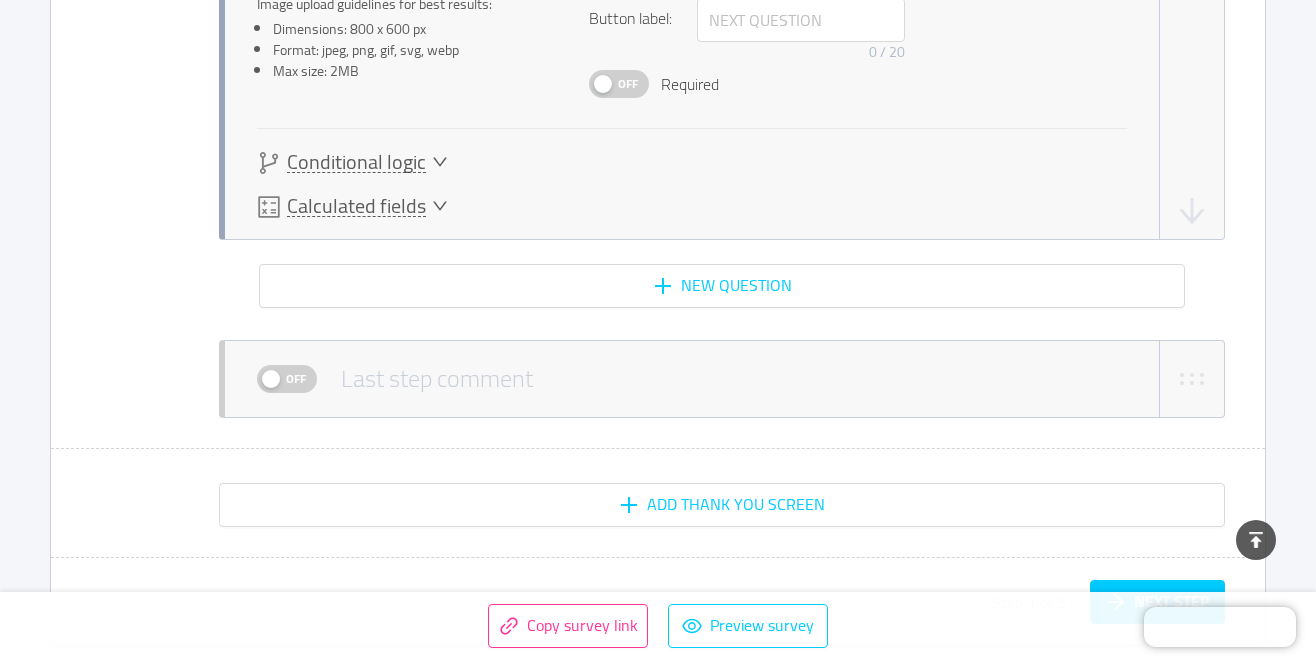 scroll, scrollTop: 1500, scrollLeft: 0, axis: vertical 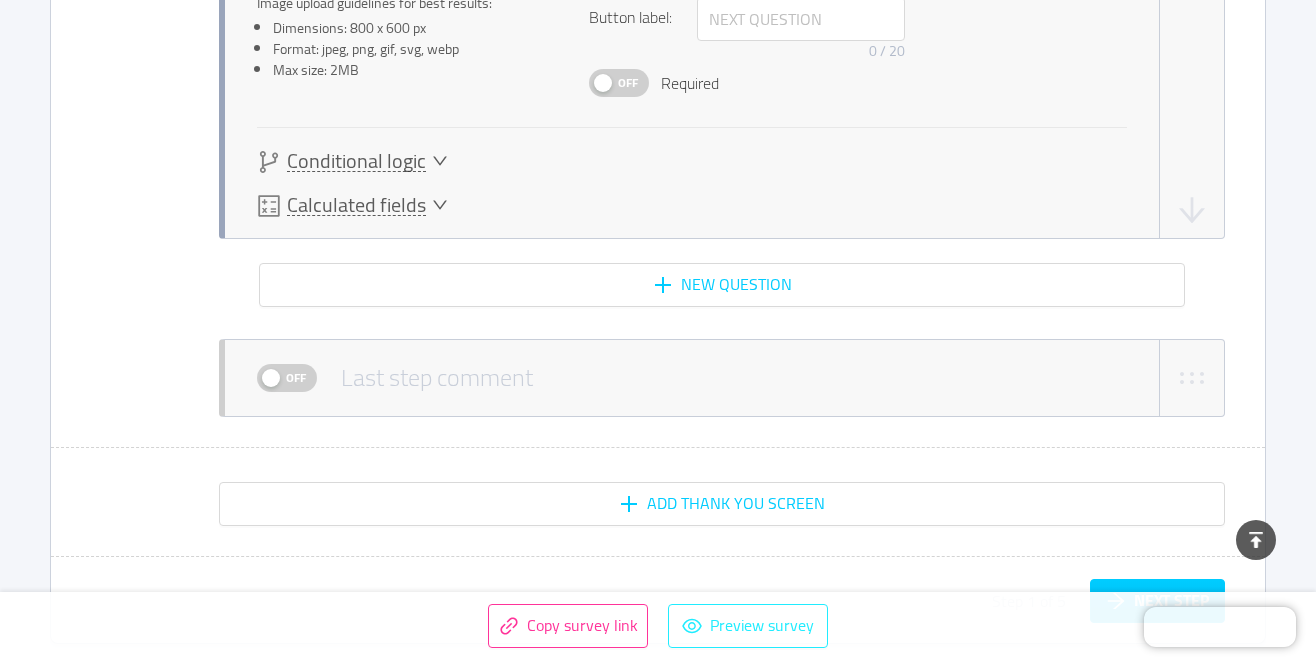 click on "Preview survey" at bounding box center (748, 626) 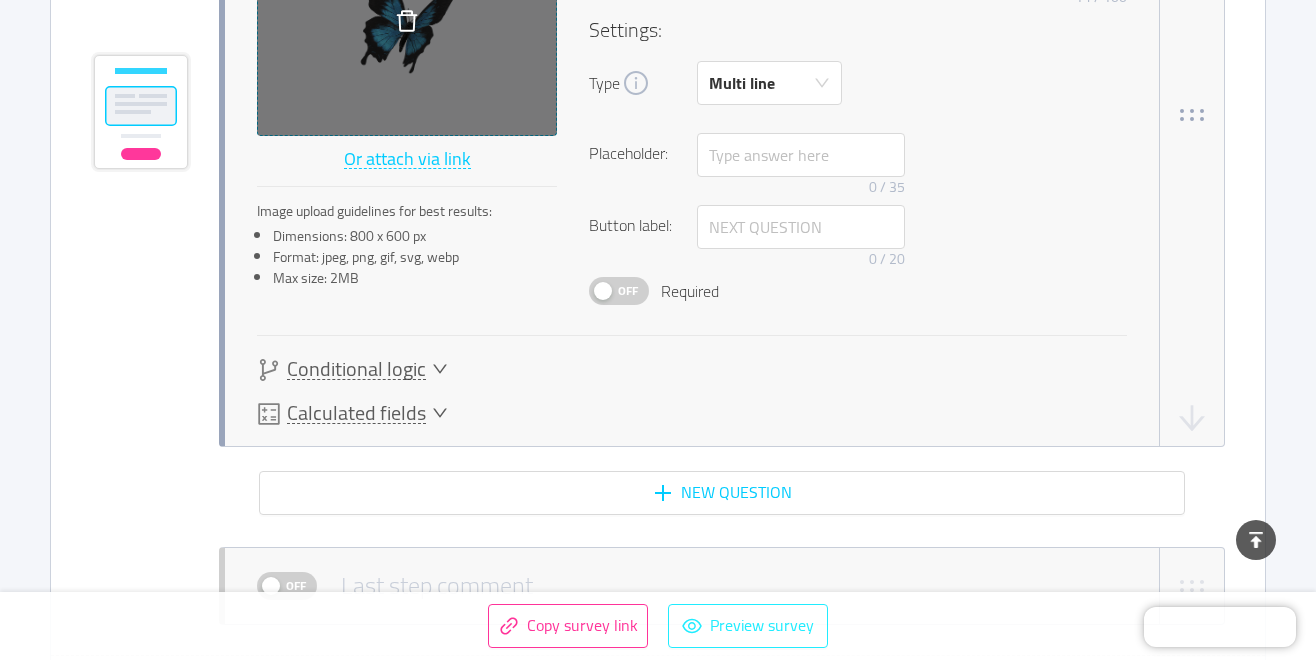 scroll, scrollTop: 1189, scrollLeft: 0, axis: vertical 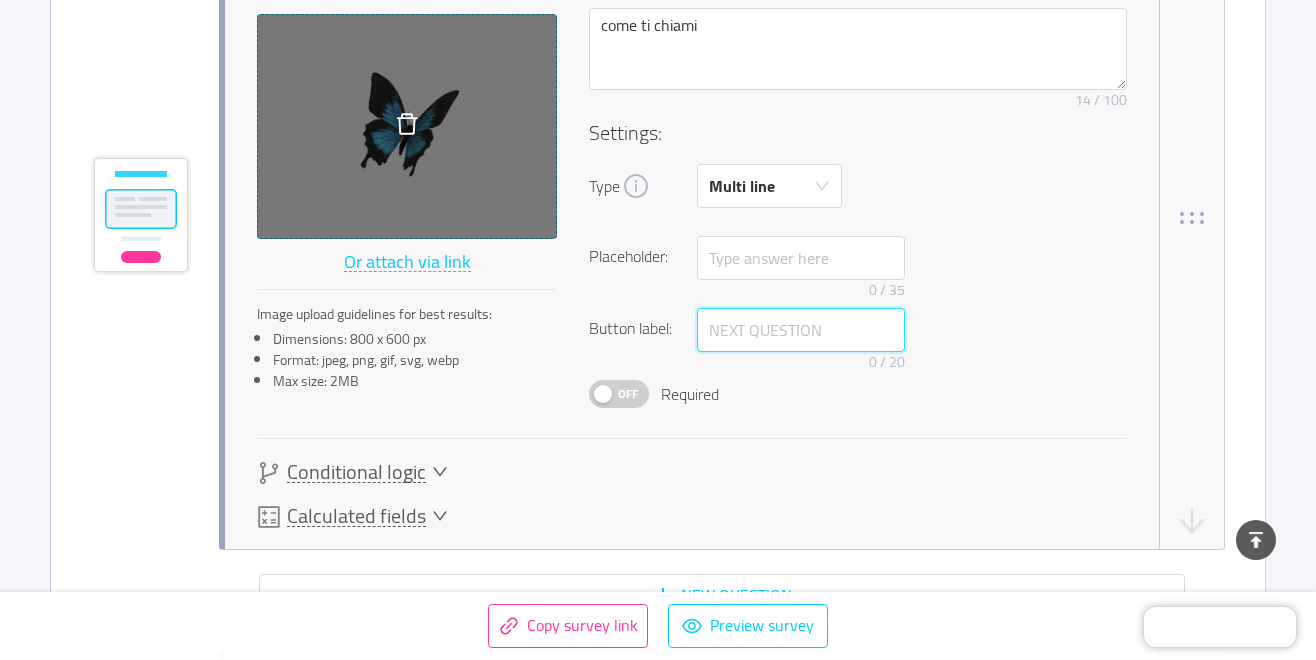 click at bounding box center (801, 330) 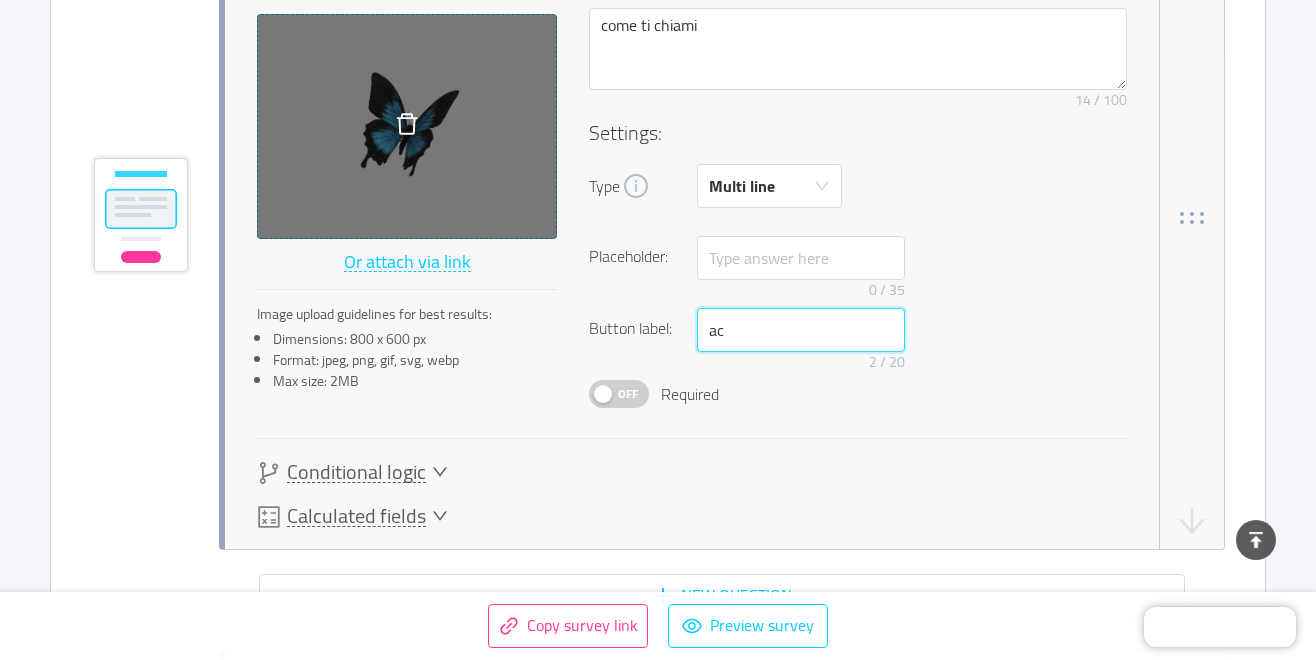 type on "a" 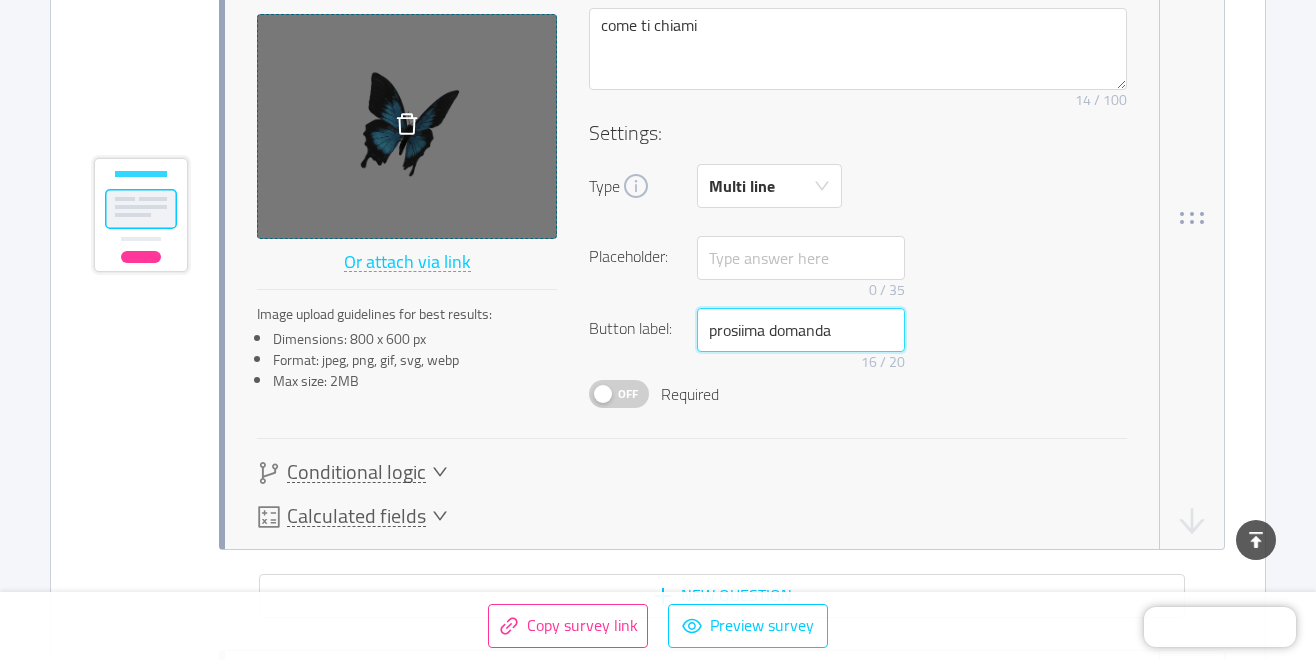 click on "prosiima domanda" at bounding box center (801, 330) 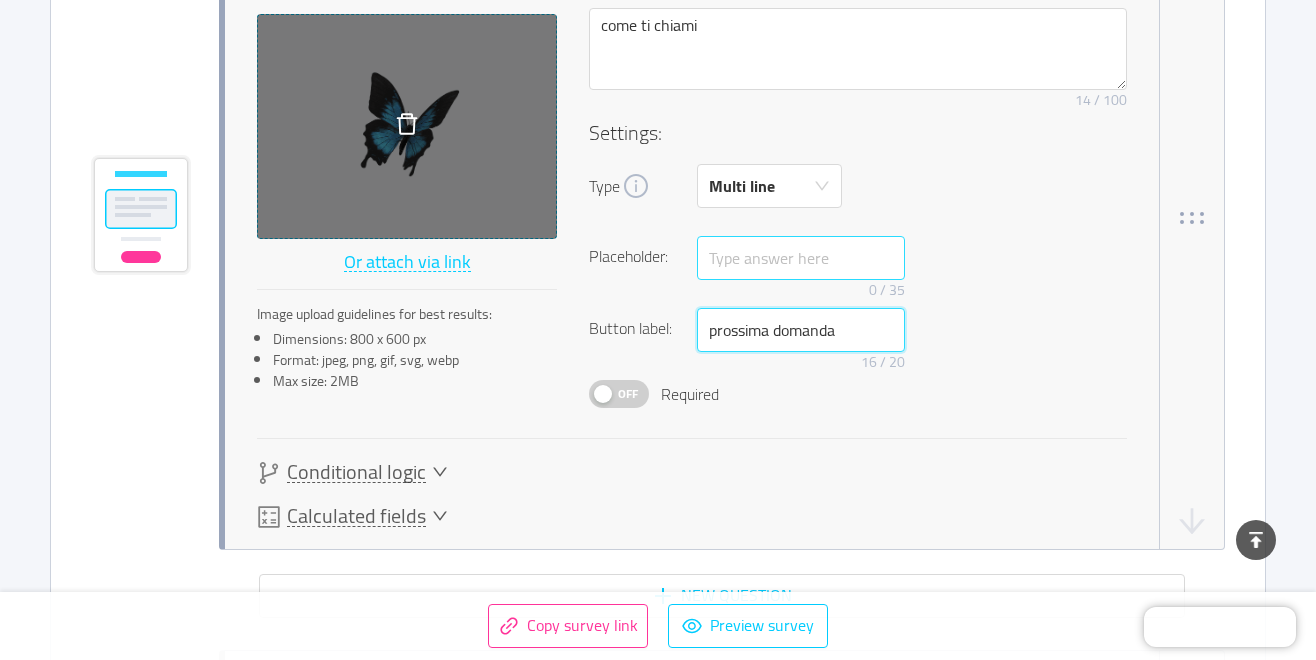 type on "prossima domanda" 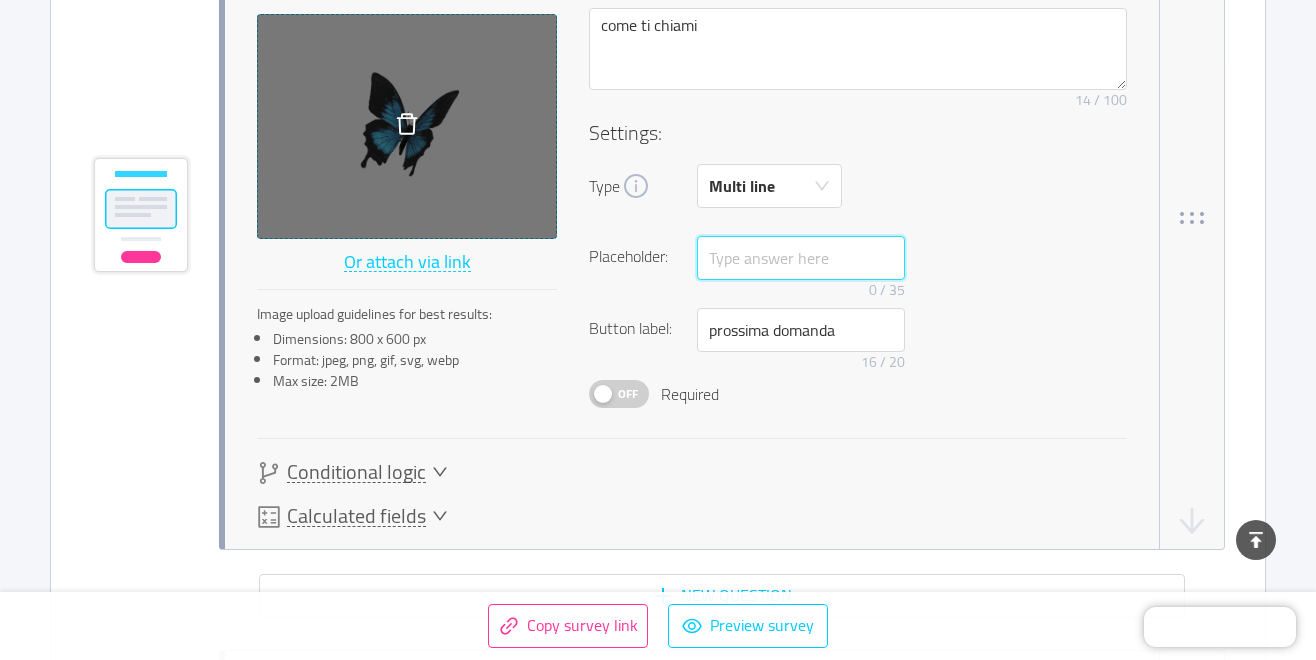 click at bounding box center [801, 258] 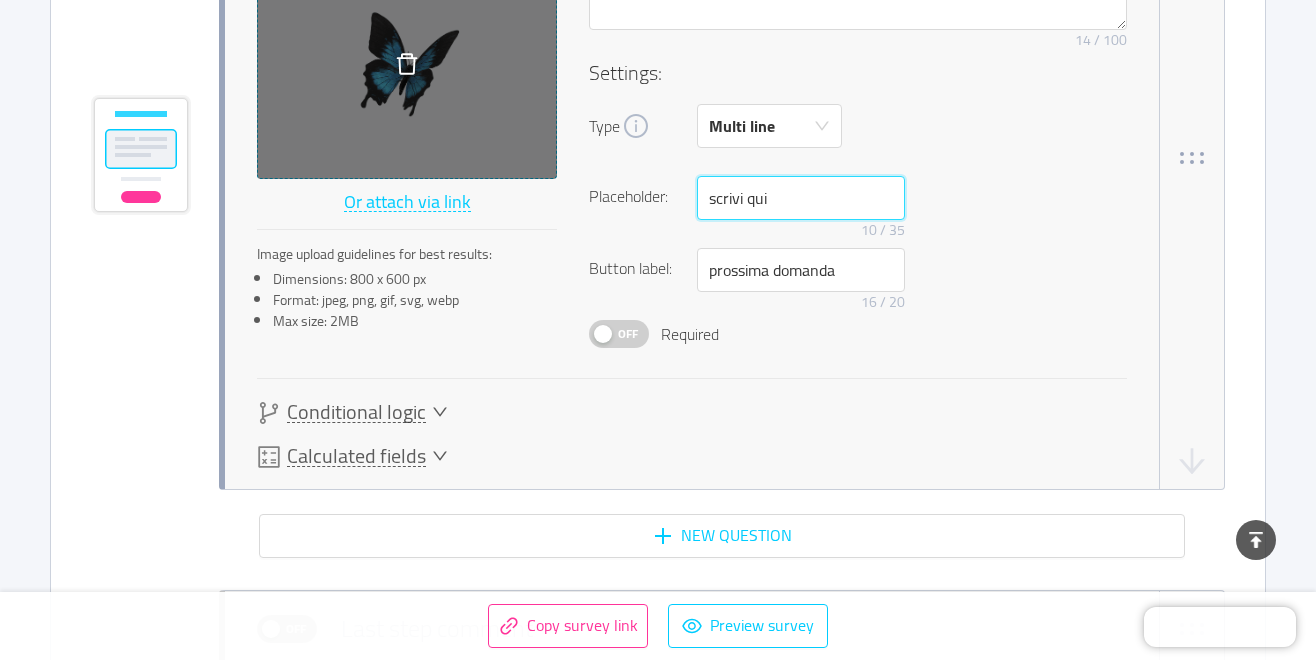scroll, scrollTop: 1268, scrollLeft: 0, axis: vertical 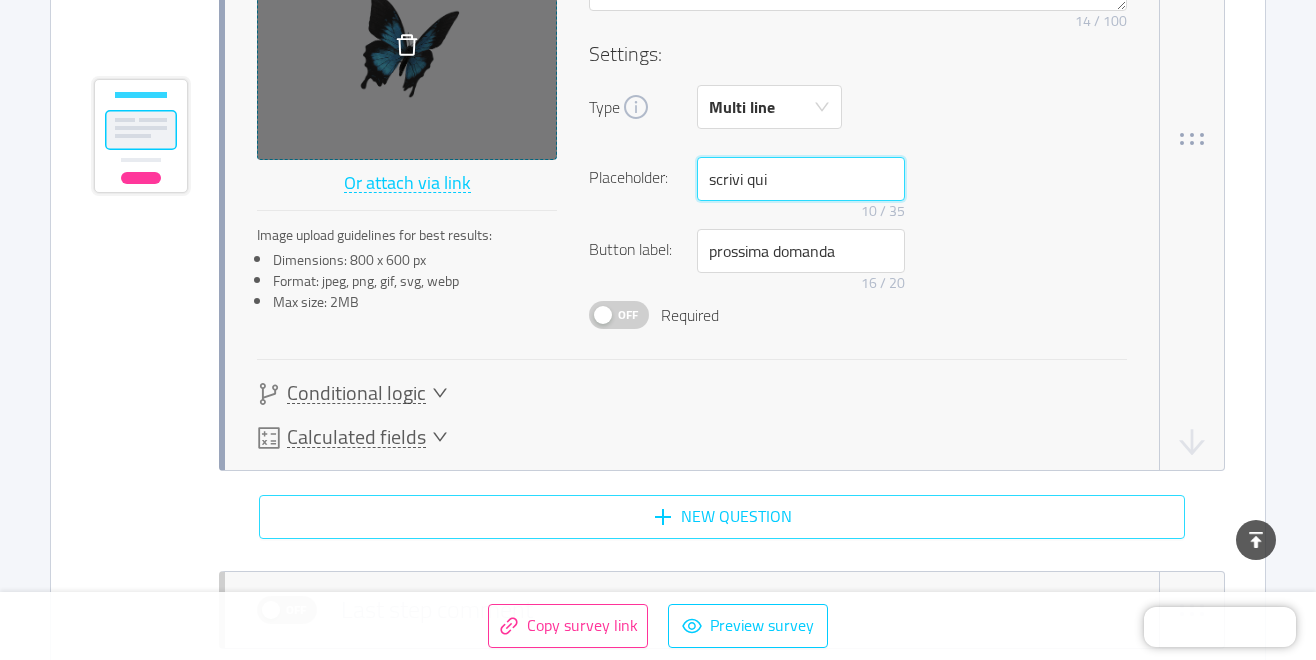 type on "scrivi qui" 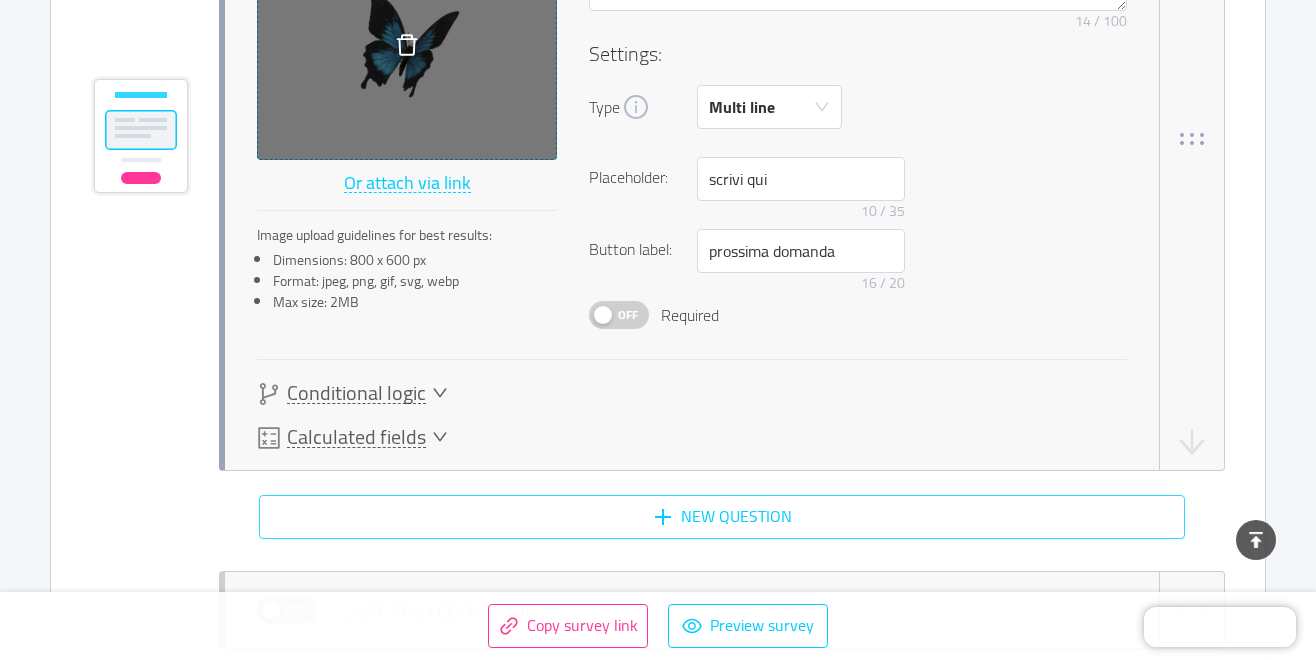 click on "New question" at bounding box center (722, 517) 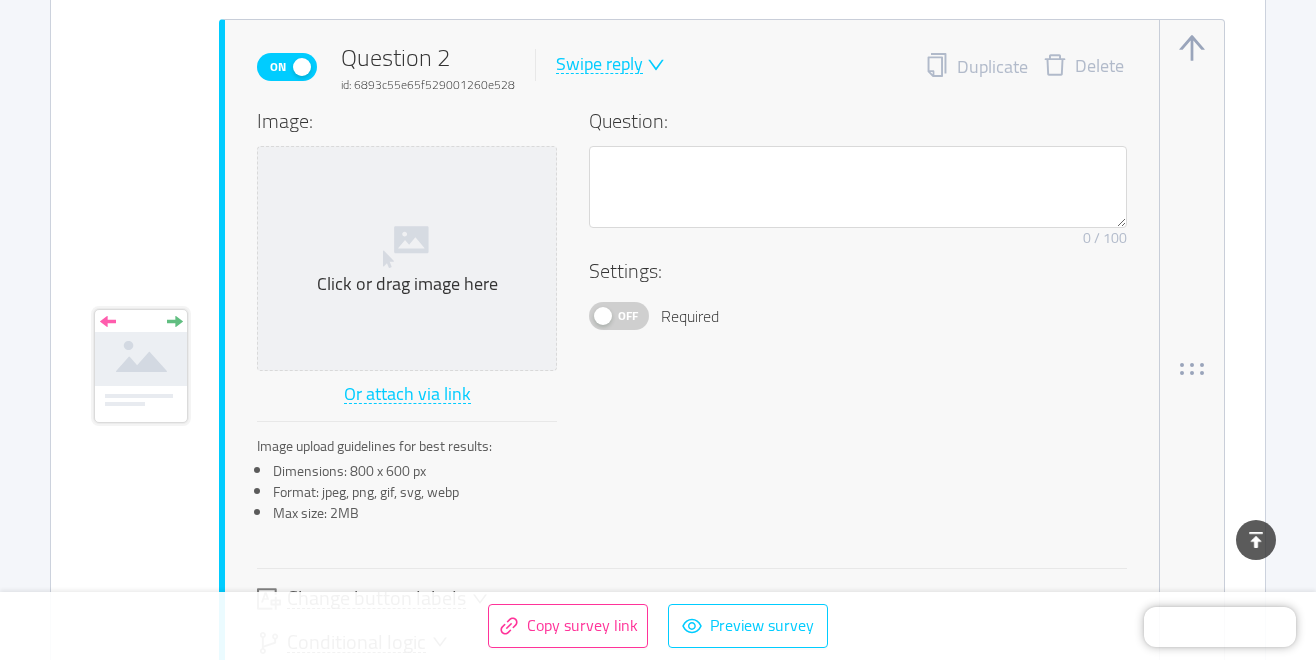 scroll, scrollTop: 1851, scrollLeft: 0, axis: vertical 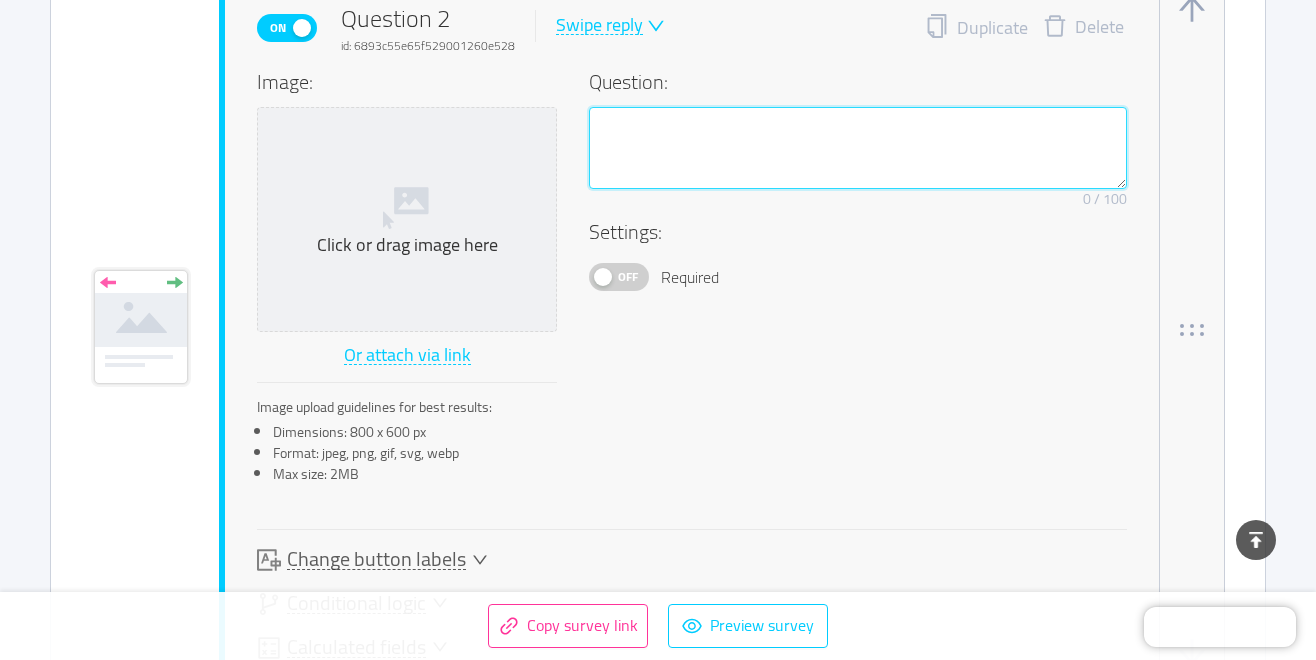 click at bounding box center (858, 148) 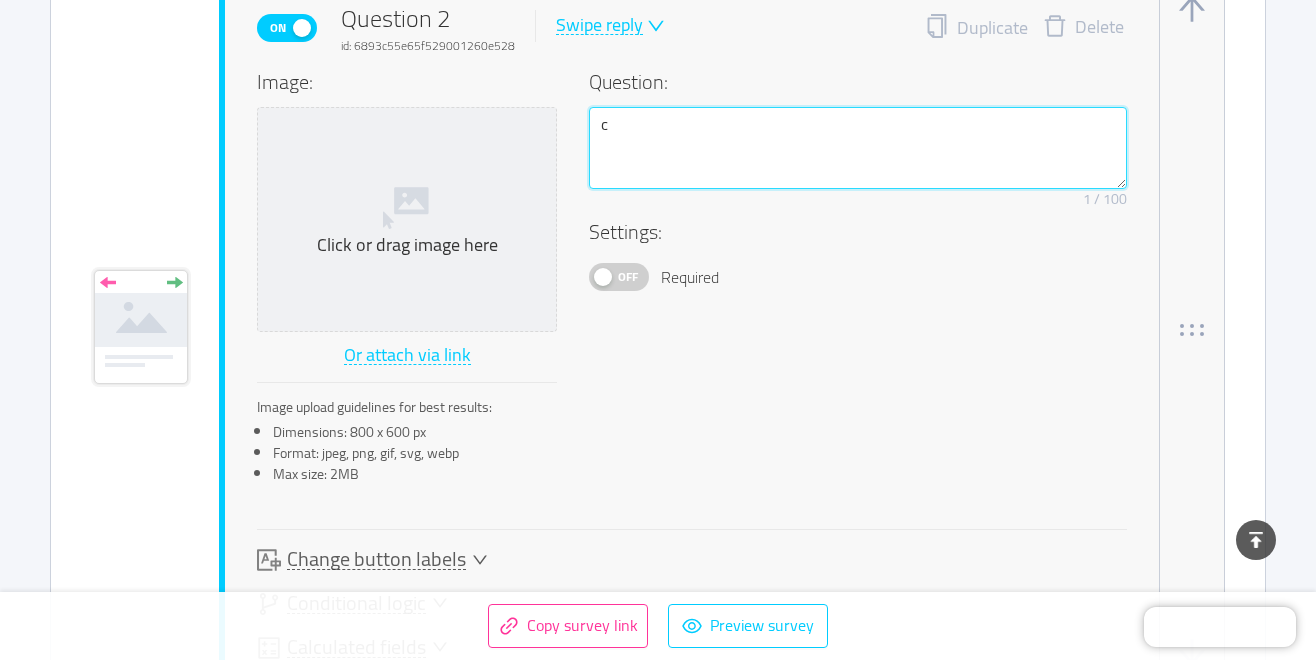 type 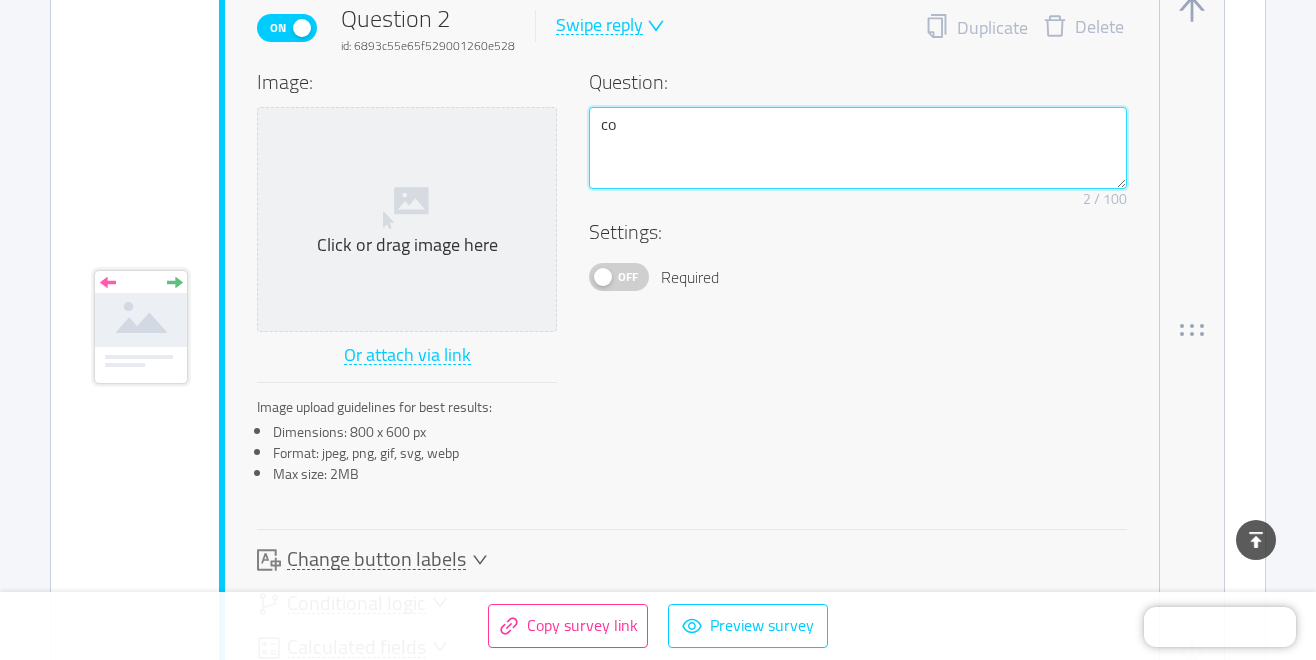 type 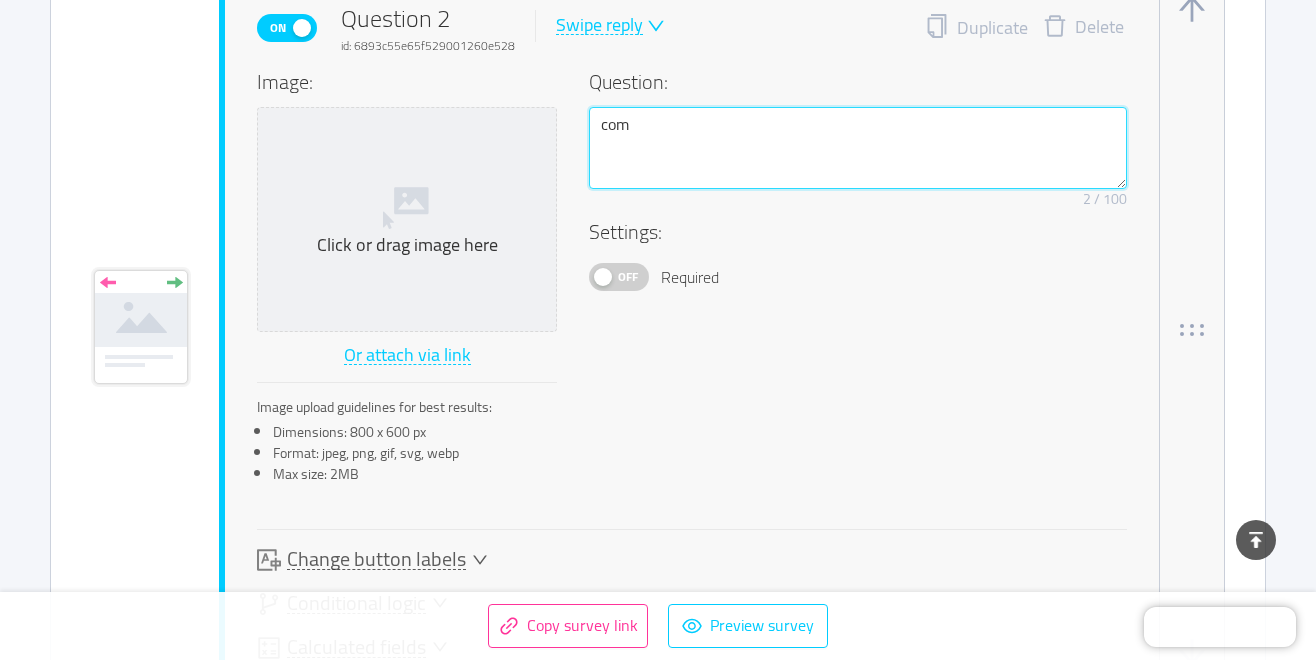 type 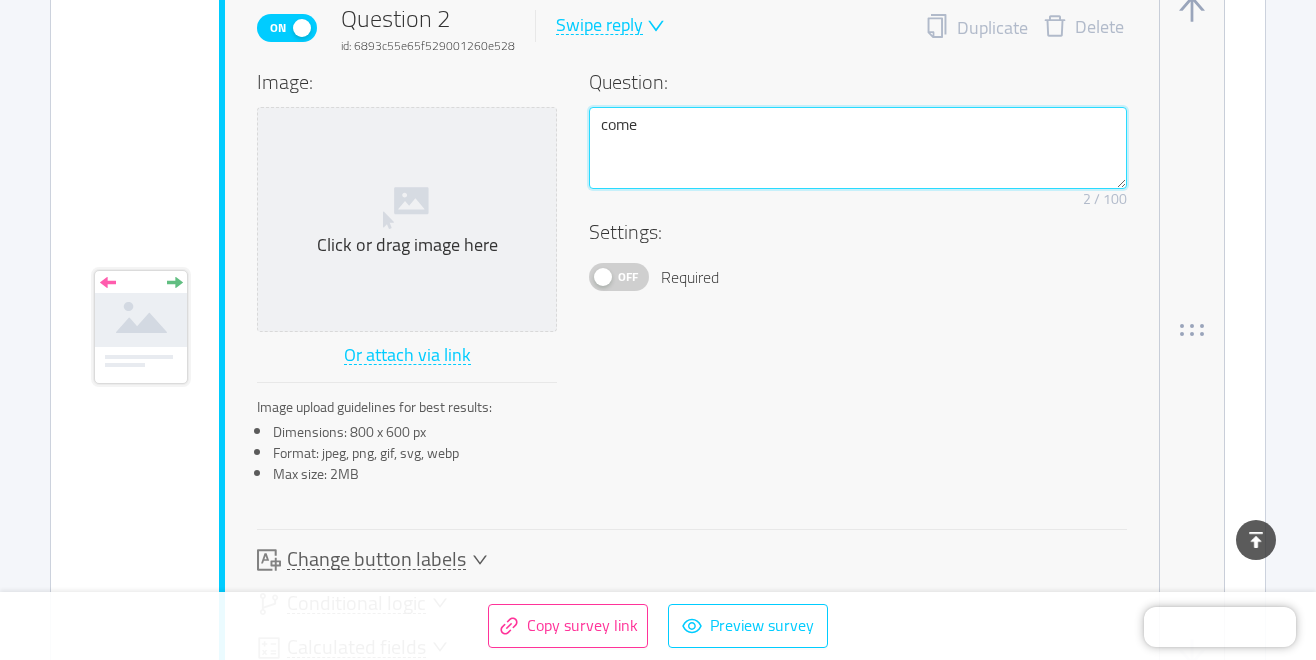 type 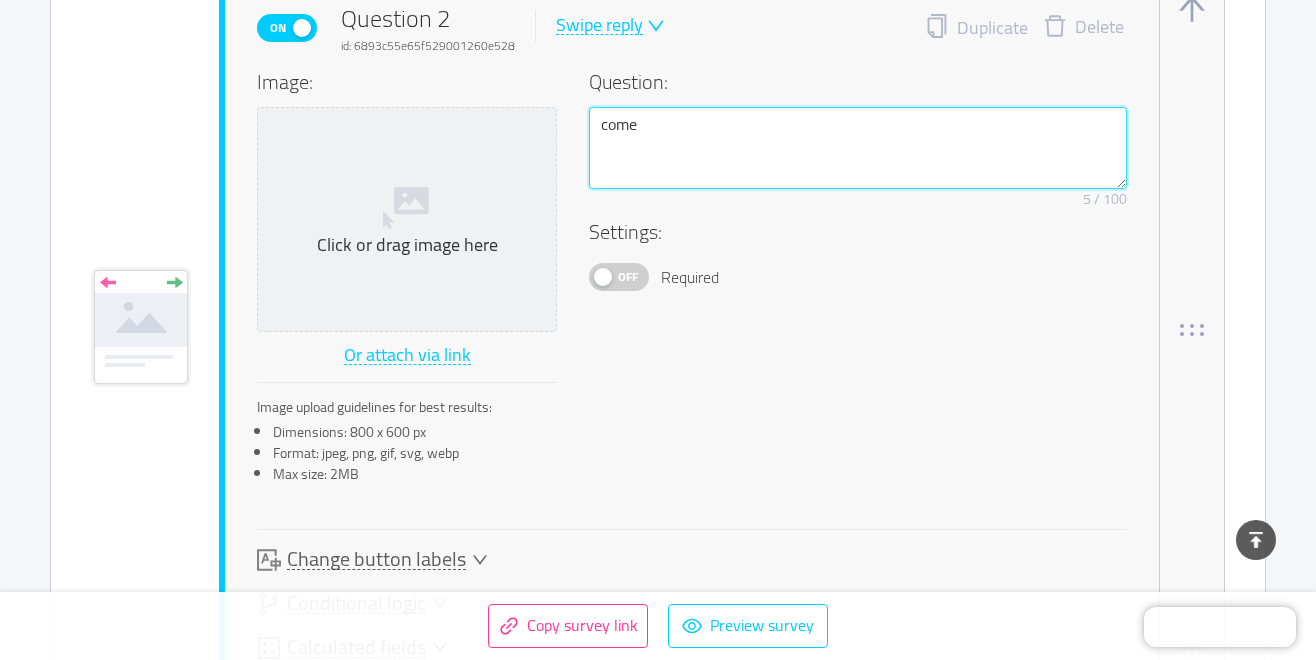 type 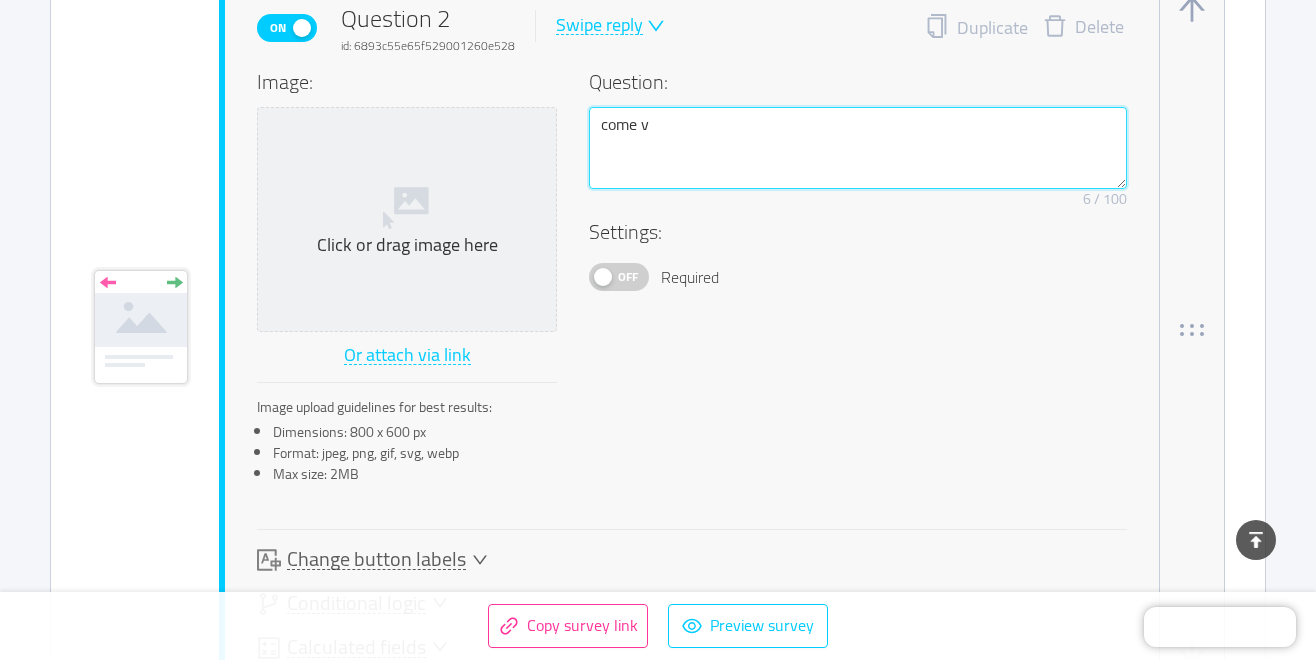 type 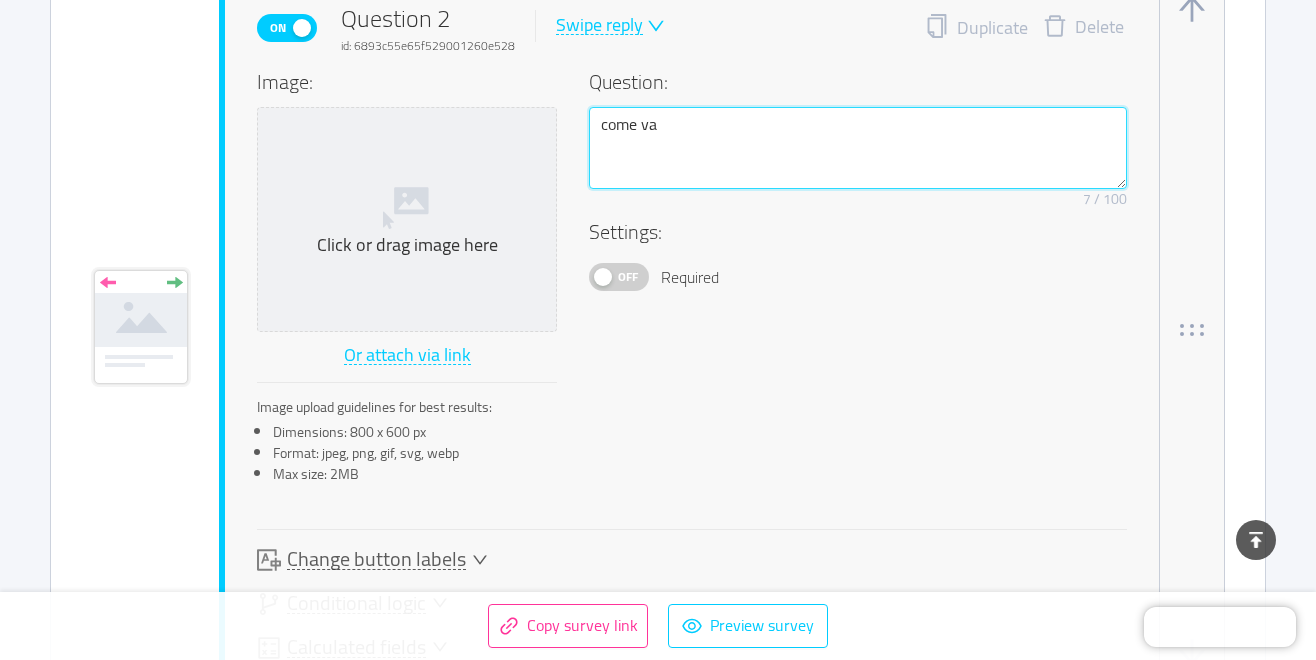 type 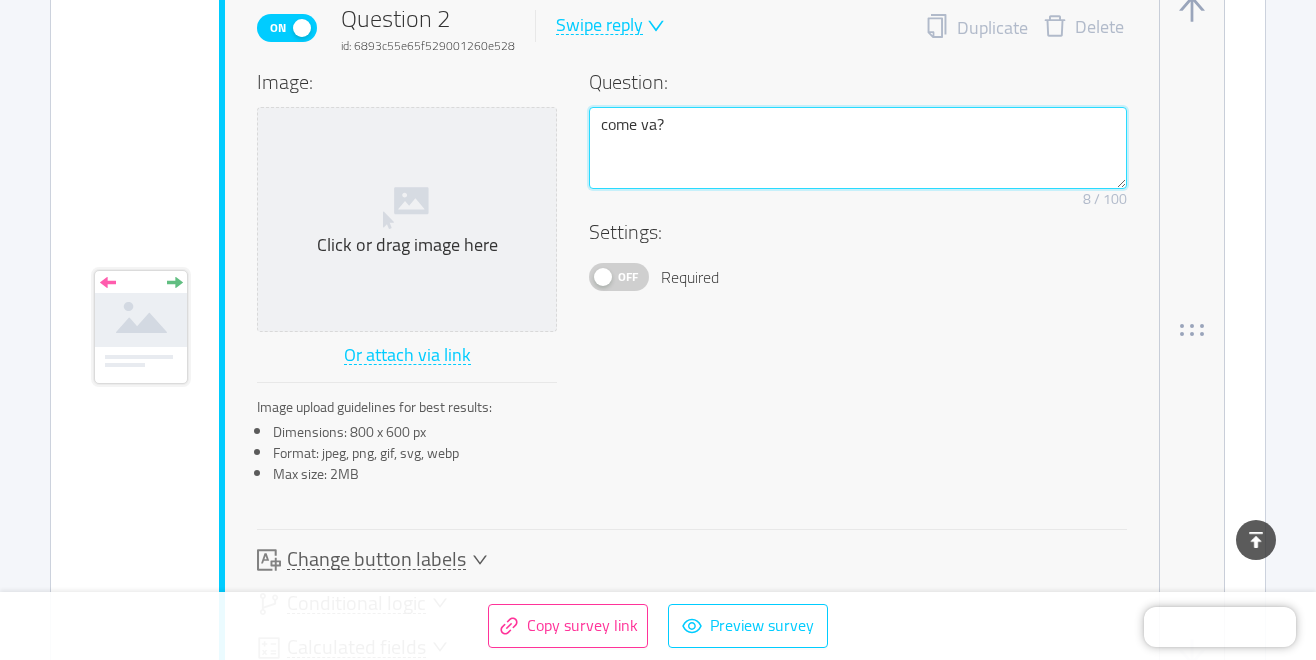type on "come va?" 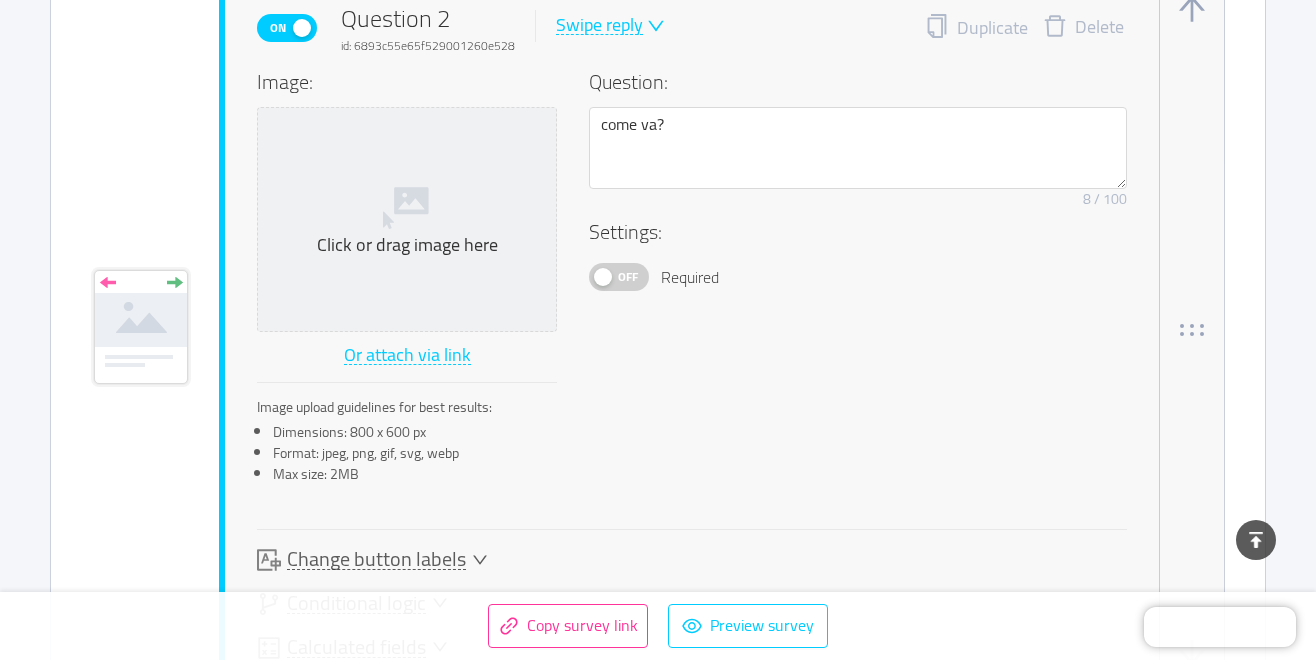 click on "Off" at bounding box center (628, 277) 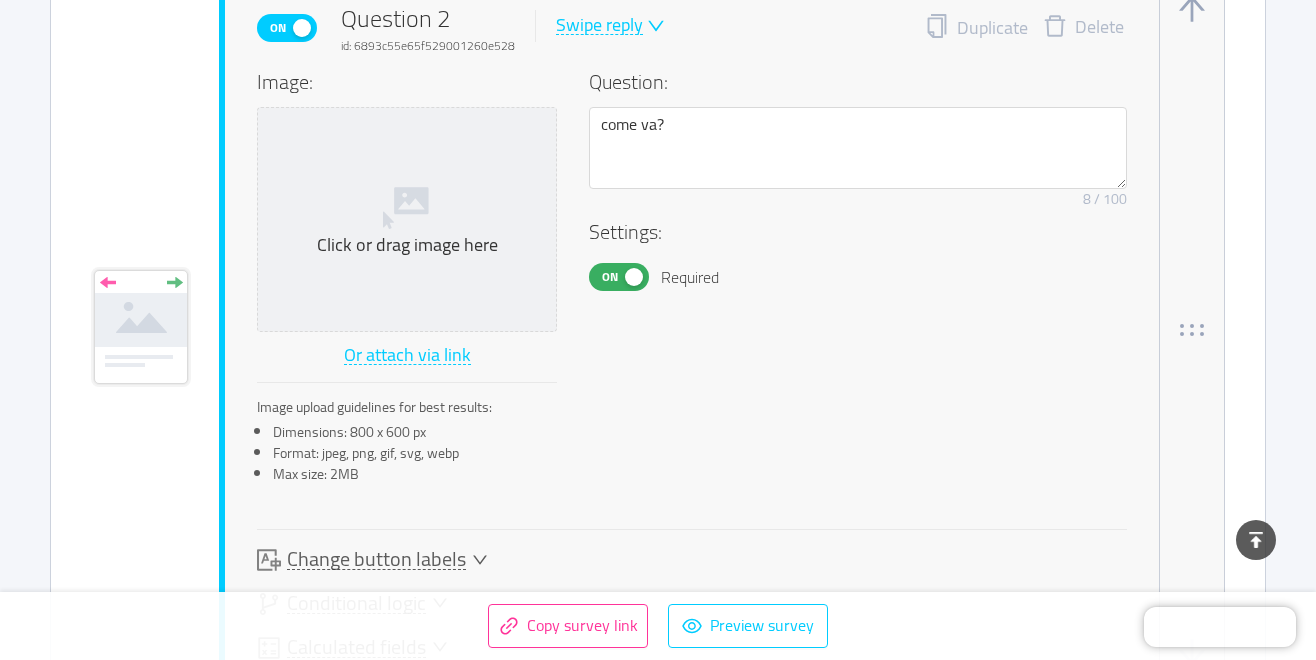 click on "On" at bounding box center [610, 277] 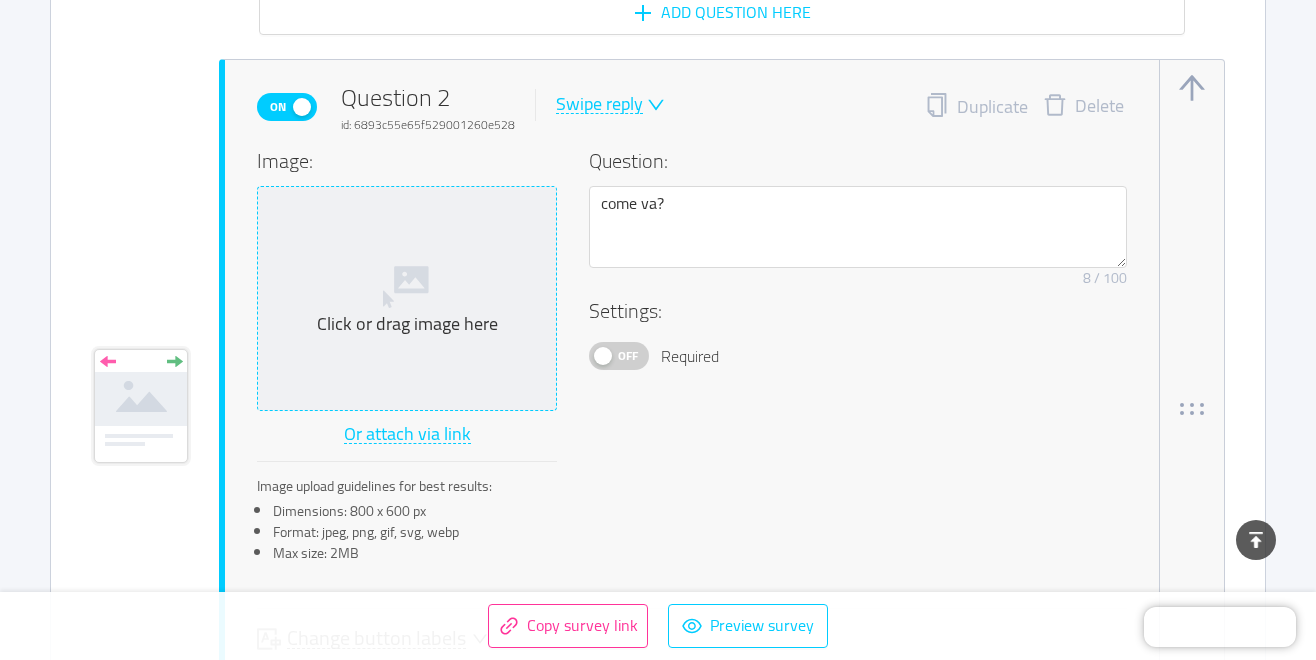 scroll, scrollTop: 1751, scrollLeft: 0, axis: vertical 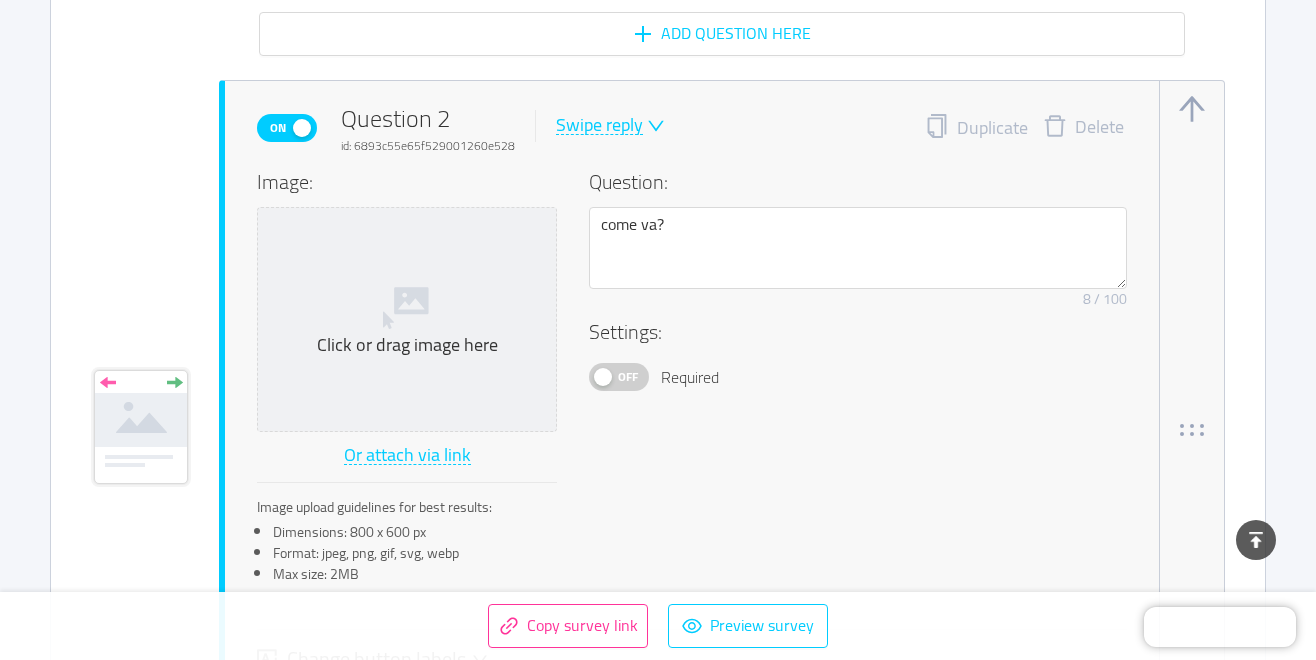 click 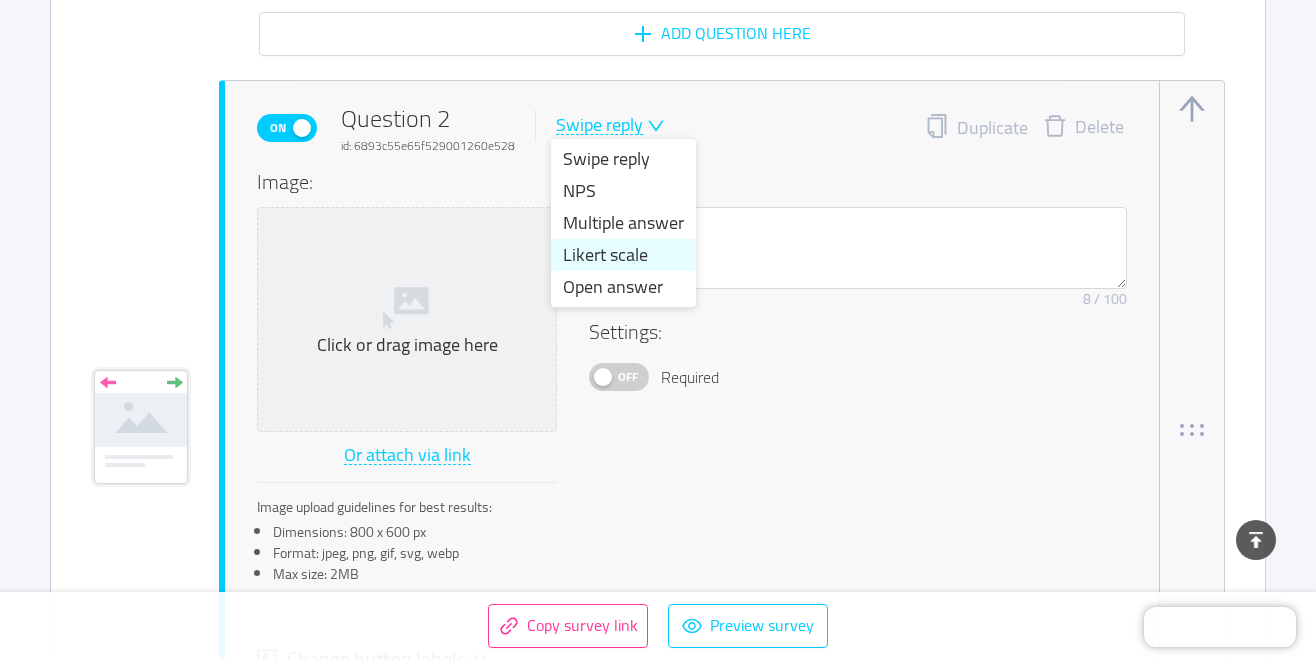 click on "Likert scale" at bounding box center (623, 255) 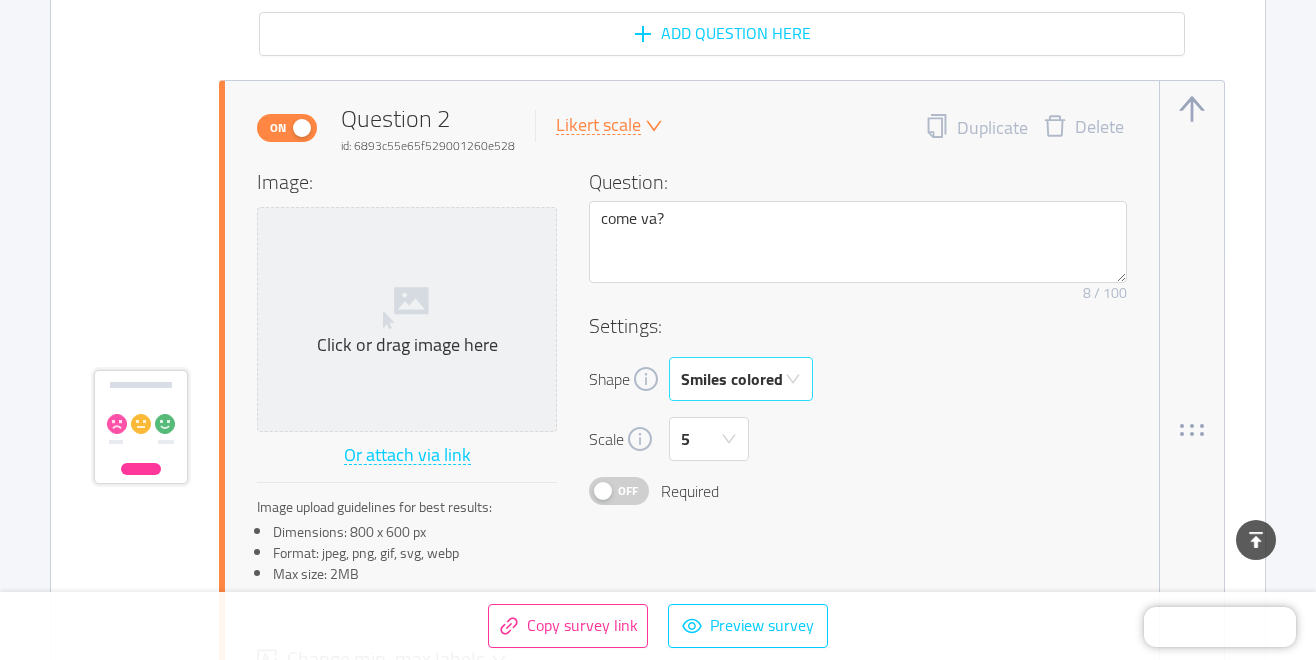 click on "Smiles colored" at bounding box center (732, 379) 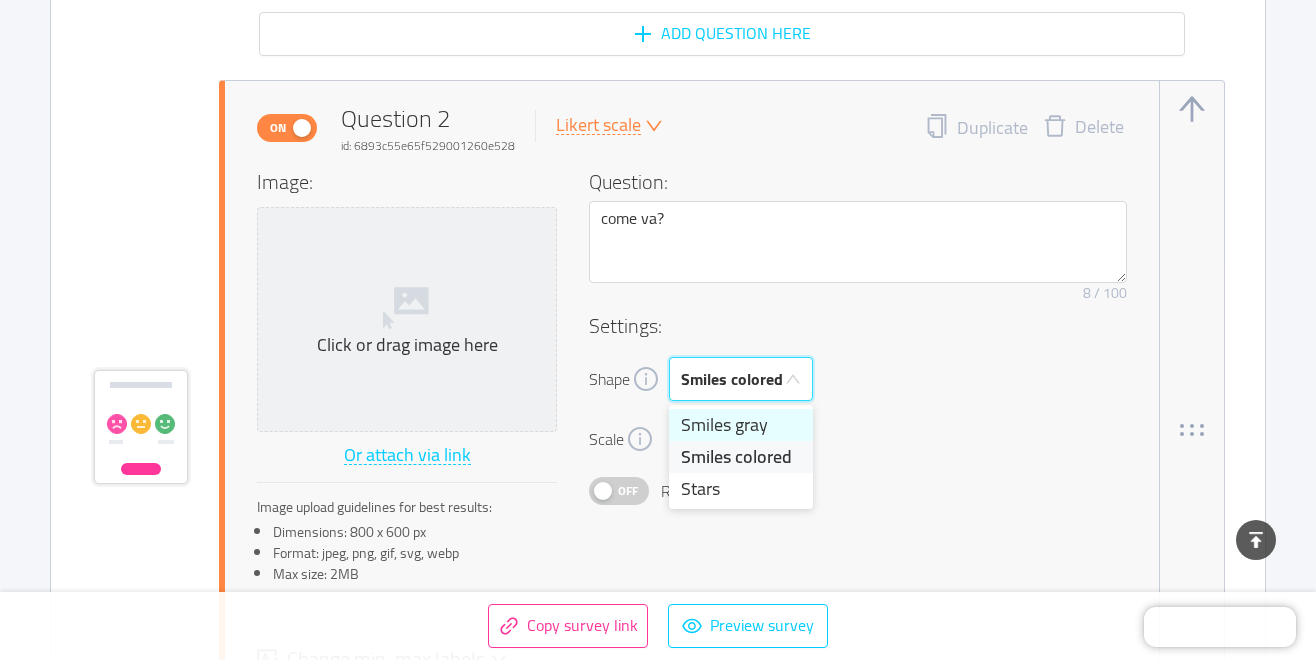 click on "Smiles gray" at bounding box center [741, 425] 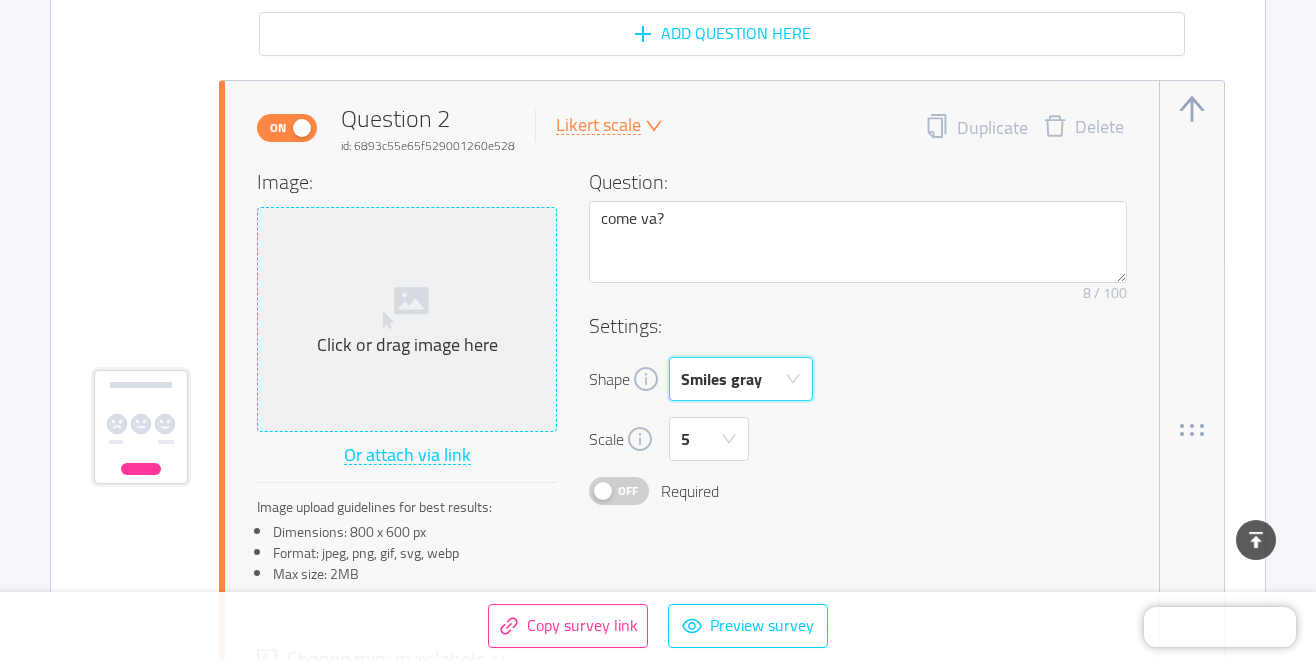 click on "Click or drag image here" at bounding box center [407, 345] 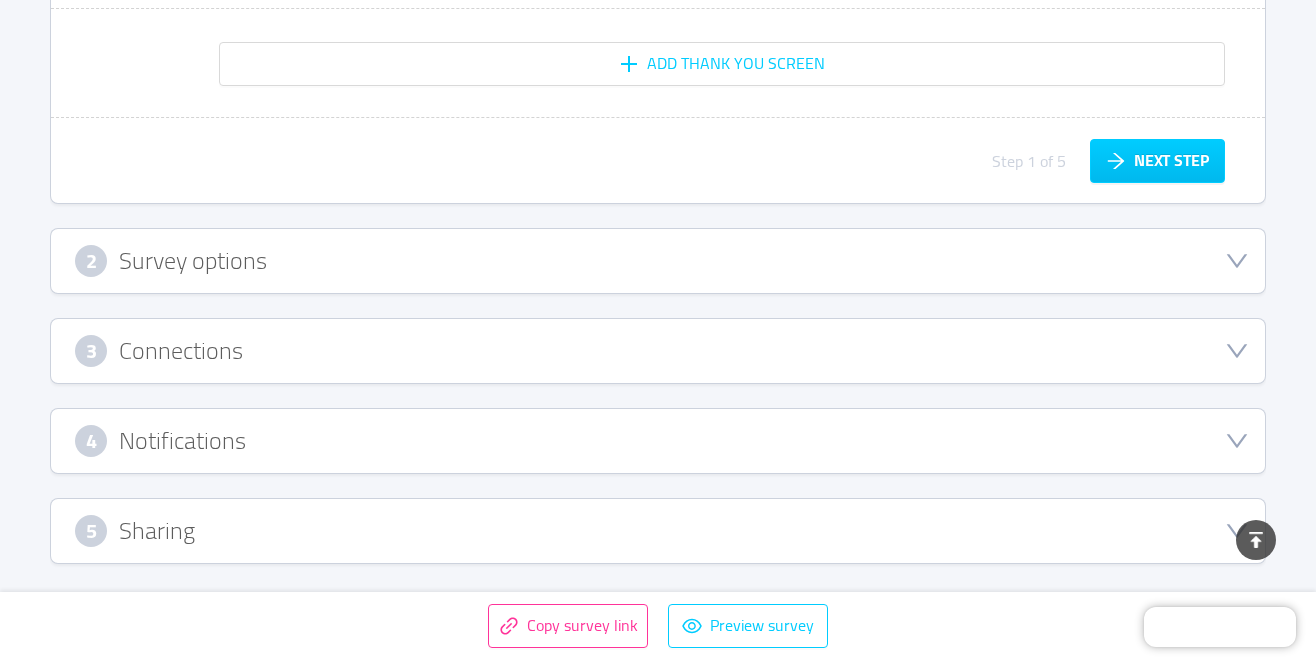 click on "2  Survey options" at bounding box center (658, 261) 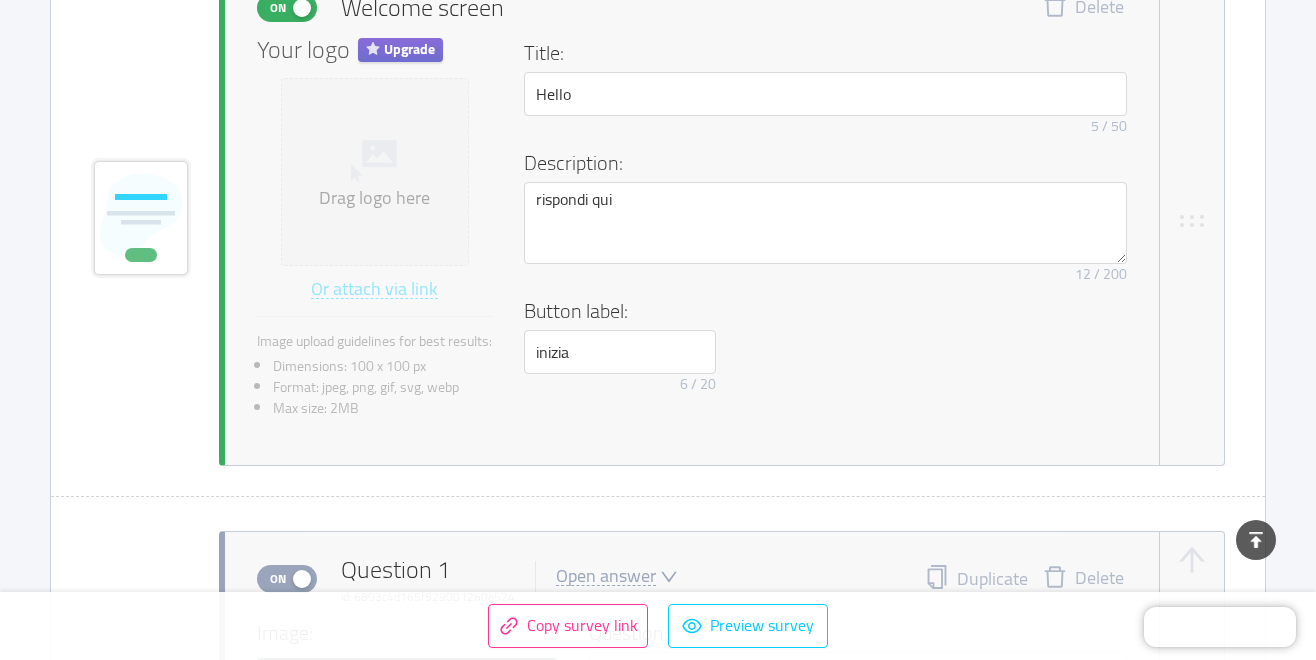type 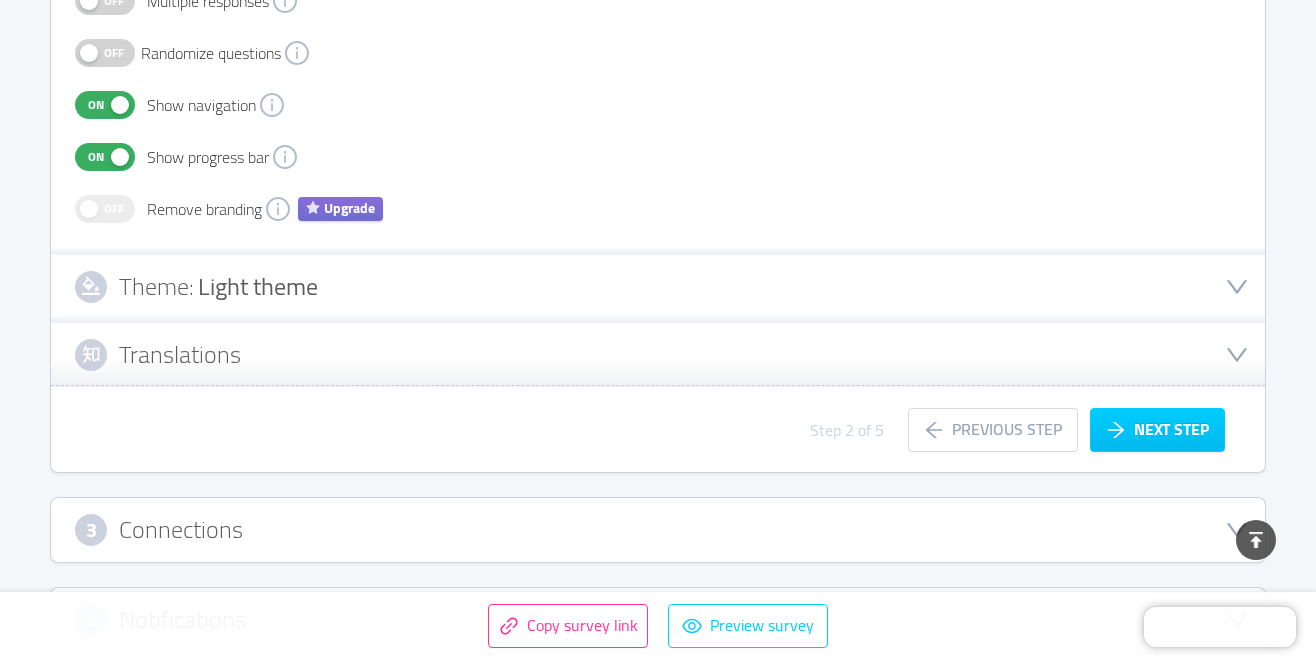 scroll, scrollTop: 642, scrollLeft: 0, axis: vertical 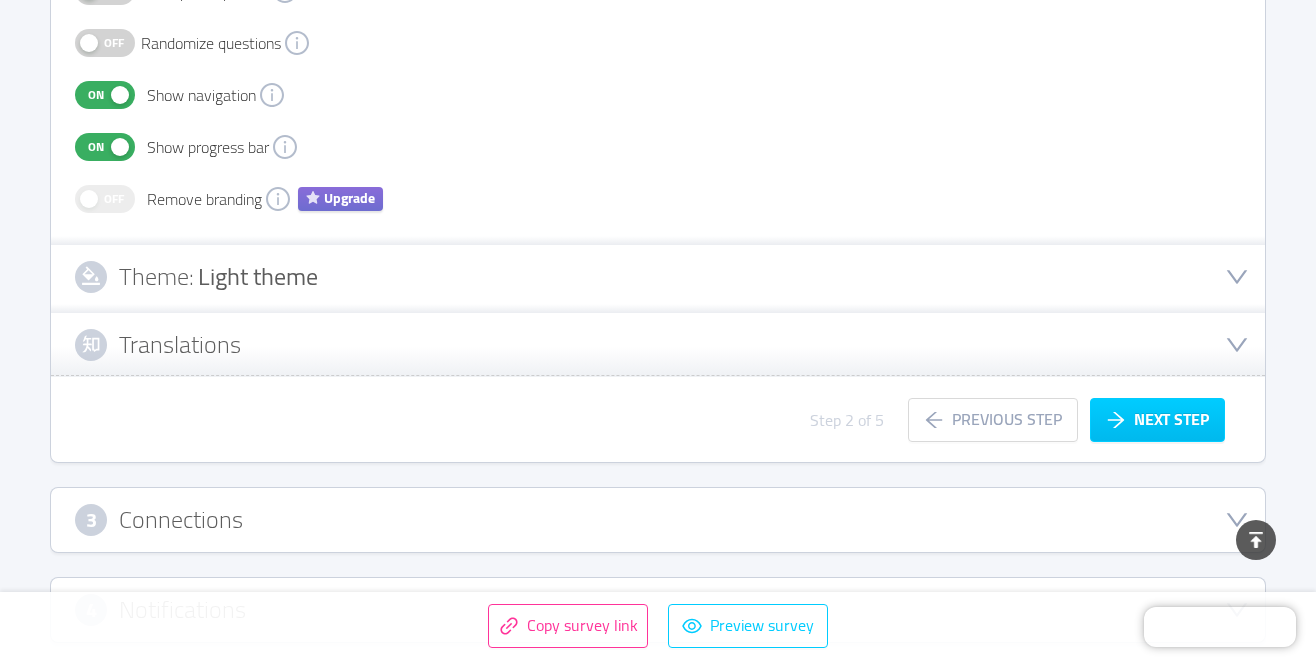 click on "Translations" at bounding box center [658, 345] 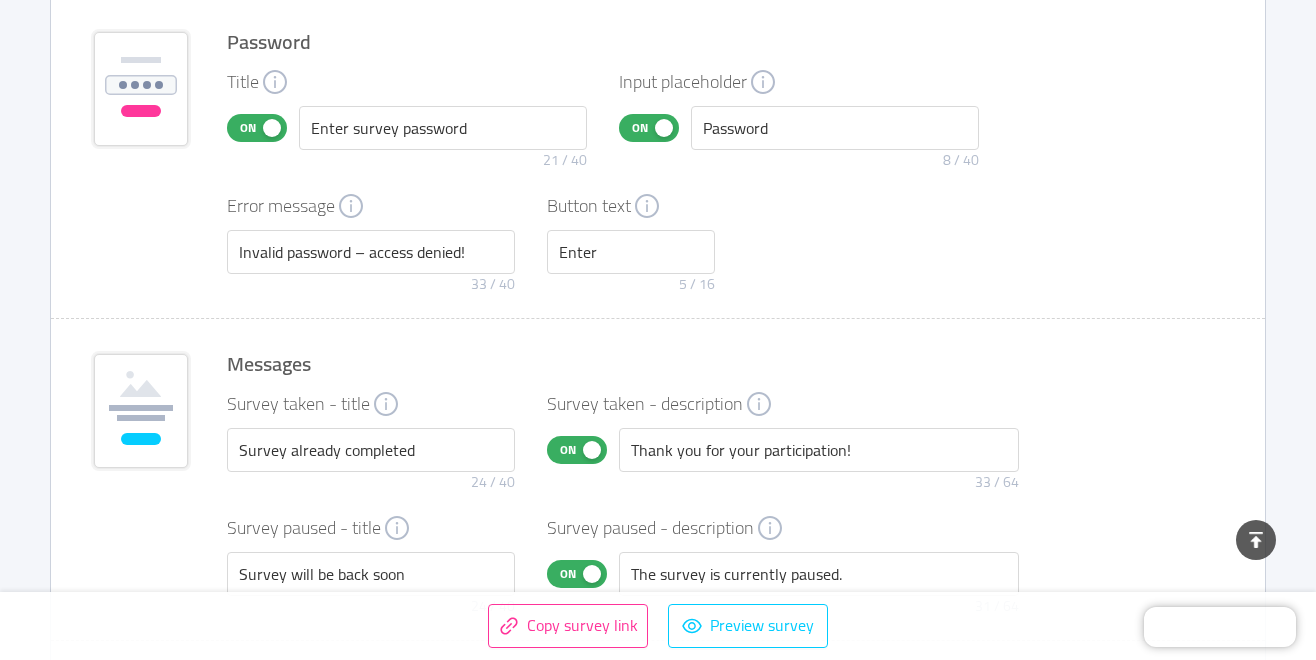 scroll, scrollTop: 1125, scrollLeft: 0, axis: vertical 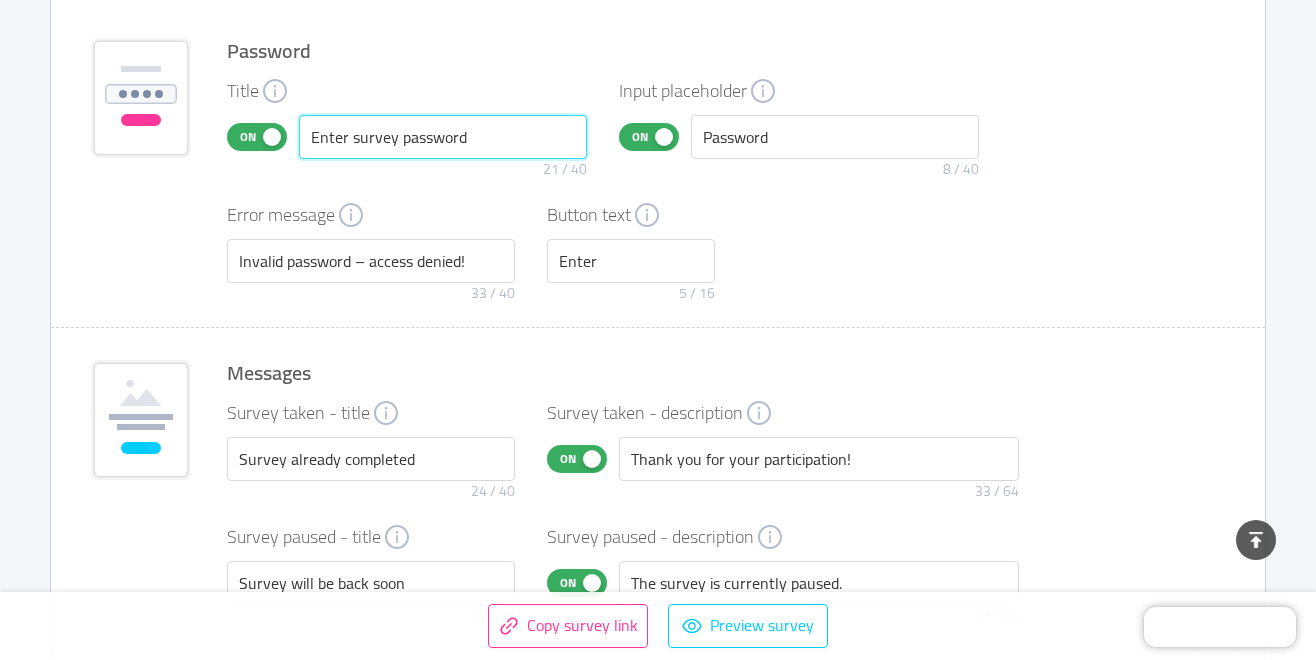 click on "Enter survey password" at bounding box center (443, 137) 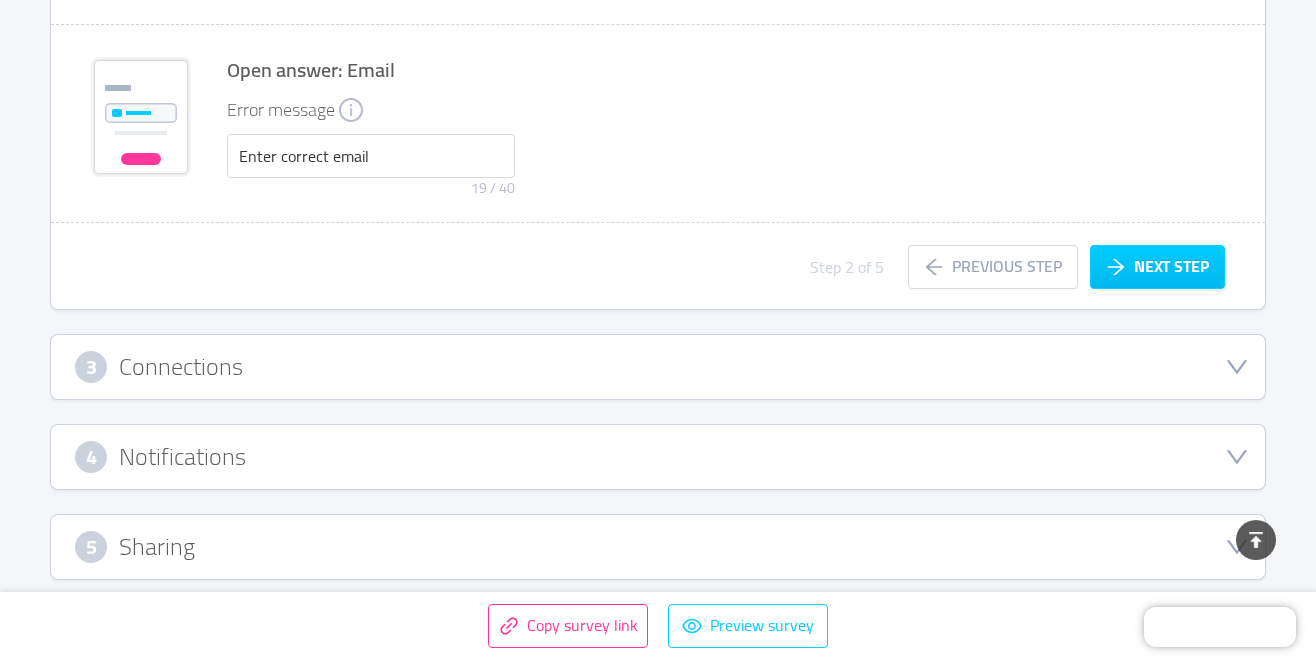 scroll, scrollTop: 3461, scrollLeft: 0, axis: vertical 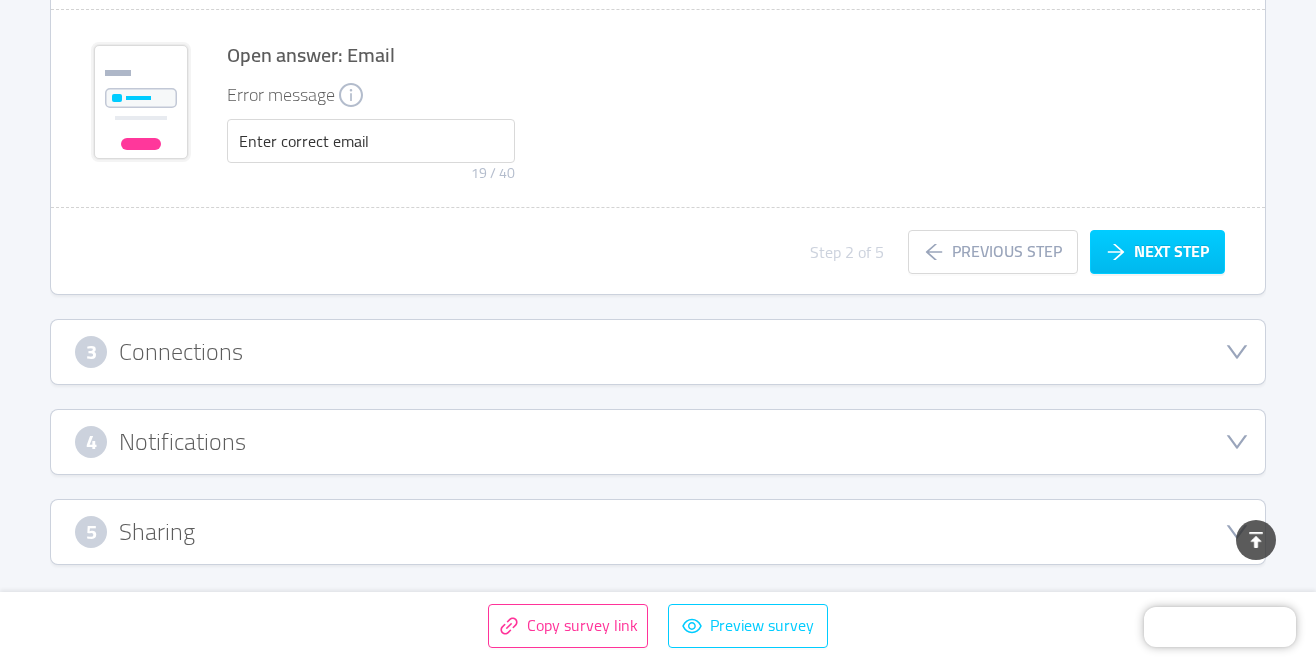click on "4  Notifications" at bounding box center [658, 442] 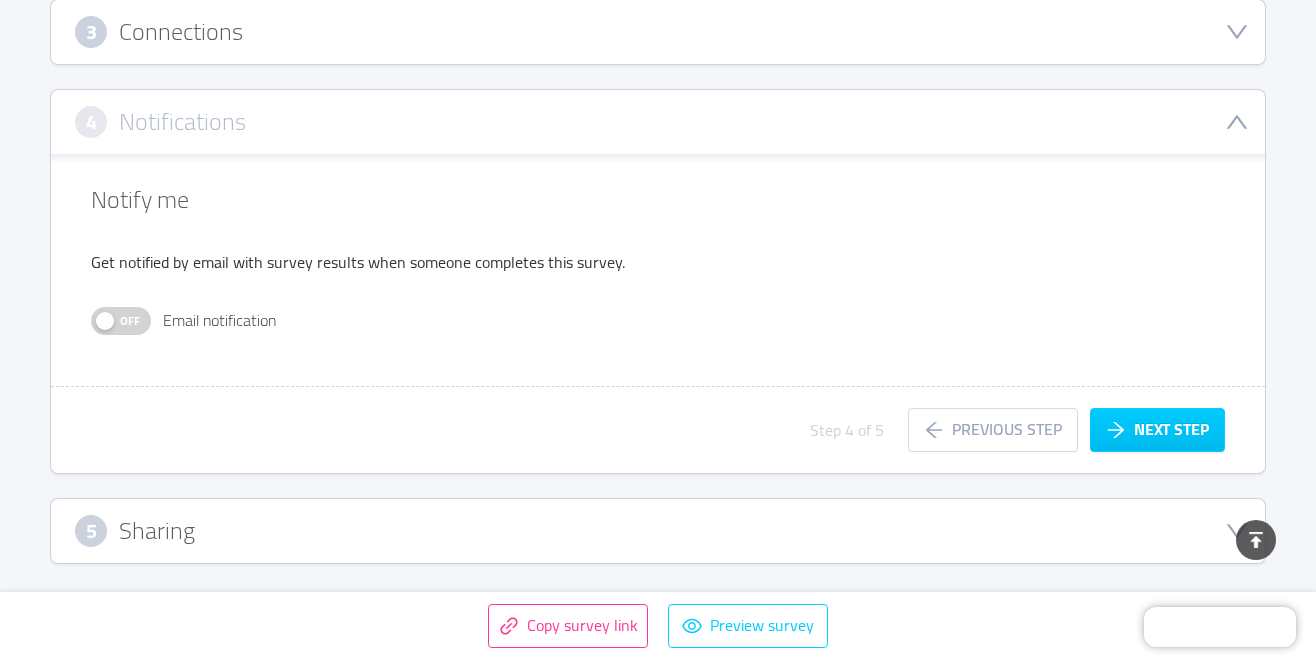 scroll, scrollTop: 476, scrollLeft: 0, axis: vertical 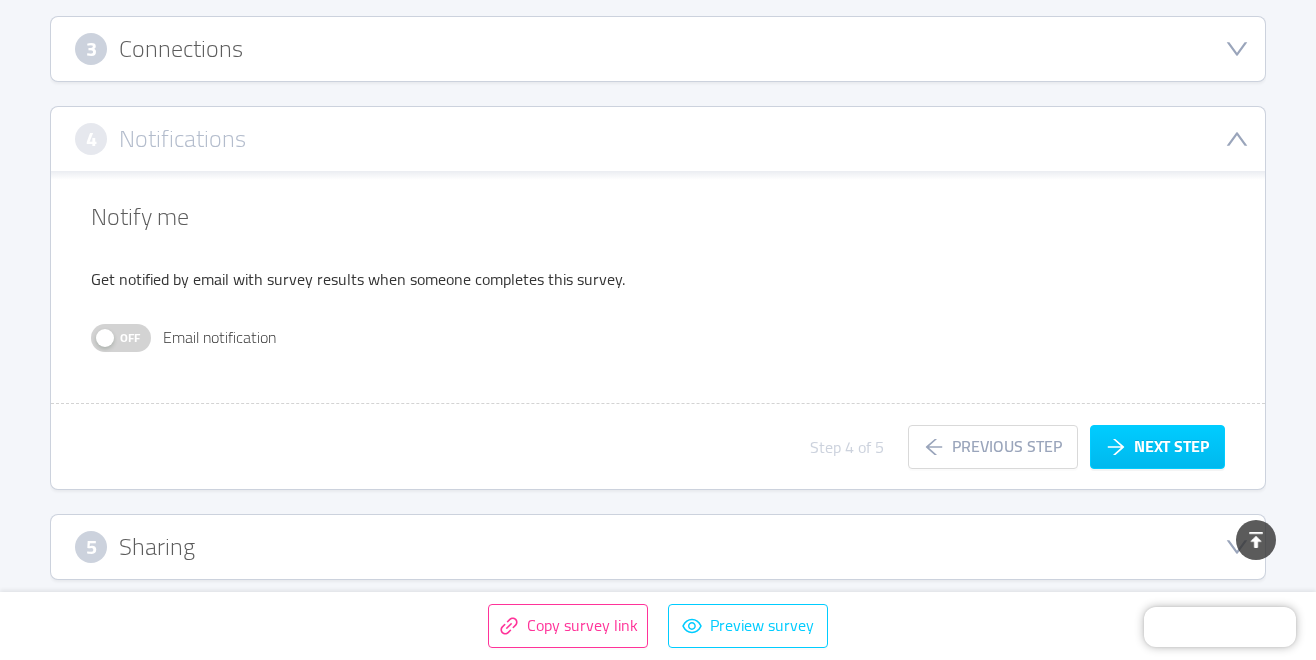 click on "Off" at bounding box center (130, 338) 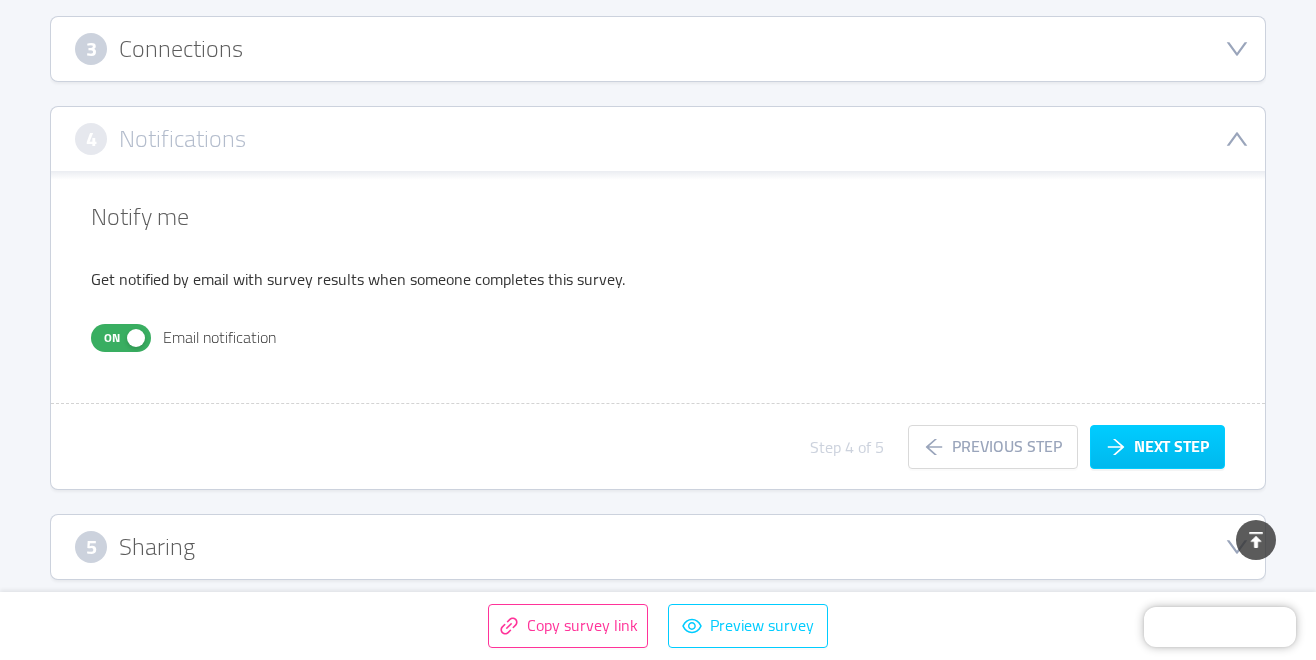 scroll, scrollTop: 492, scrollLeft: 0, axis: vertical 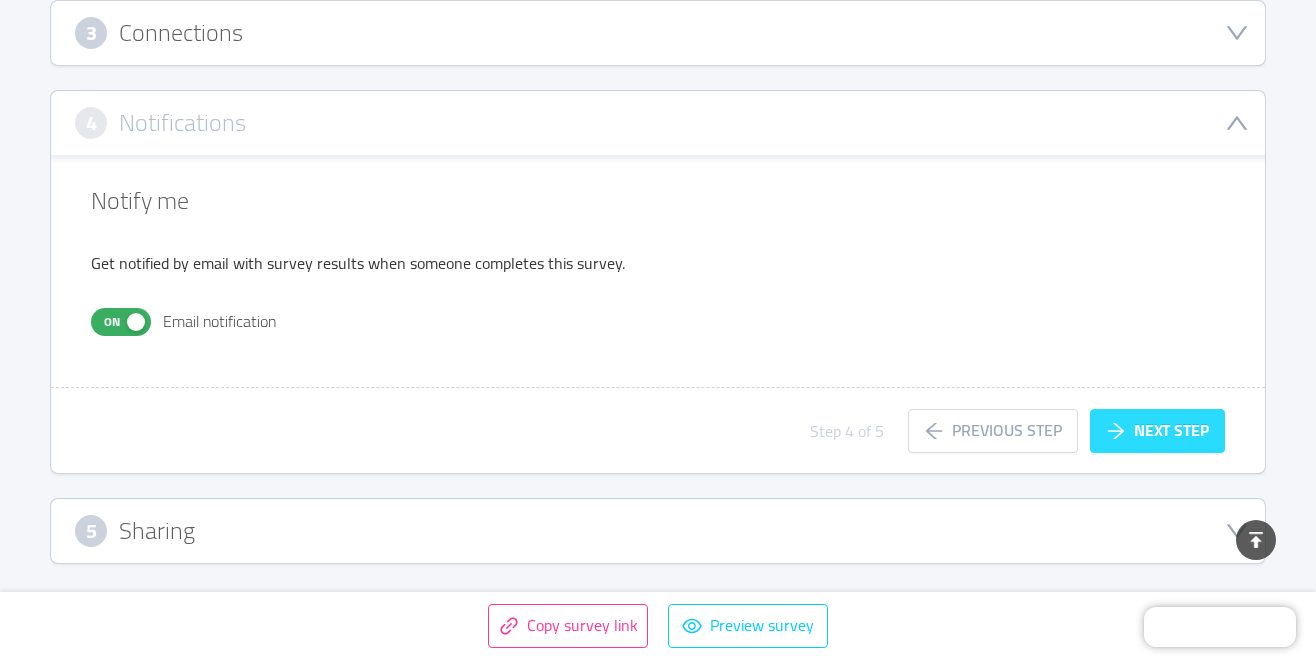 click on "Next step" at bounding box center (1157, 431) 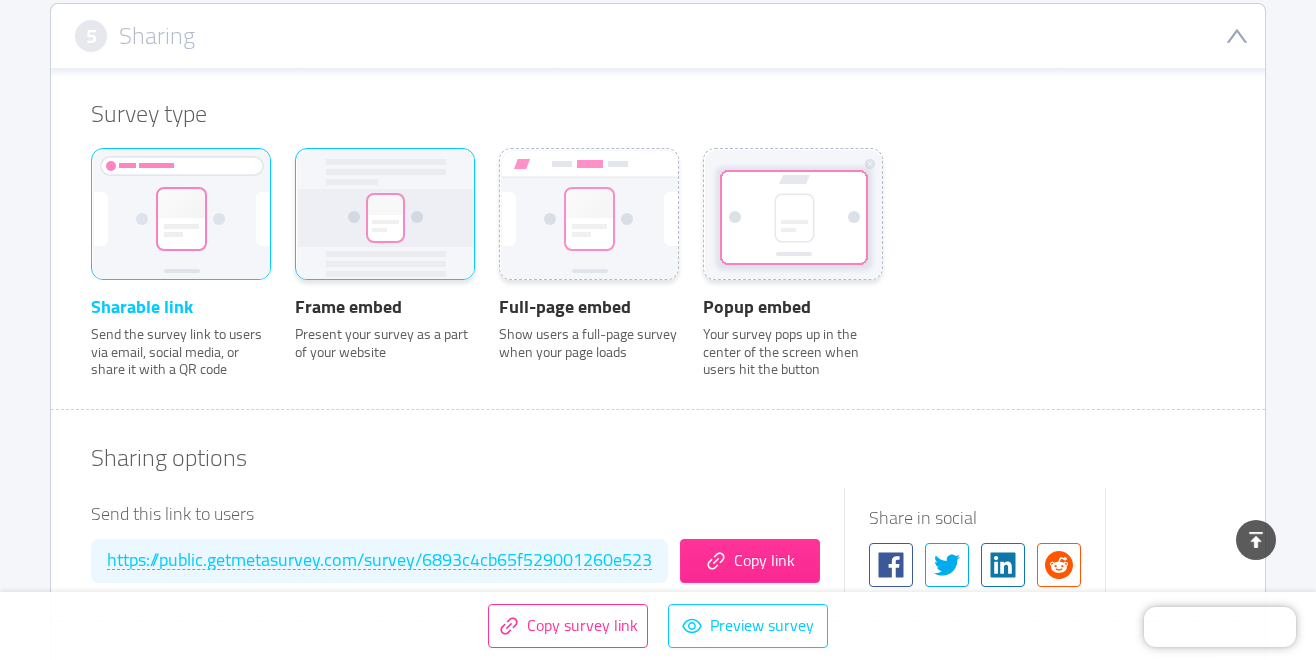 scroll, scrollTop: 779, scrollLeft: 0, axis: vertical 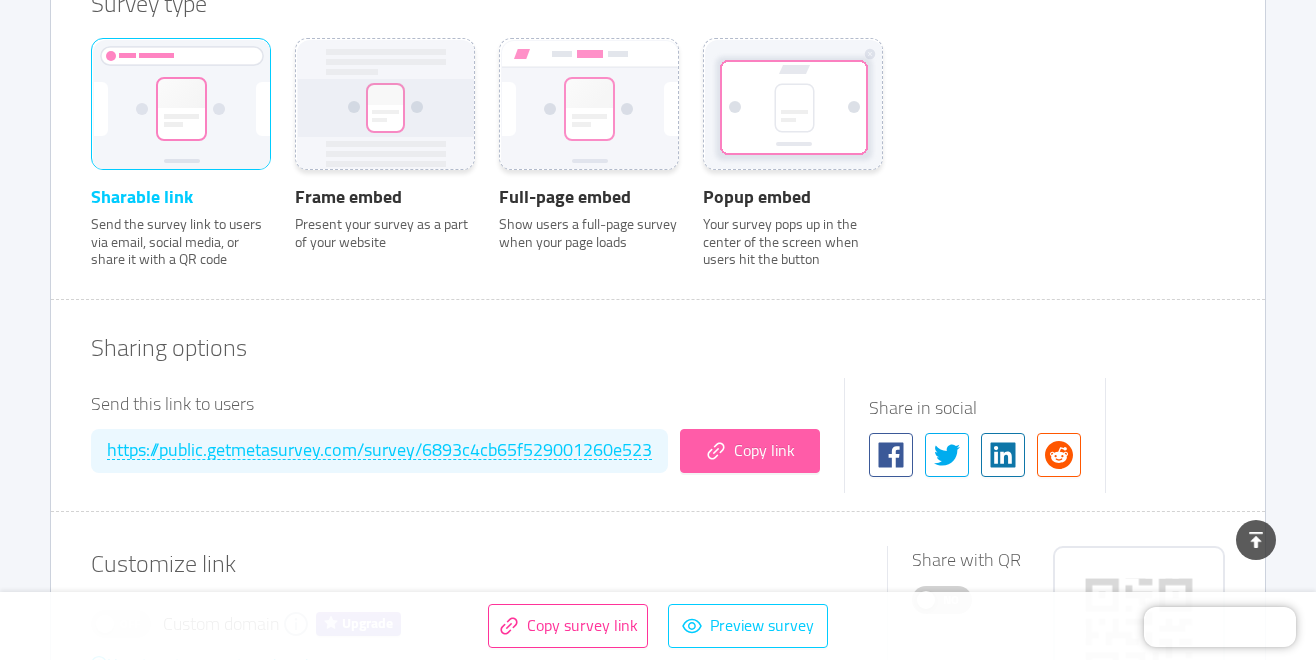 click on "Copy link" at bounding box center [750, 451] 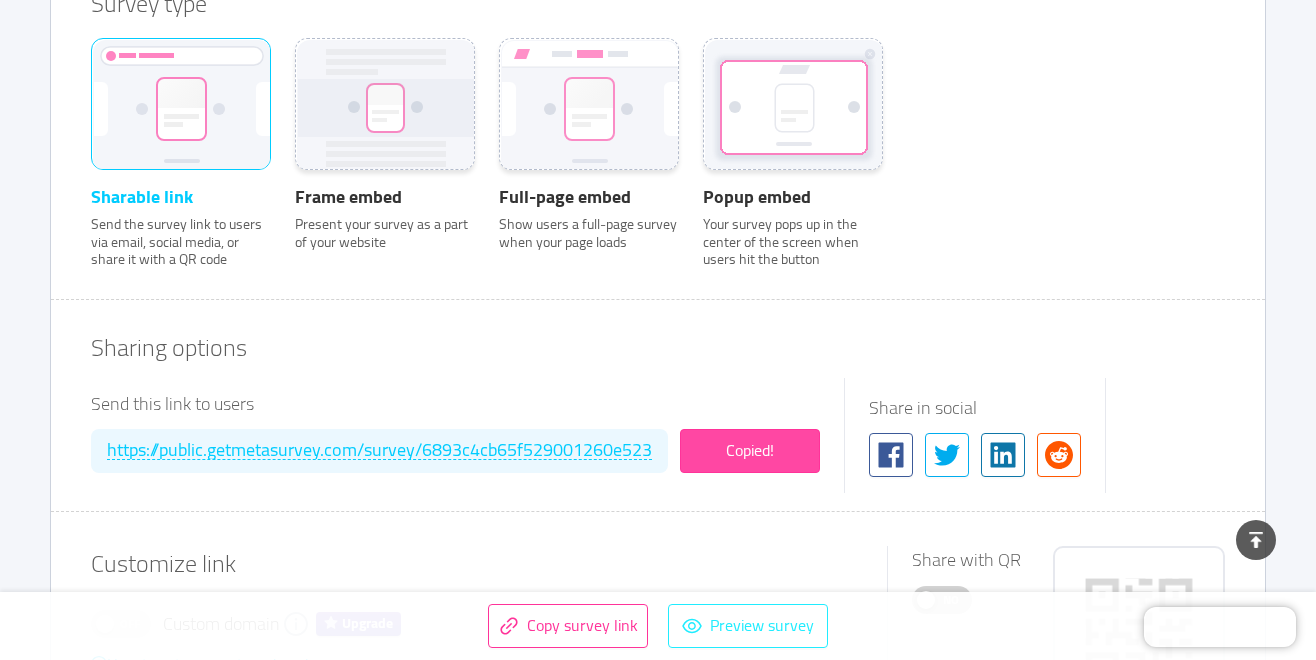click on "Preview survey" at bounding box center [748, 626] 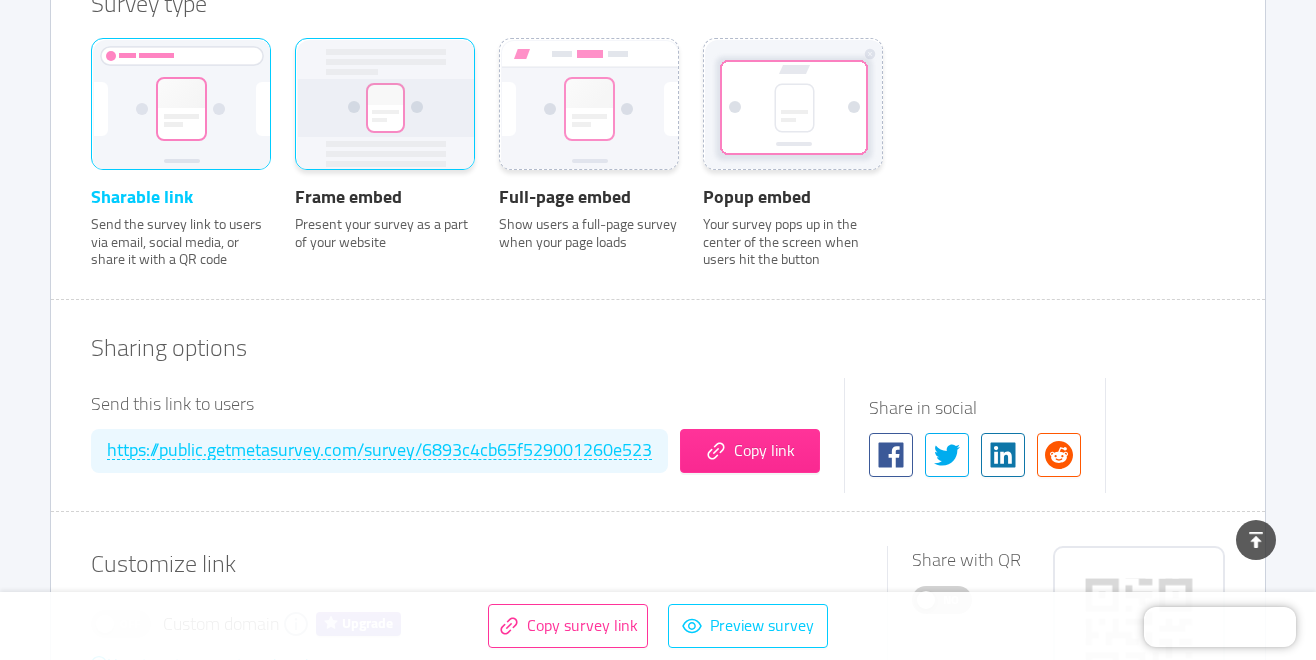 click 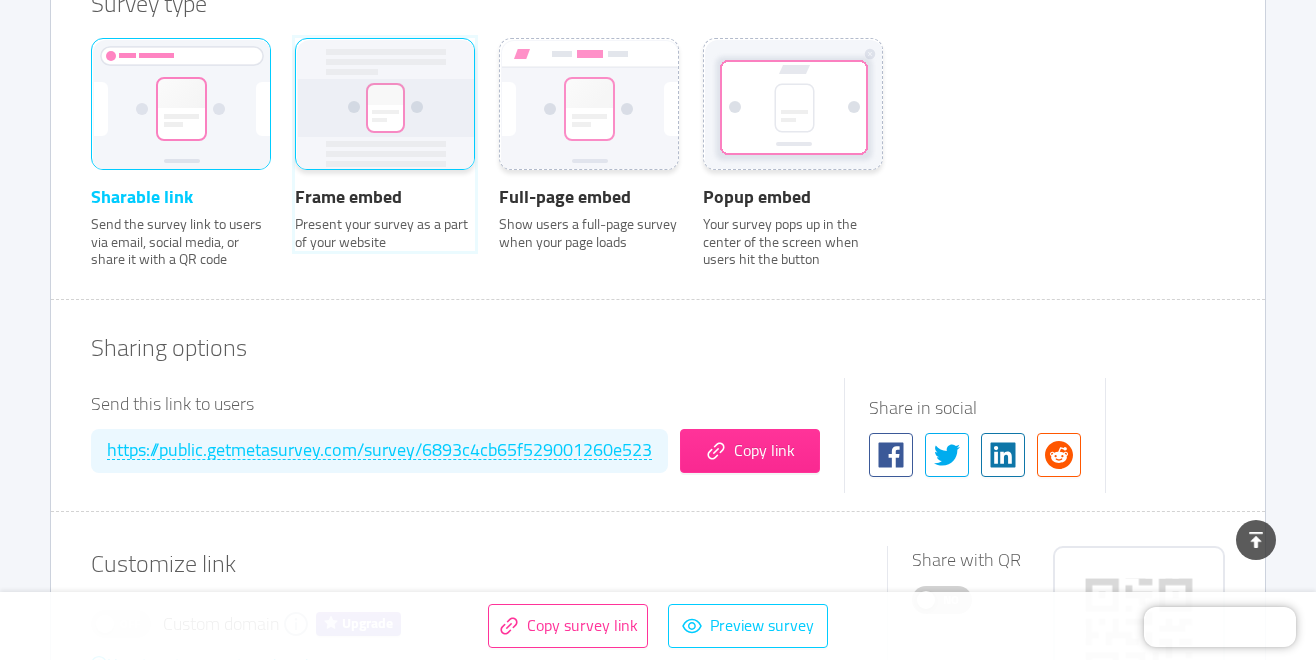 click on "Frame embed   Present your survey as a part of your website" at bounding box center [295, 65] 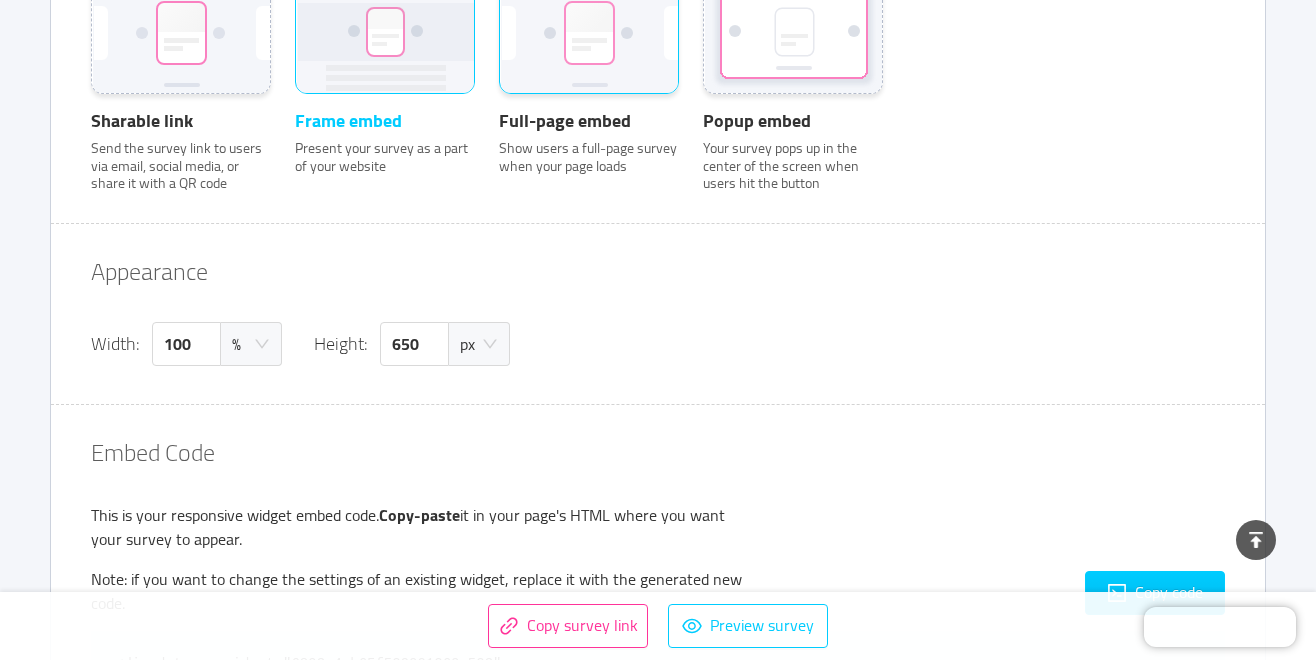 click 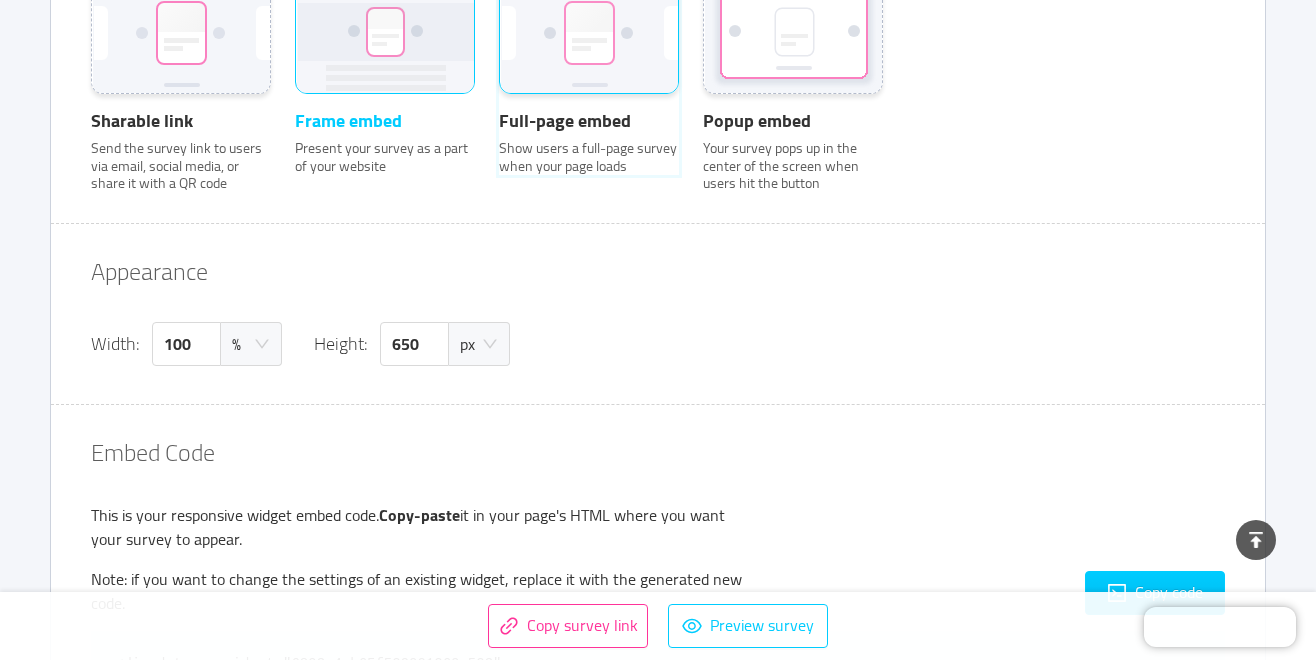 click on "Full-page embed   Show users a full-page survey when your page loads" at bounding box center (499, -11) 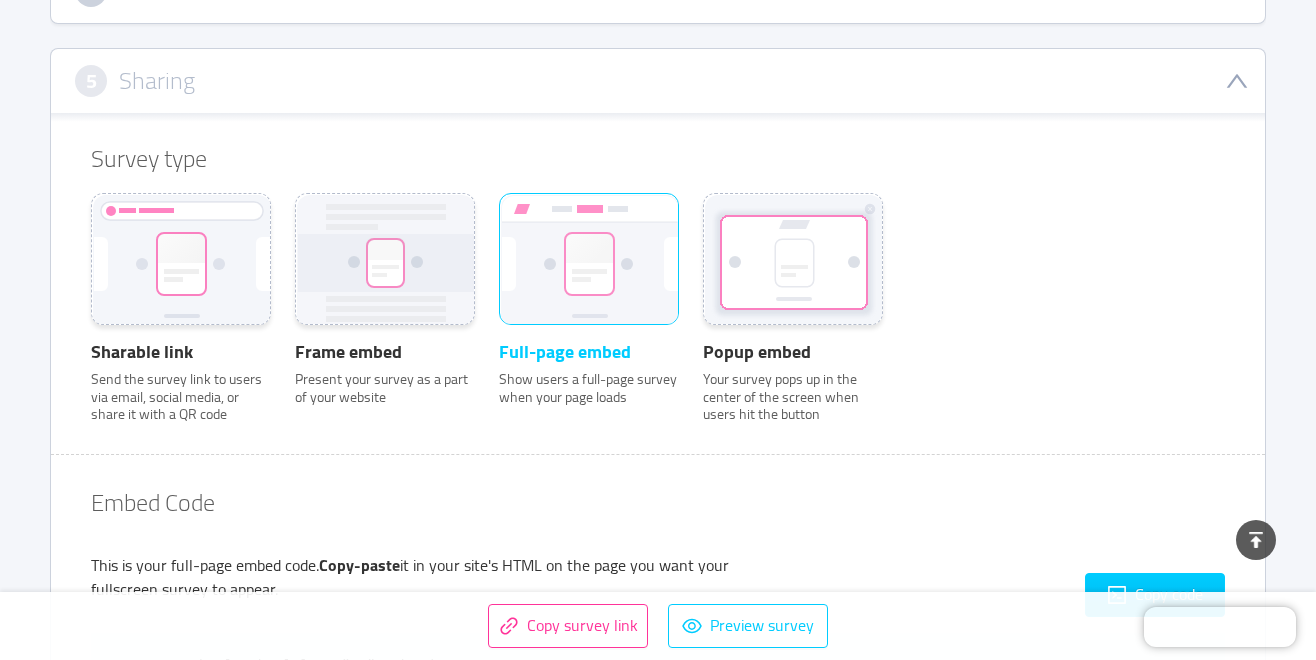 scroll, scrollTop: 751, scrollLeft: 0, axis: vertical 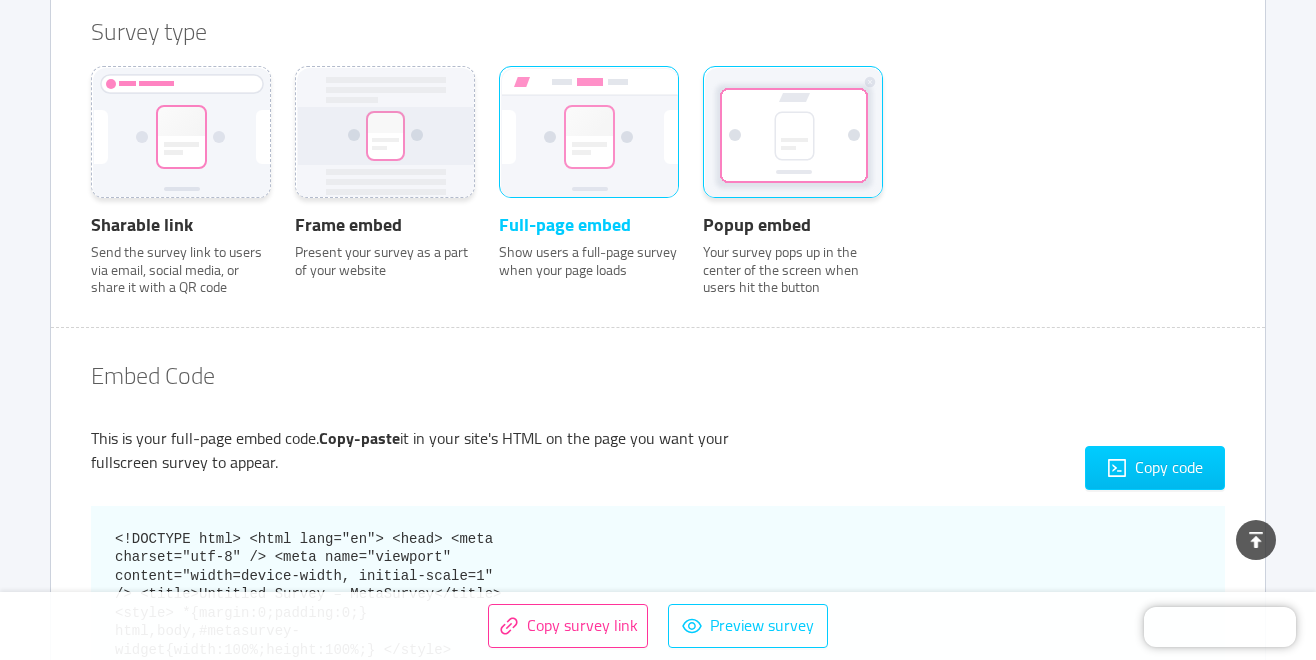 click 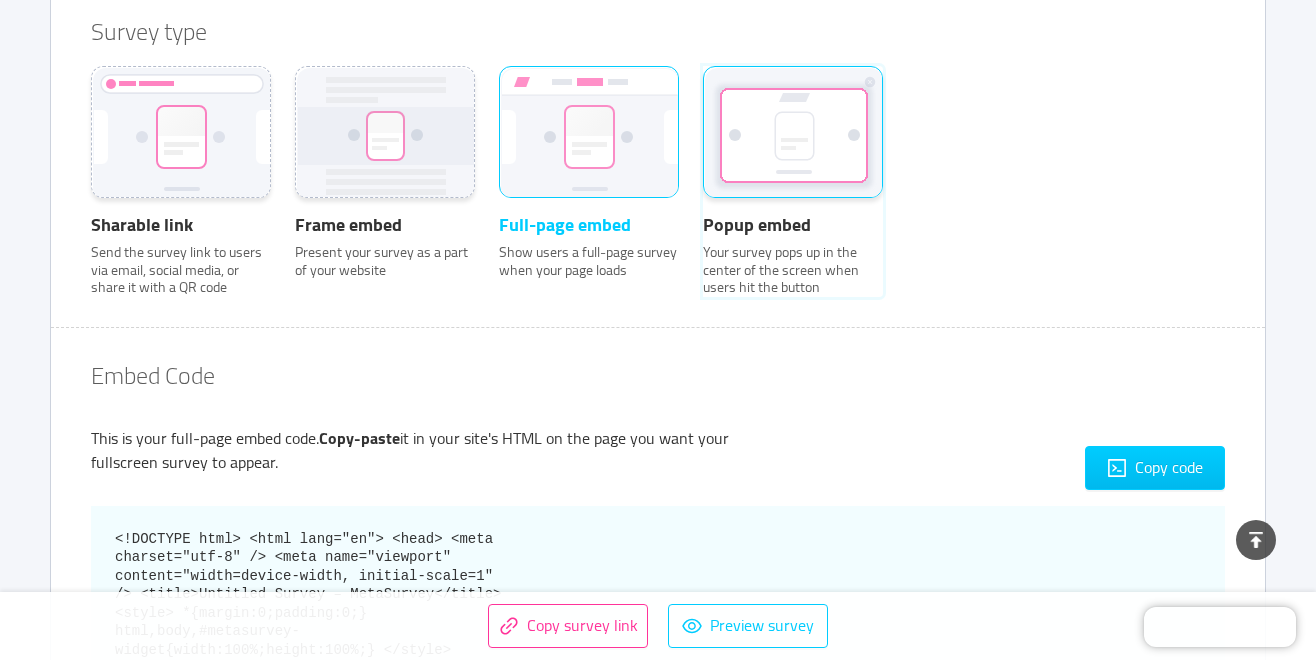 click on "Popup embed   Your survey pops up in the center of the screen when users hit the button" at bounding box center (703, 93) 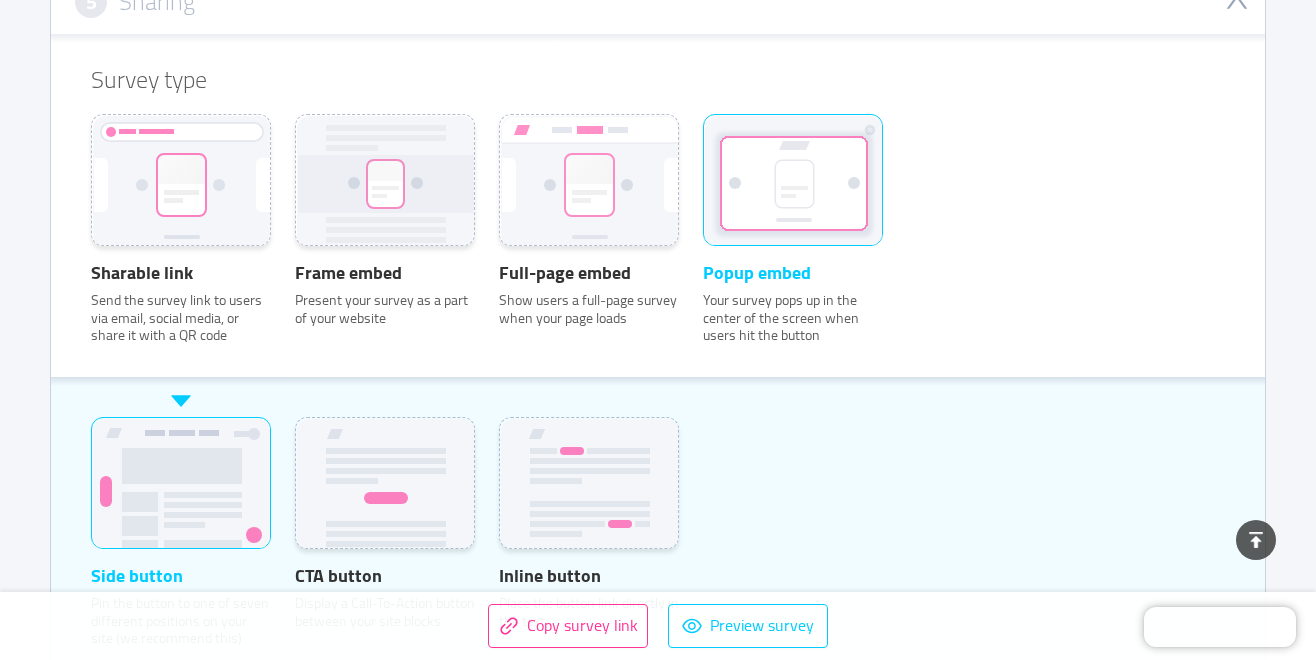 scroll, scrollTop: 704, scrollLeft: 0, axis: vertical 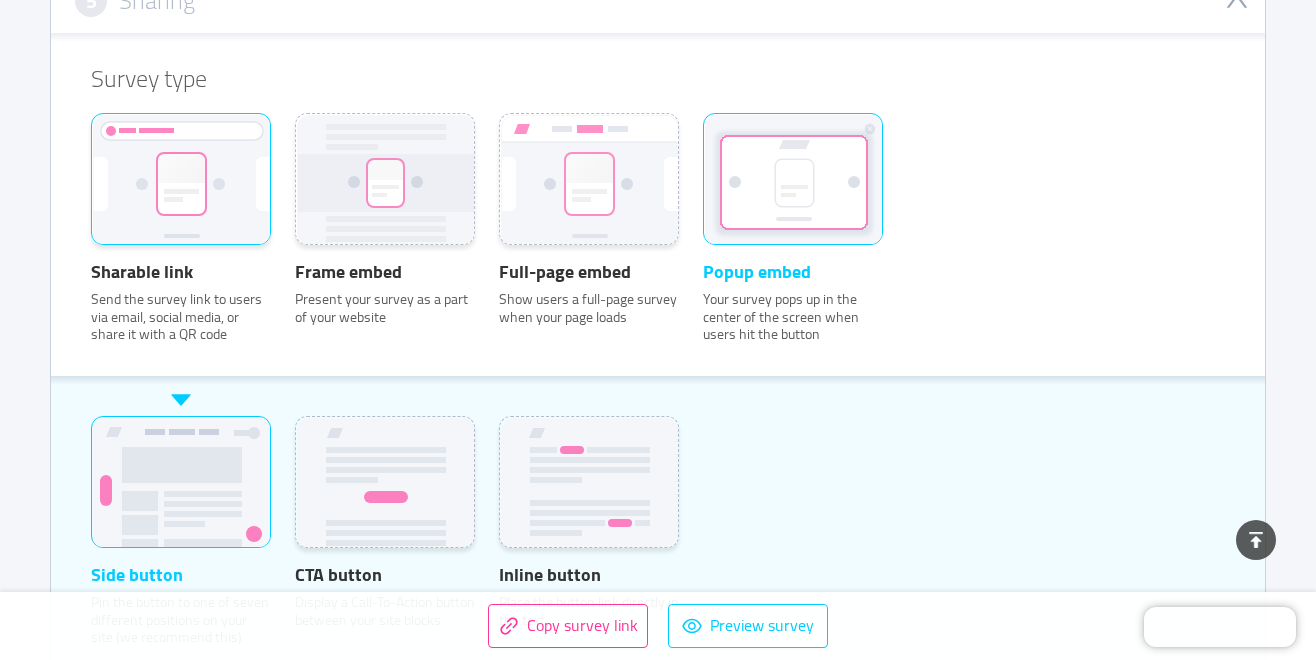click 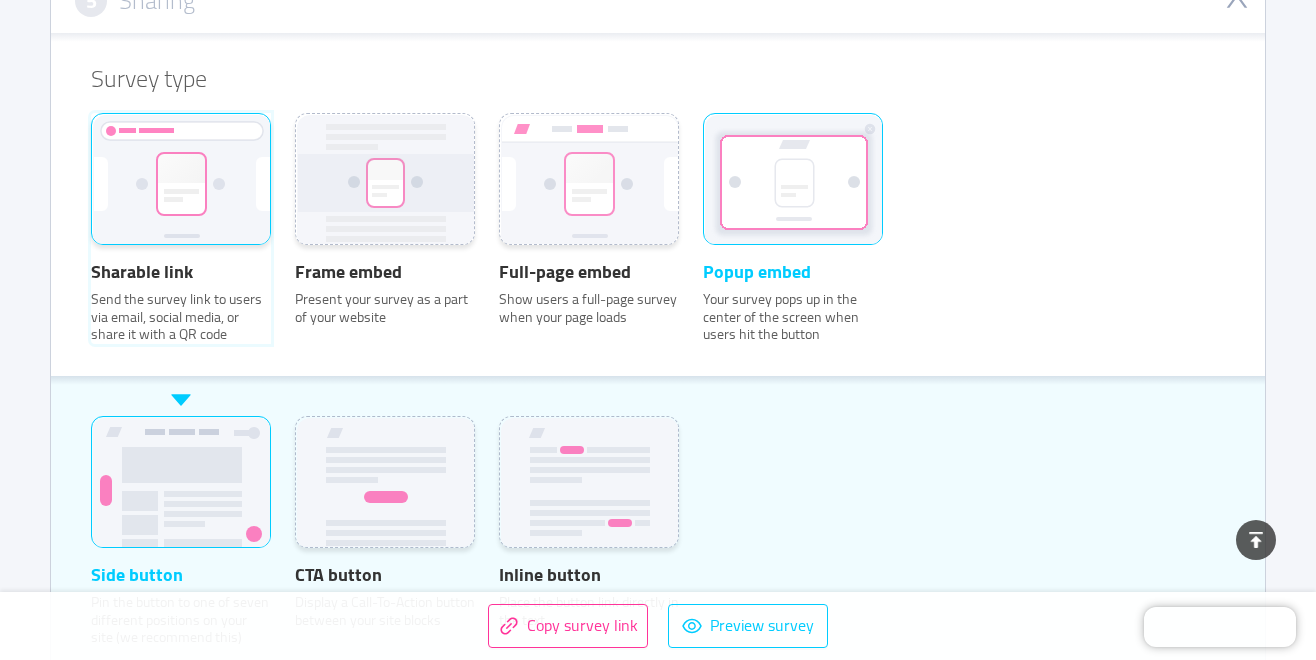 click on "Sharable link   Send the survey link to users via email, social media, or share it with a QR code" at bounding box center (91, 140) 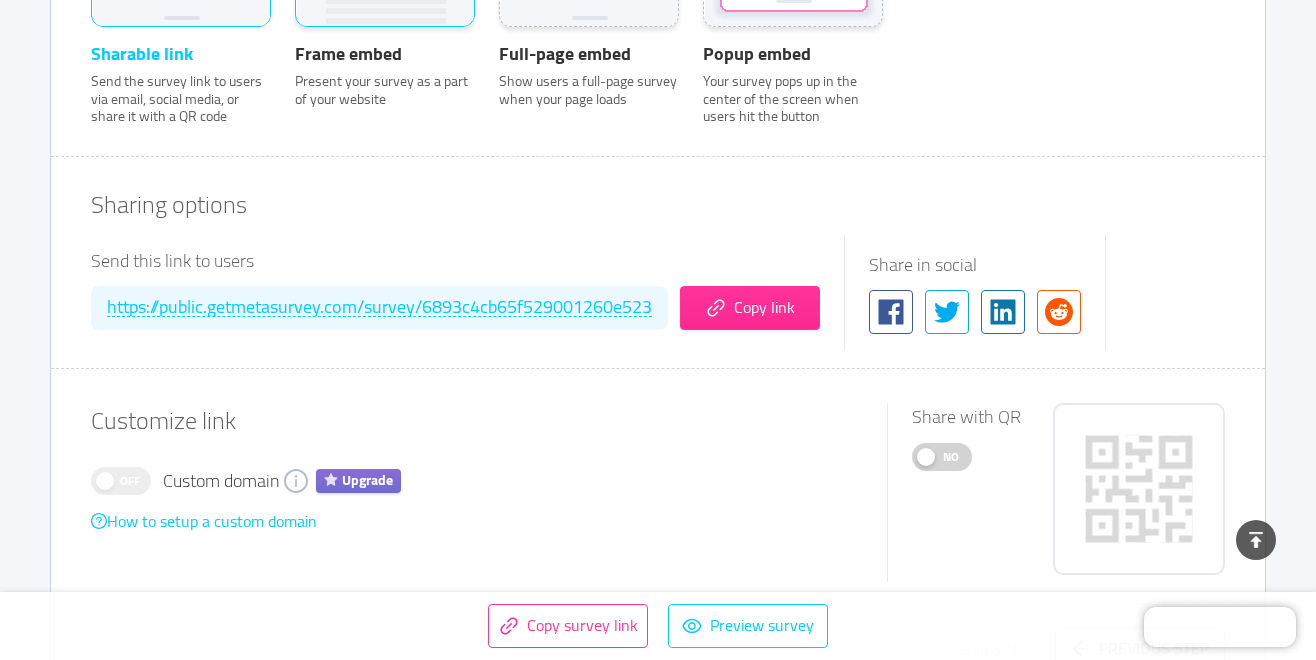 scroll, scrollTop: 970, scrollLeft: 0, axis: vertical 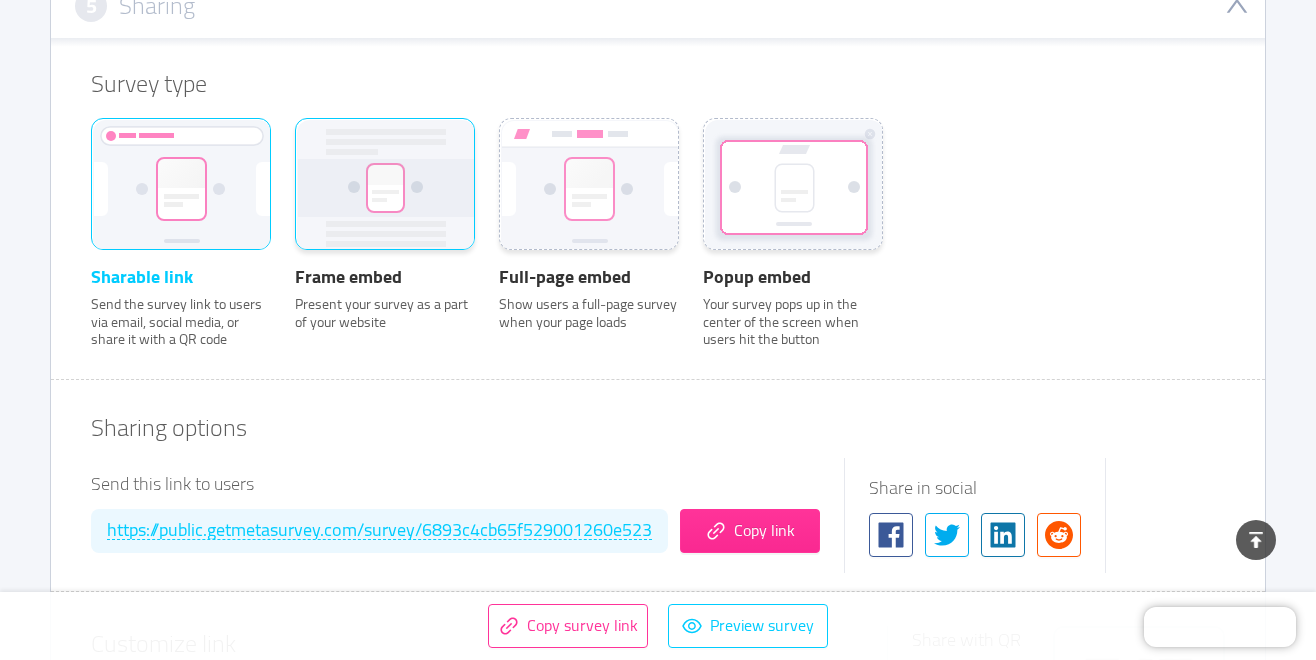 click 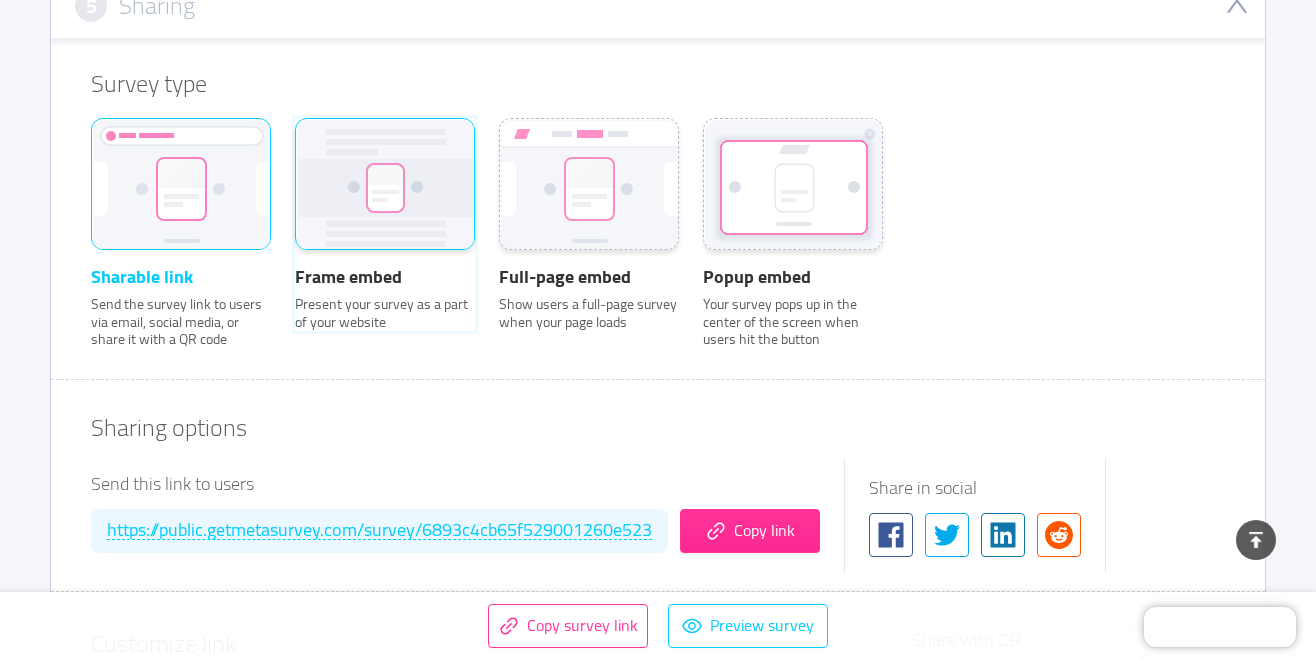 click on "Frame embed   Present your survey as a part of your website" at bounding box center (295, 145) 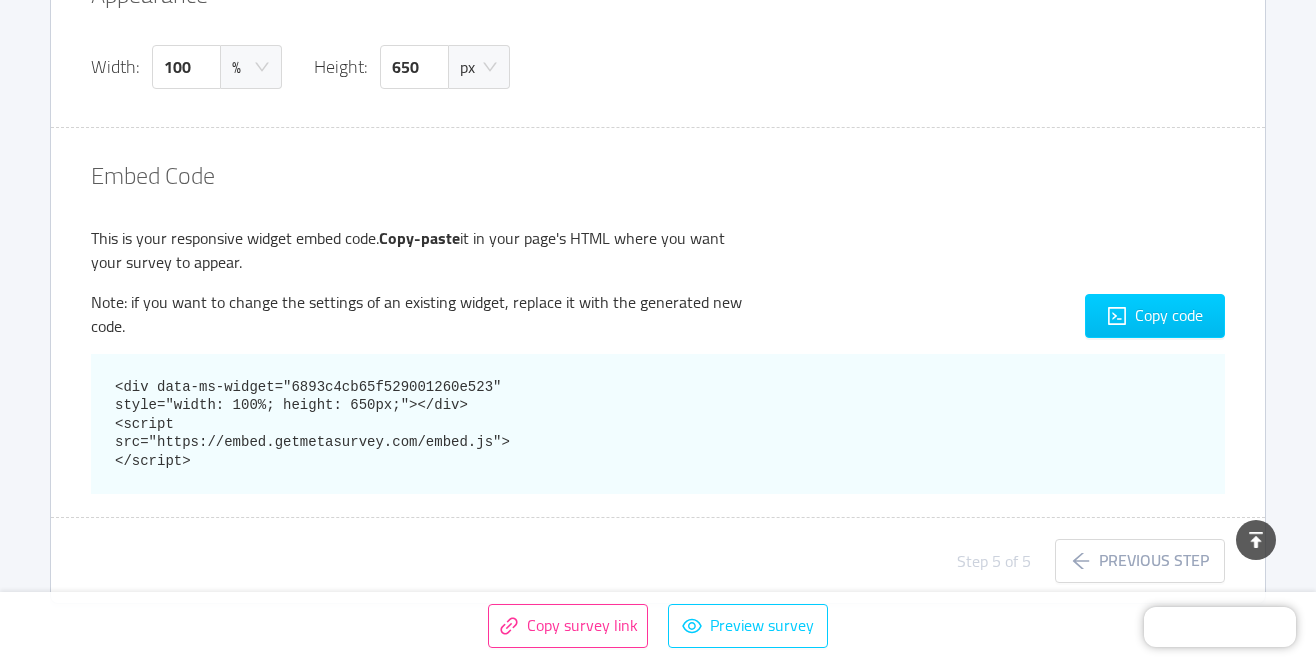 scroll, scrollTop: 1136, scrollLeft: 0, axis: vertical 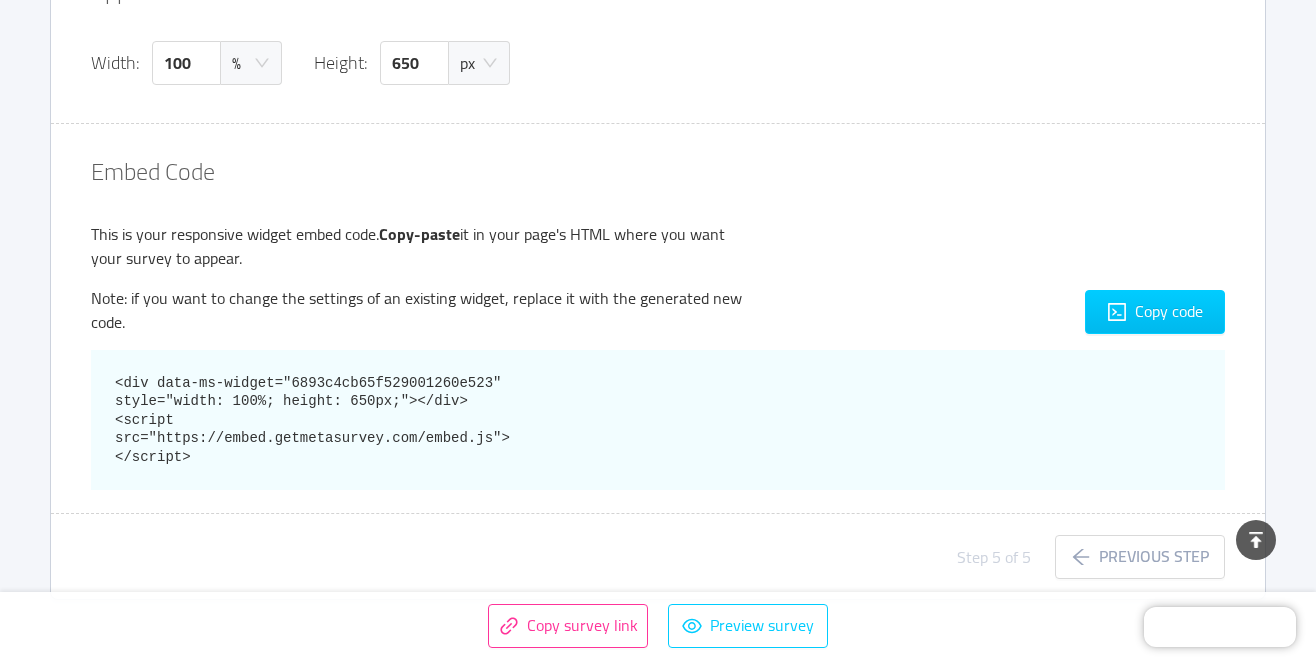 drag, startPoint x: 260, startPoint y: 463, endPoint x: 94, endPoint y: 373, distance: 188.82796 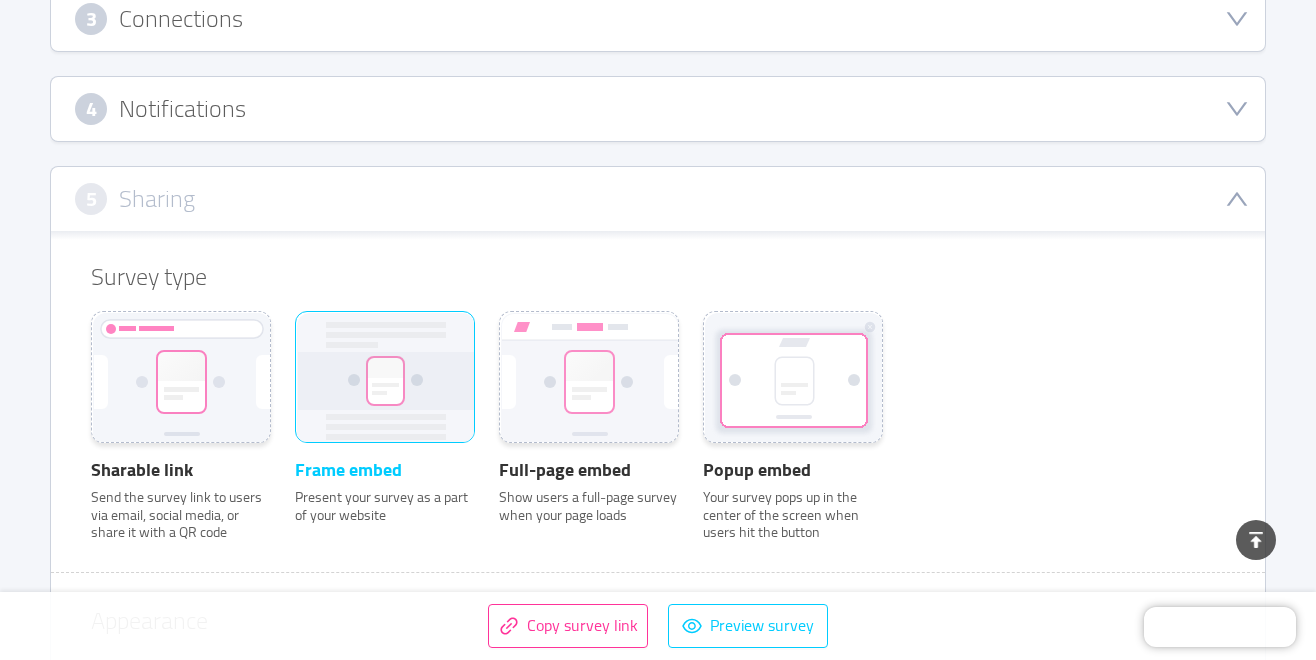 scroll, scrollTop: 503, scrollLeft: 0, axis: vertical 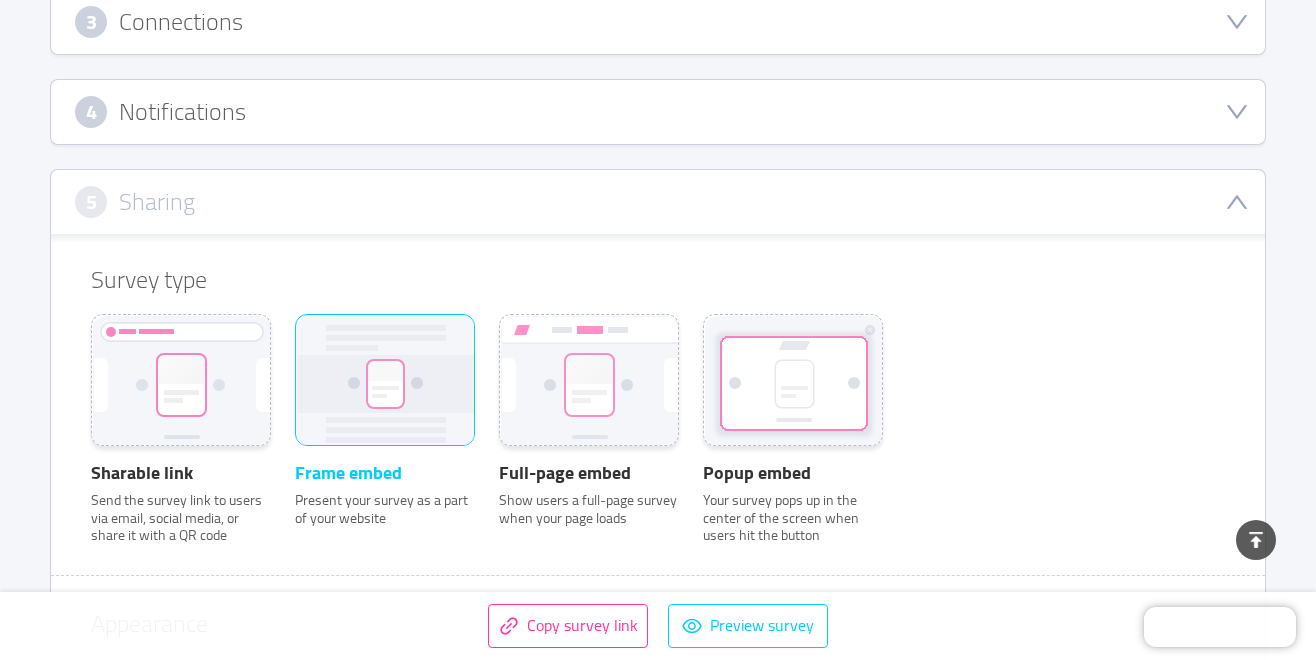 click 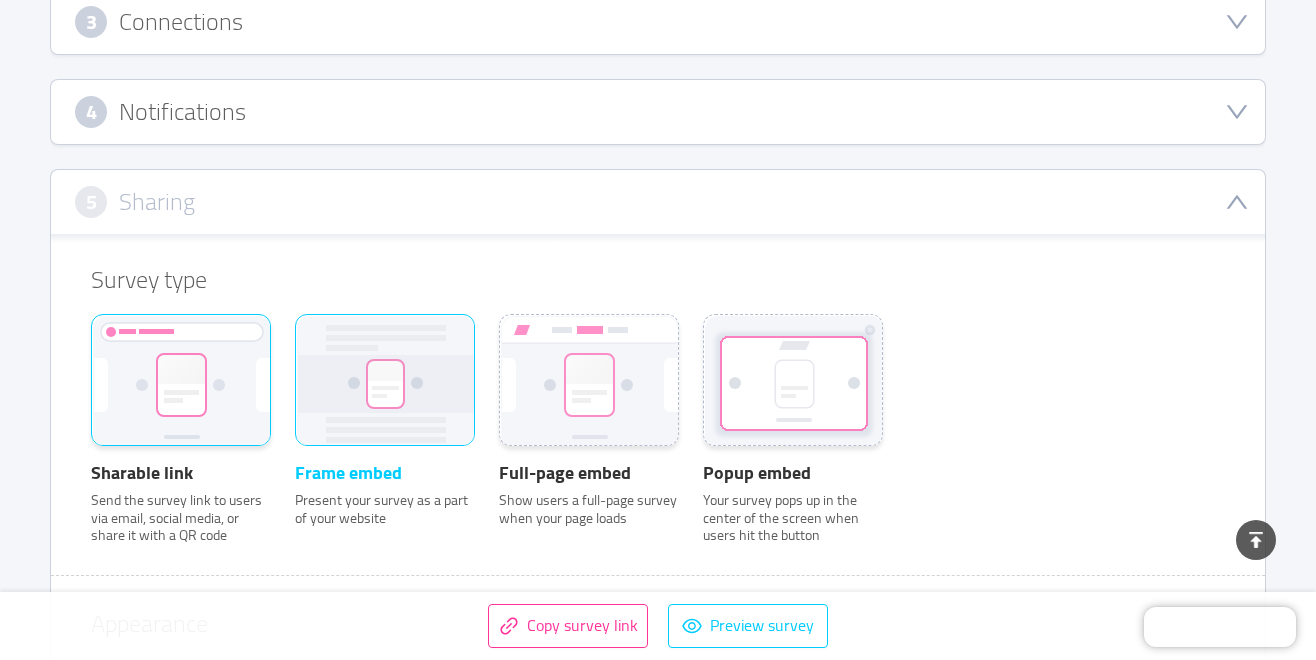 click 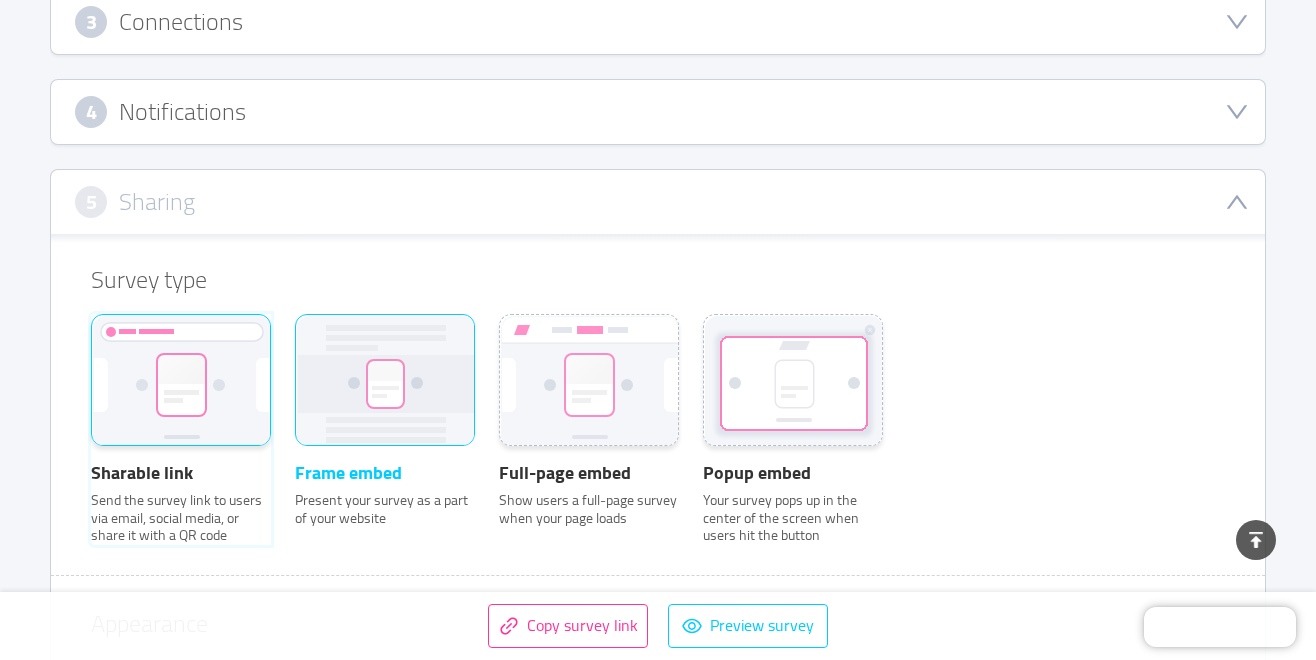 click on "Sharable link   Send the survey link to users via email, social media, or share it with a QR code" at bounding box center [91, 341] 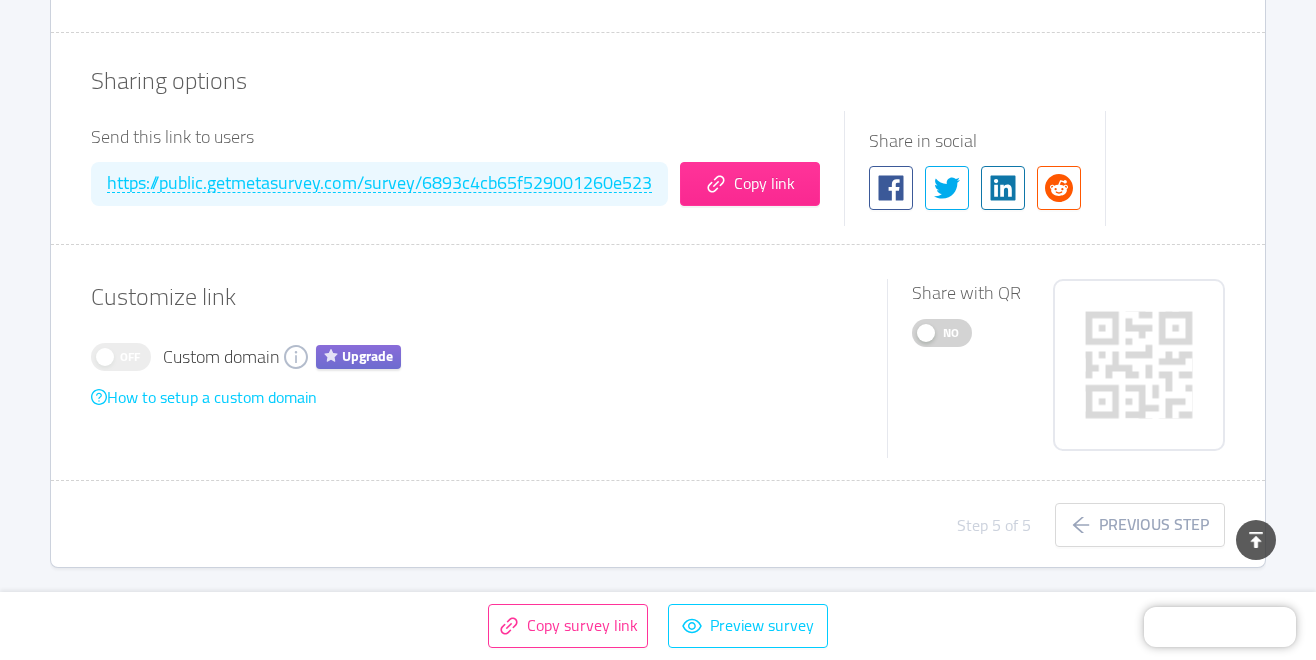 scroll, scrollTop: 1049, scrollLeft: 0, axis: vertical 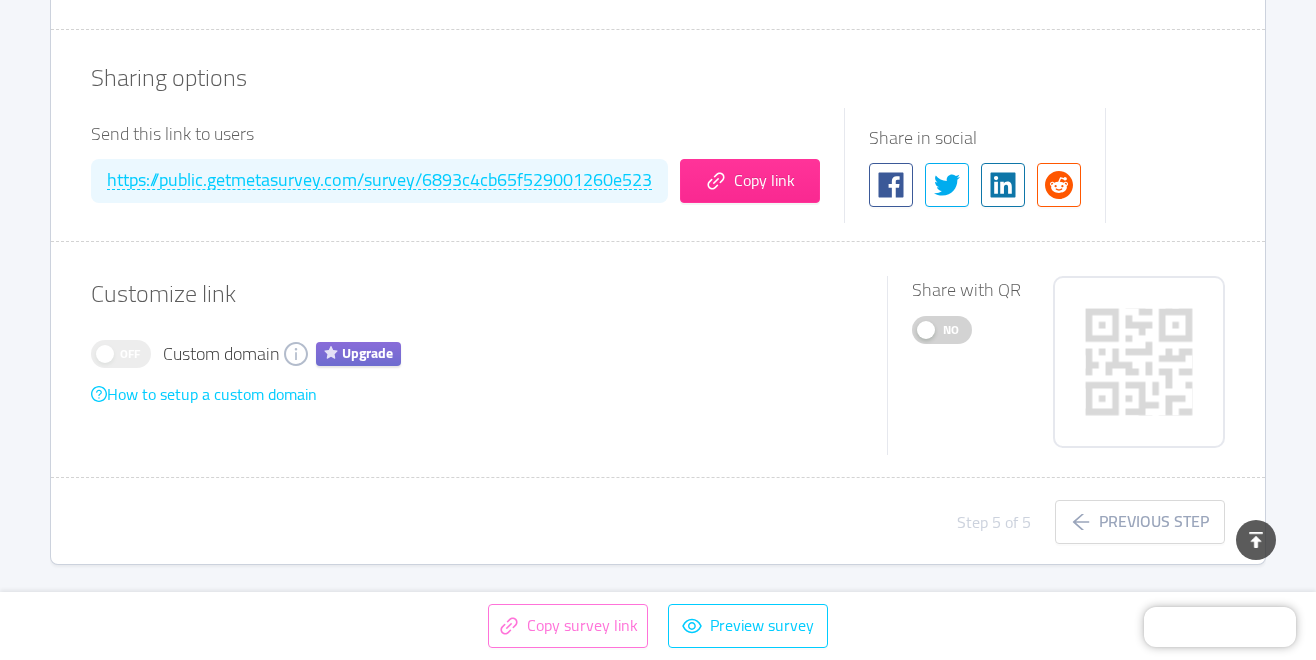 click on "Copy survey link" at bounding box center [568, 626] 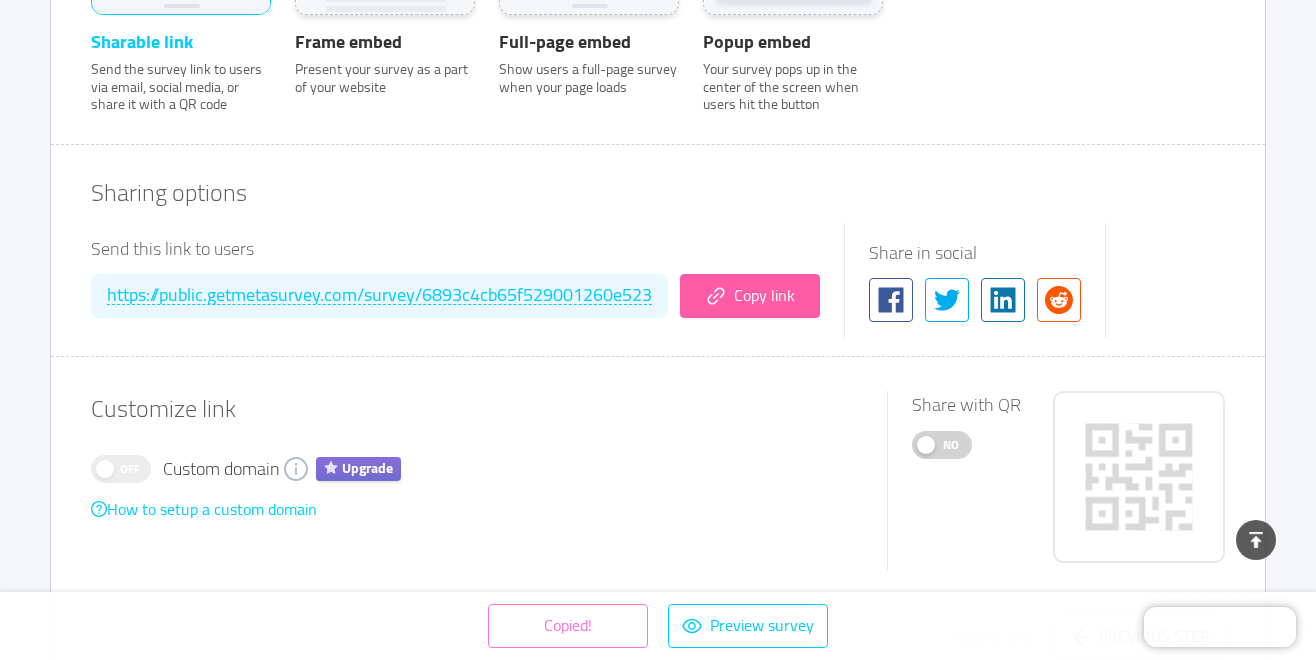scroll, scrollTop: 941, scrollLeft: 0, axis: vertical 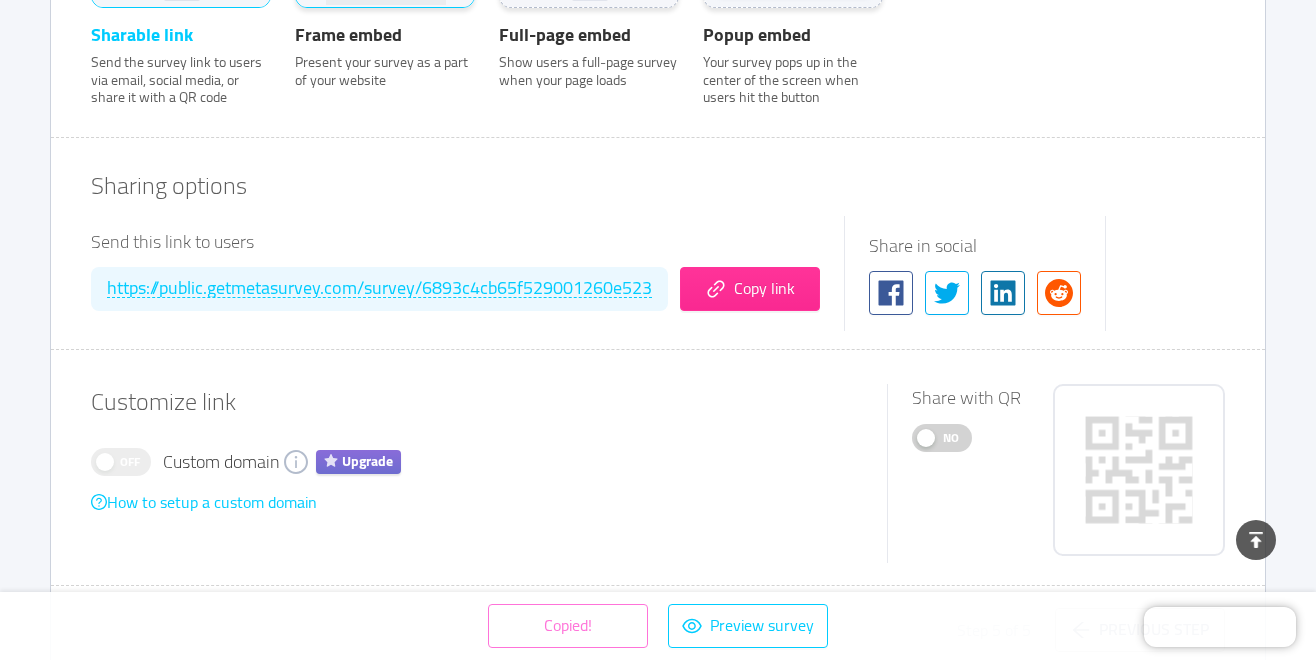 click on "Frame embed" at bounding box center (385, 35) 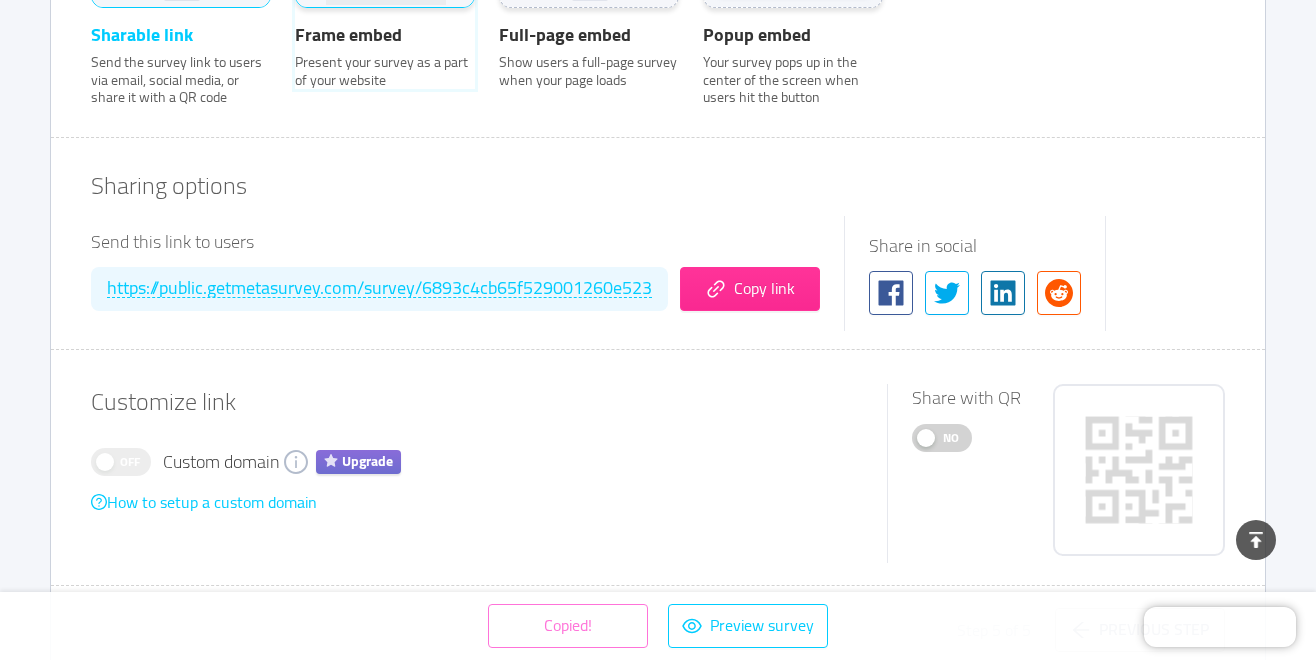 click on "Frame embed   Present your survey as a part of your website" at bounding box center [295, -97] 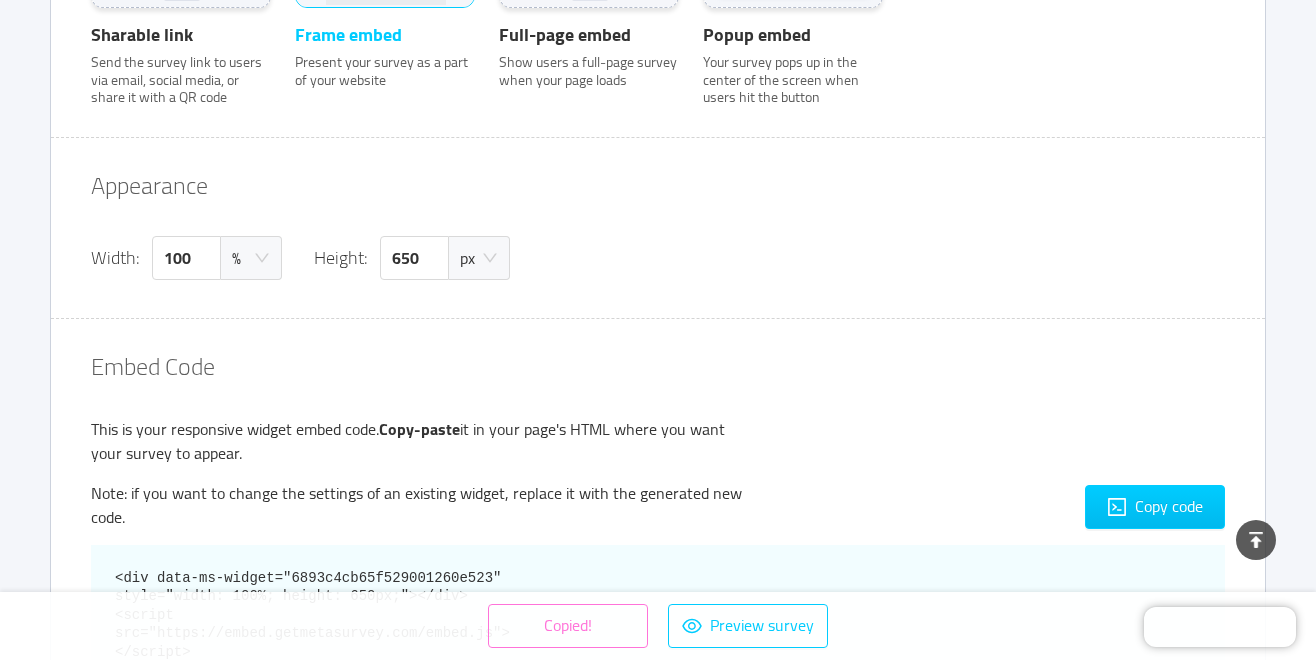 scroll, scrollTop: 514, scrollLeft: 0, axis: vertical 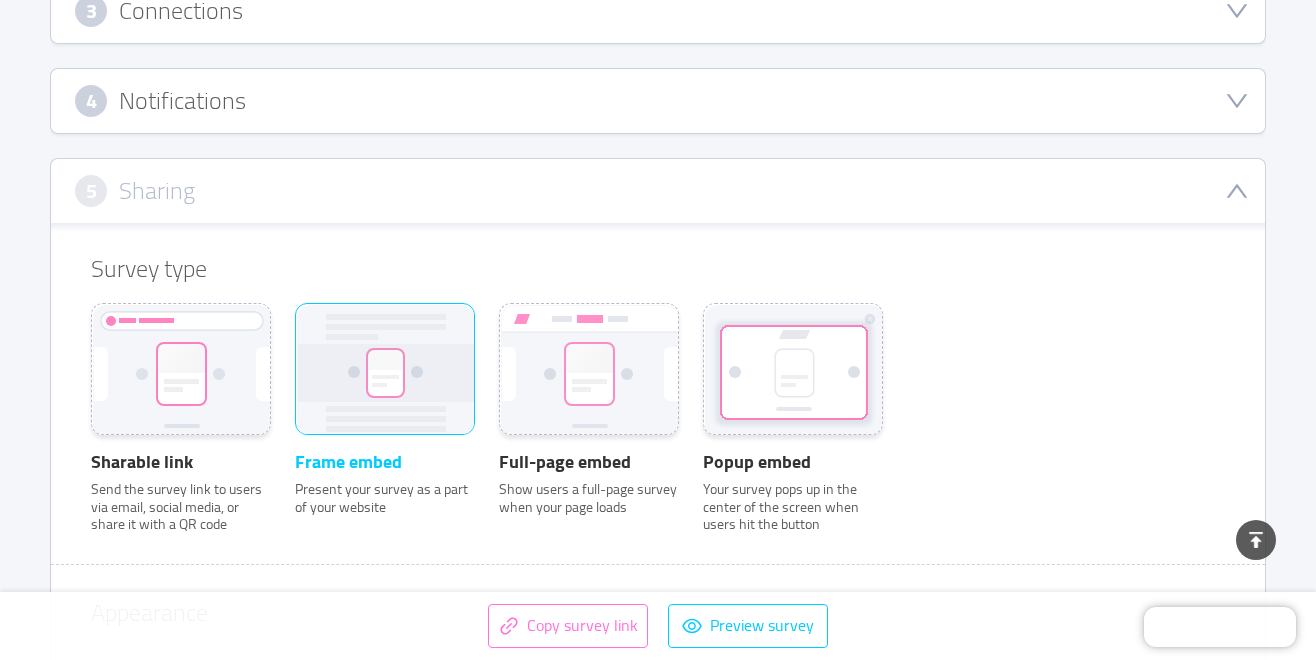 click on "Copy survey link" at bounding box center [568, 626] 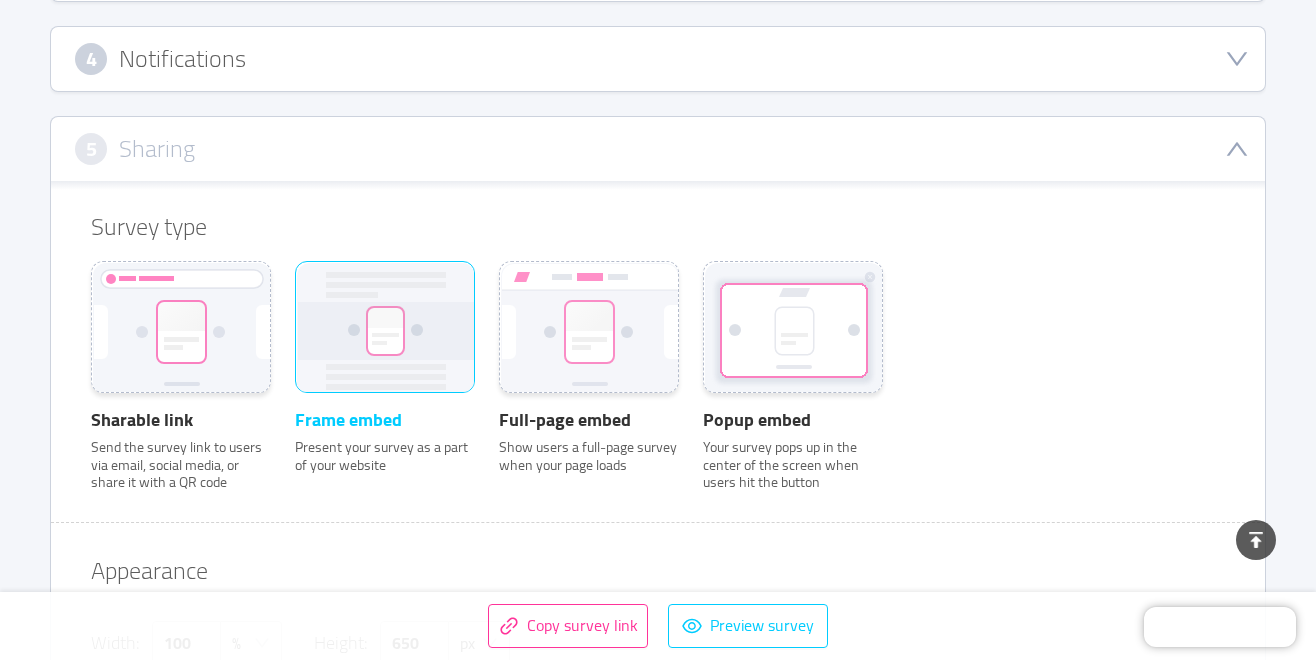 scroll, scrollTop: 575, scrollLeft: 0, axis: vertical 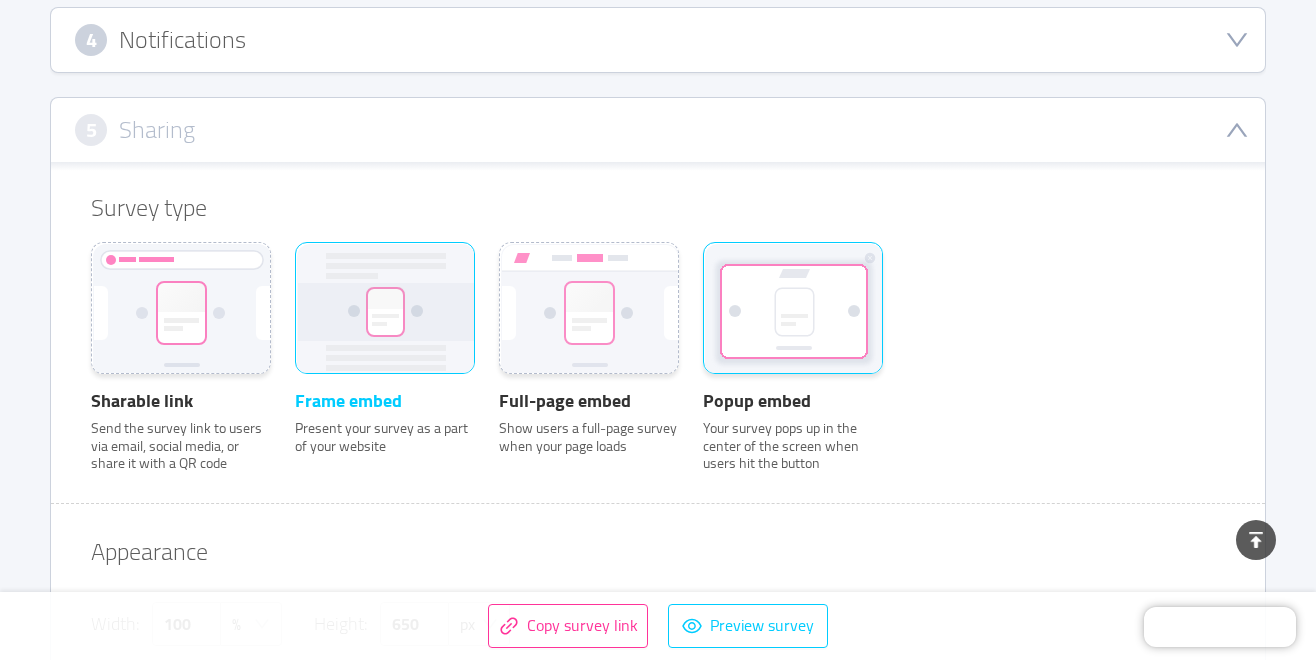 click 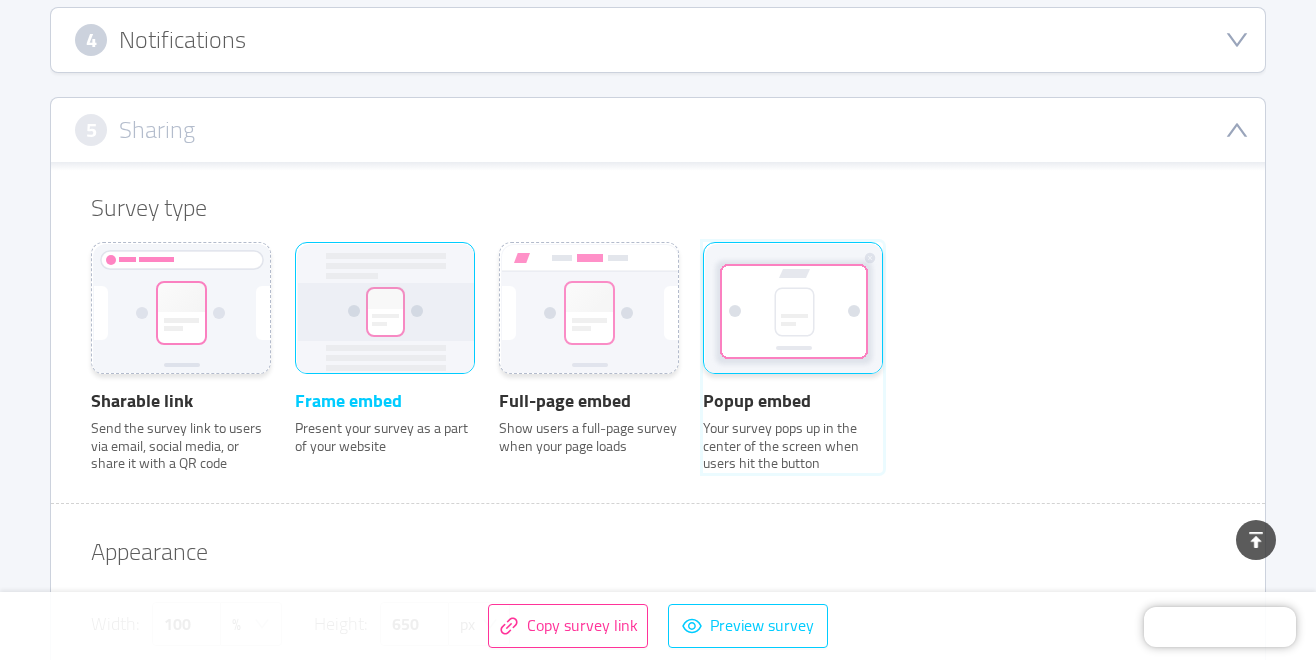 click on "Popup embed   Your survey pops up in the center of the screen when users hit the button" at bounding box center (703, 269) 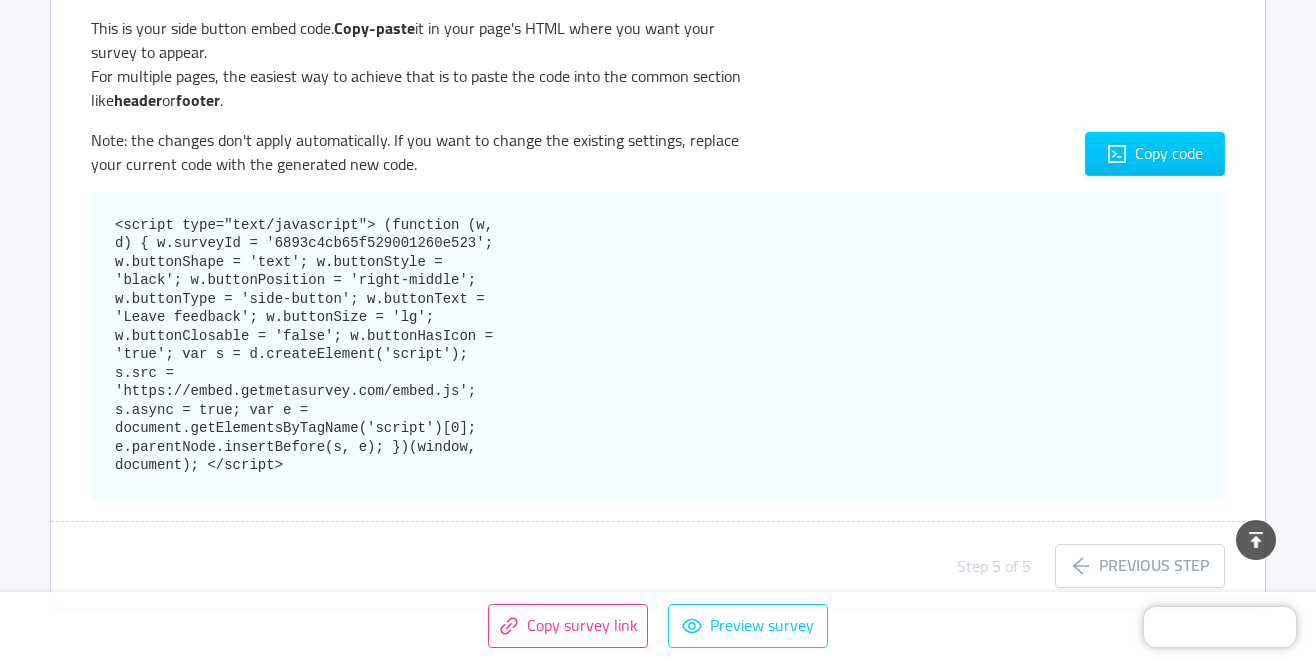 scroll, scrollTop: 2111, scrollLeft: 0, axis: vertical 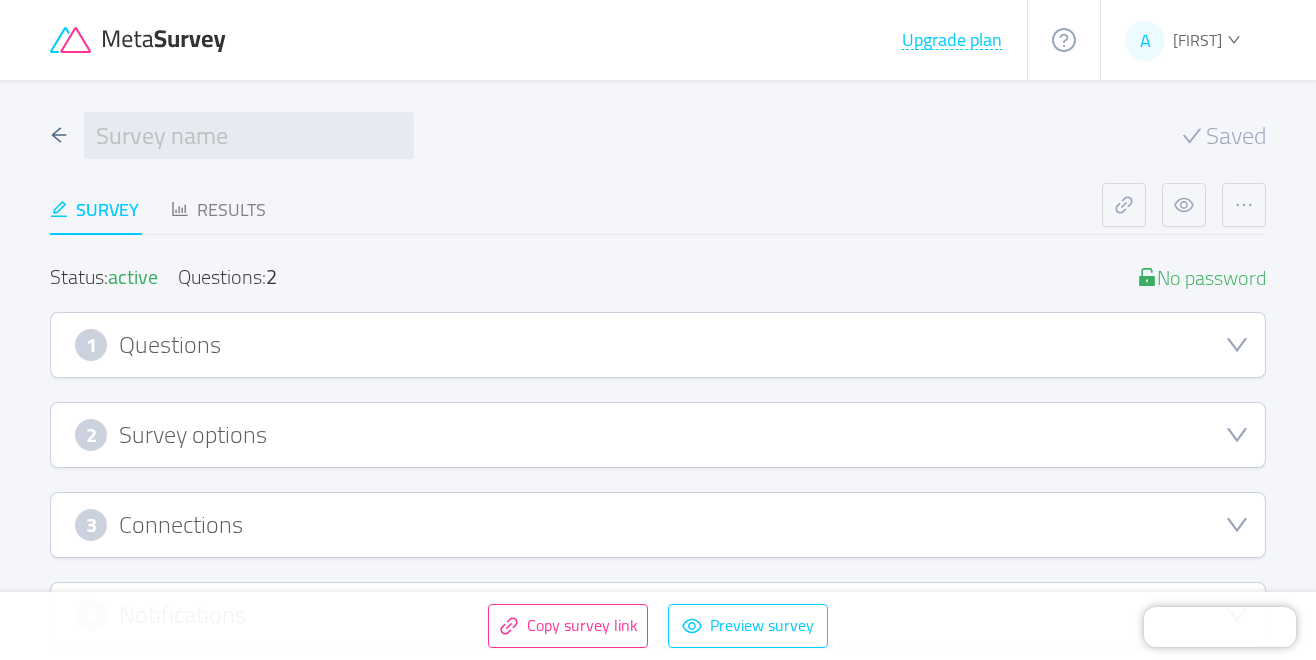 click on "[FIRST]" at bounding box center (1183, 40) 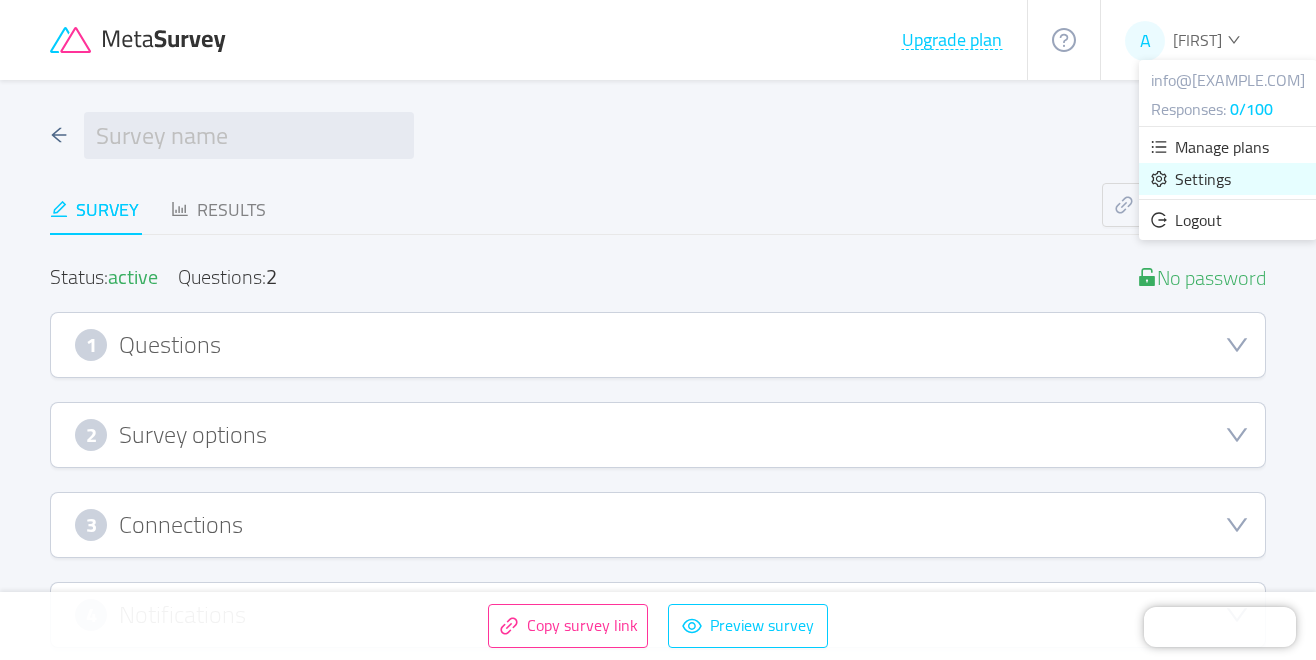 click on "Settings" at bounding box center (1203, 179) 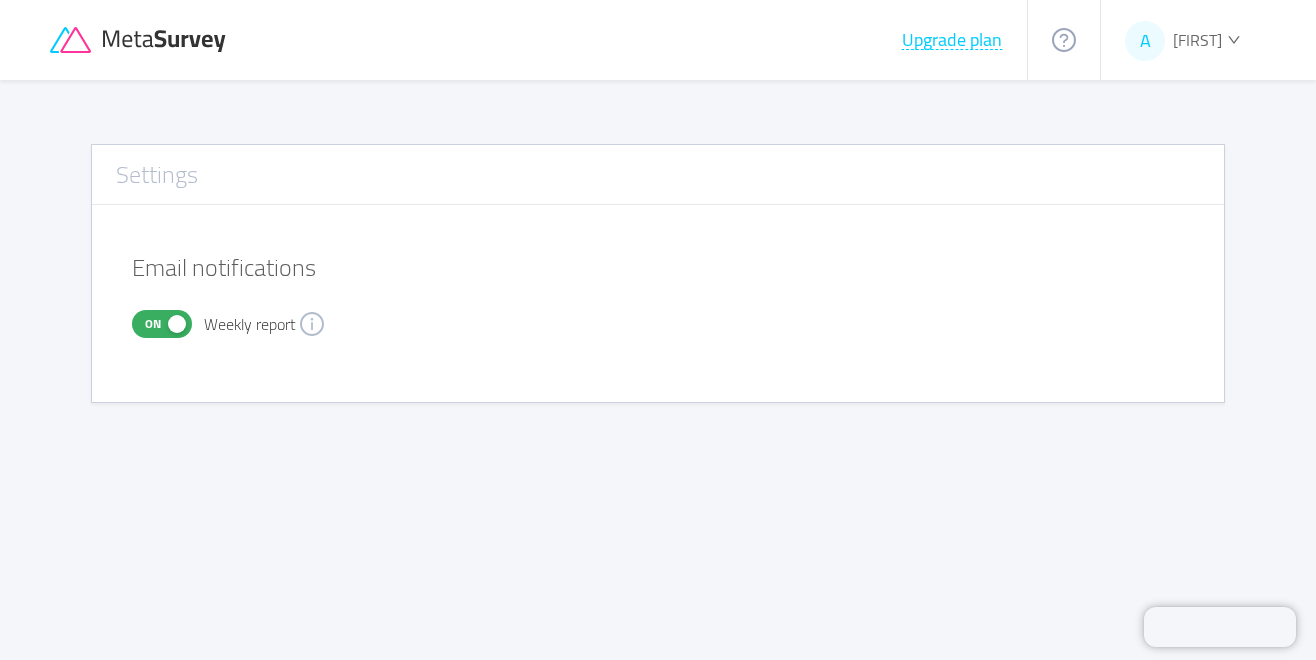 click 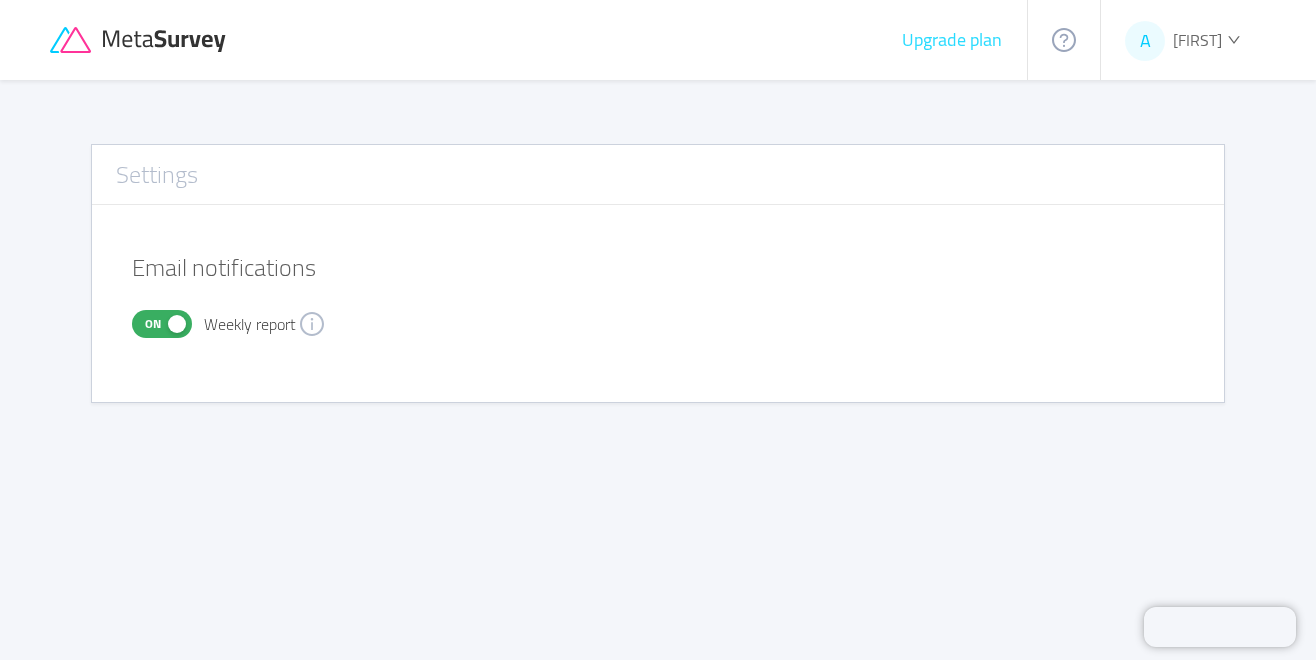 click on "Upgrade plan" at bounding box center (952, 40) 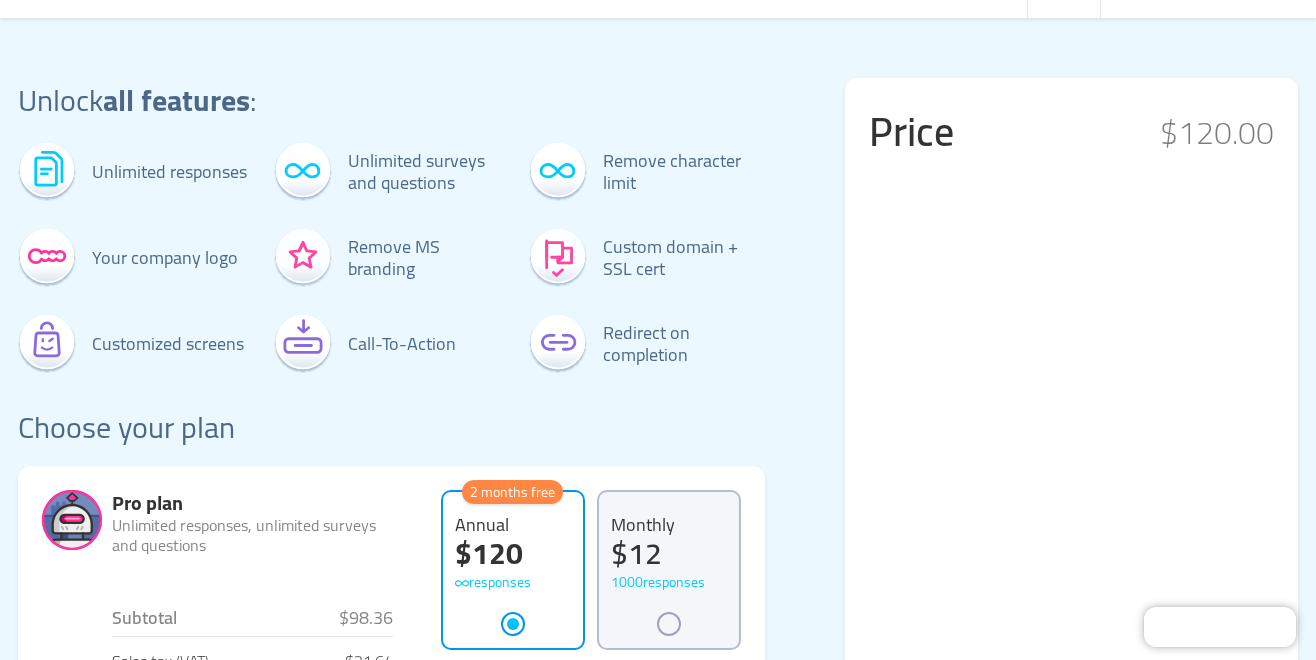 scroll, scrollTop: 0, scrollLeft: 0, axis: both 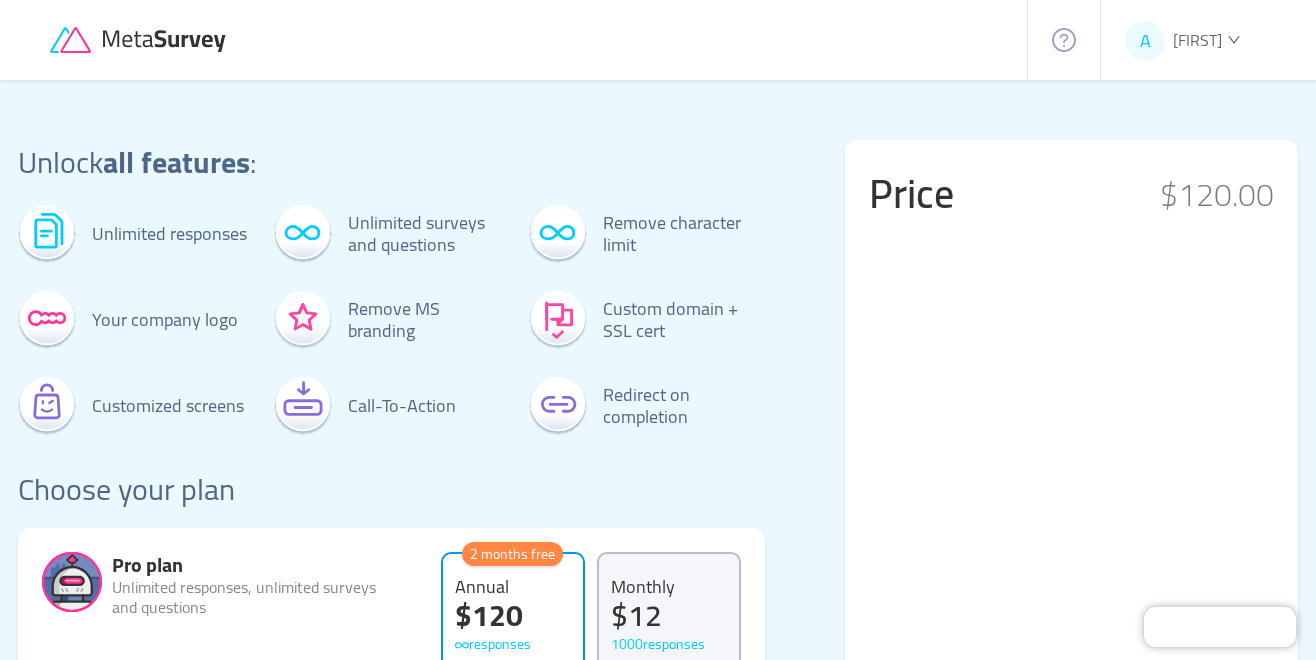 click on "A" at bounding box center [1145, 41] 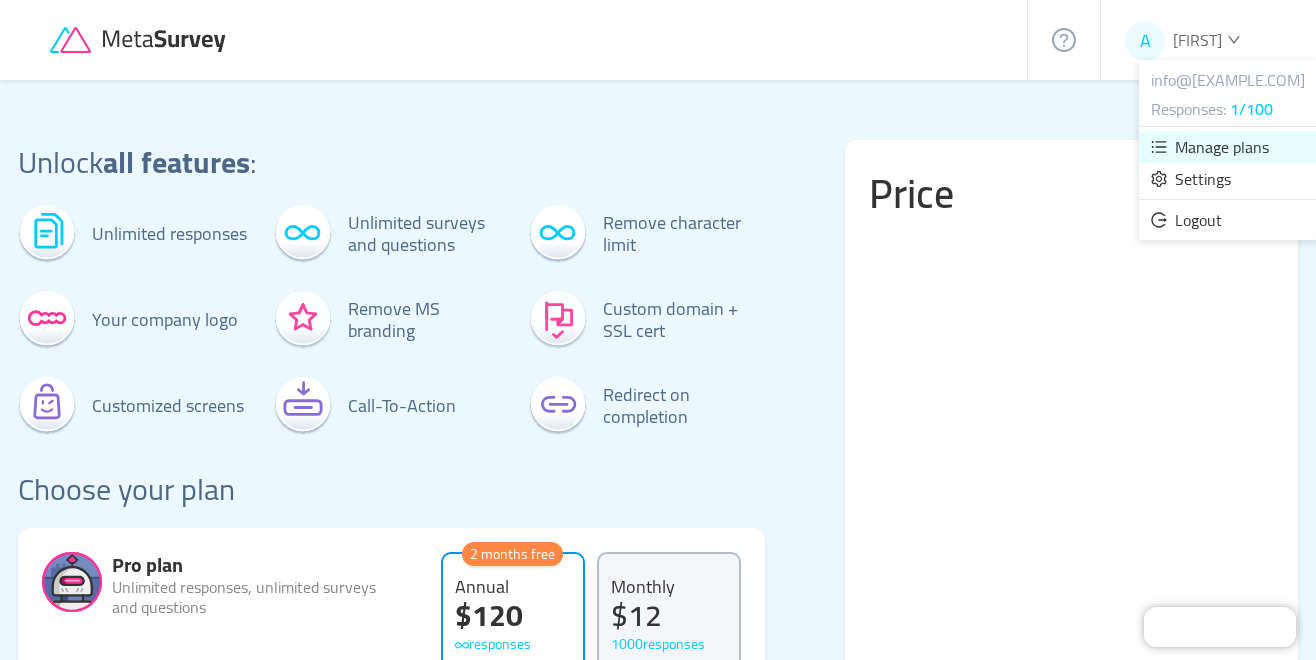 click on "Manage plans" at bounding box center (1222, 147) 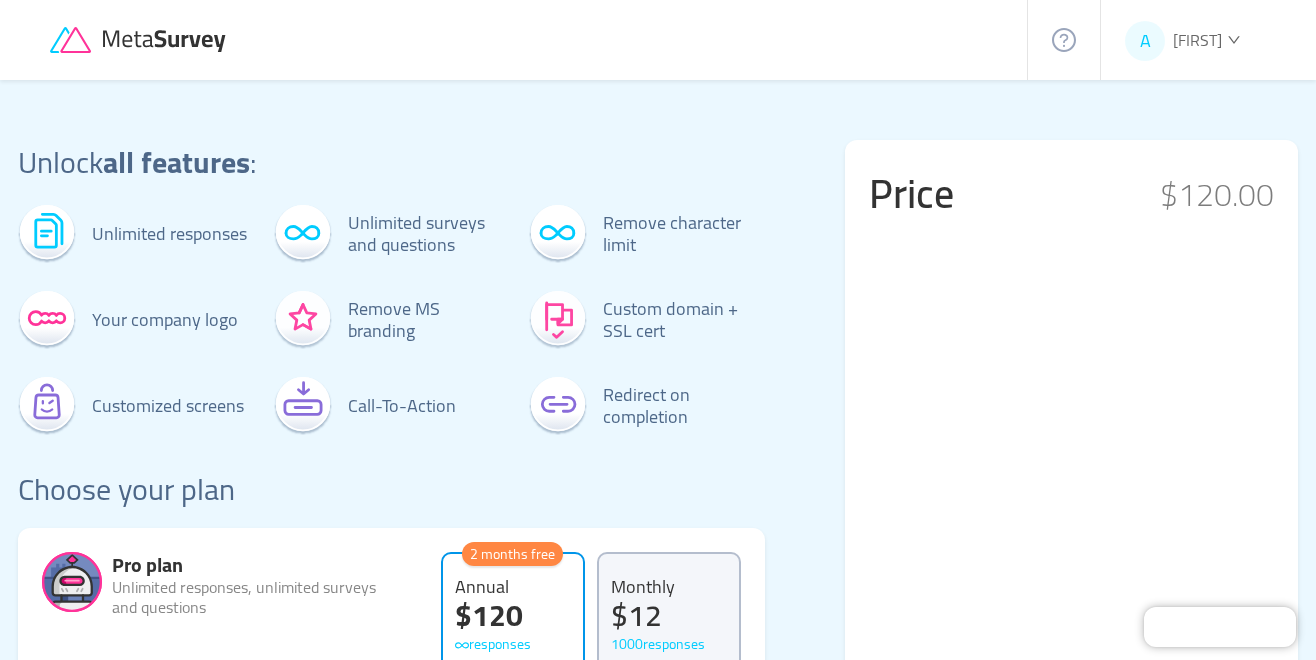 click on "A" at bounding box center [1145, 41] 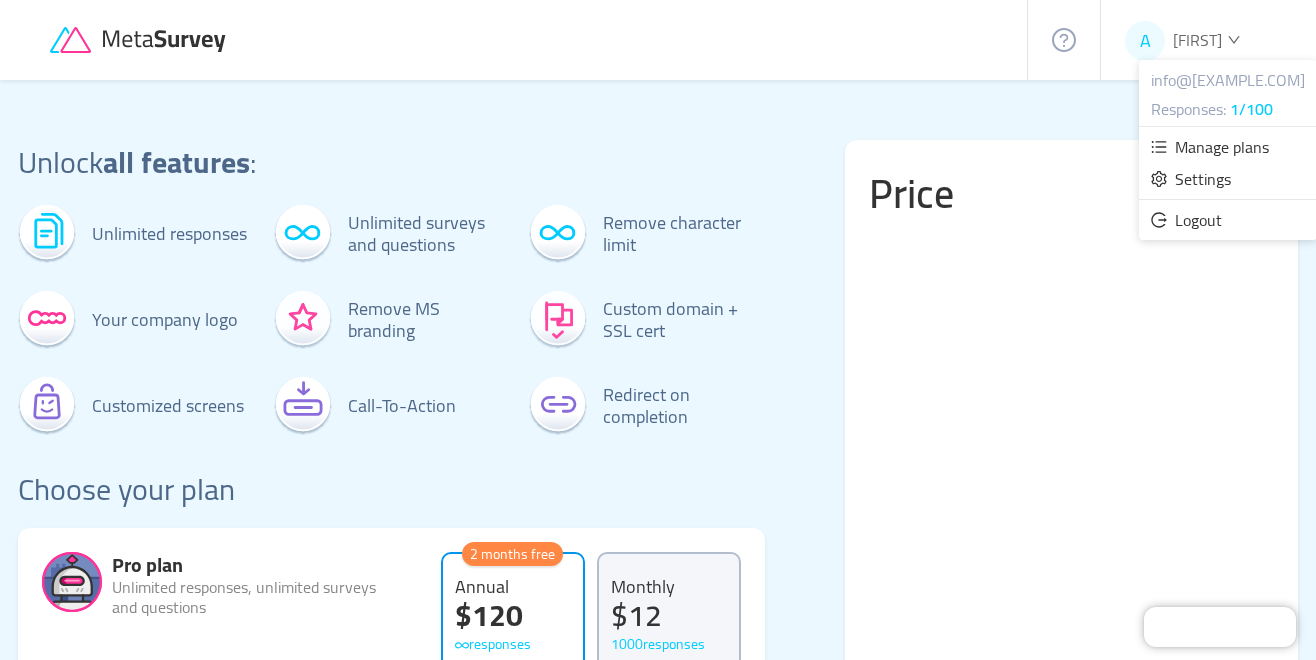 click 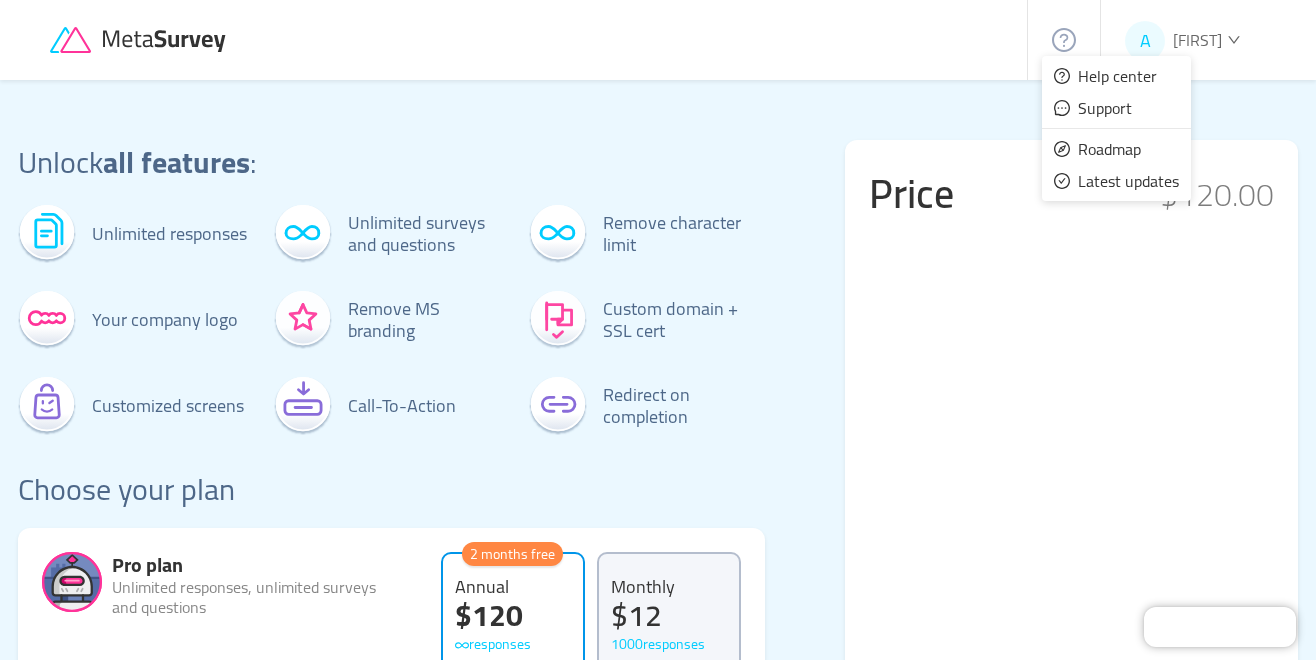 click at bounding box center (539, 40) 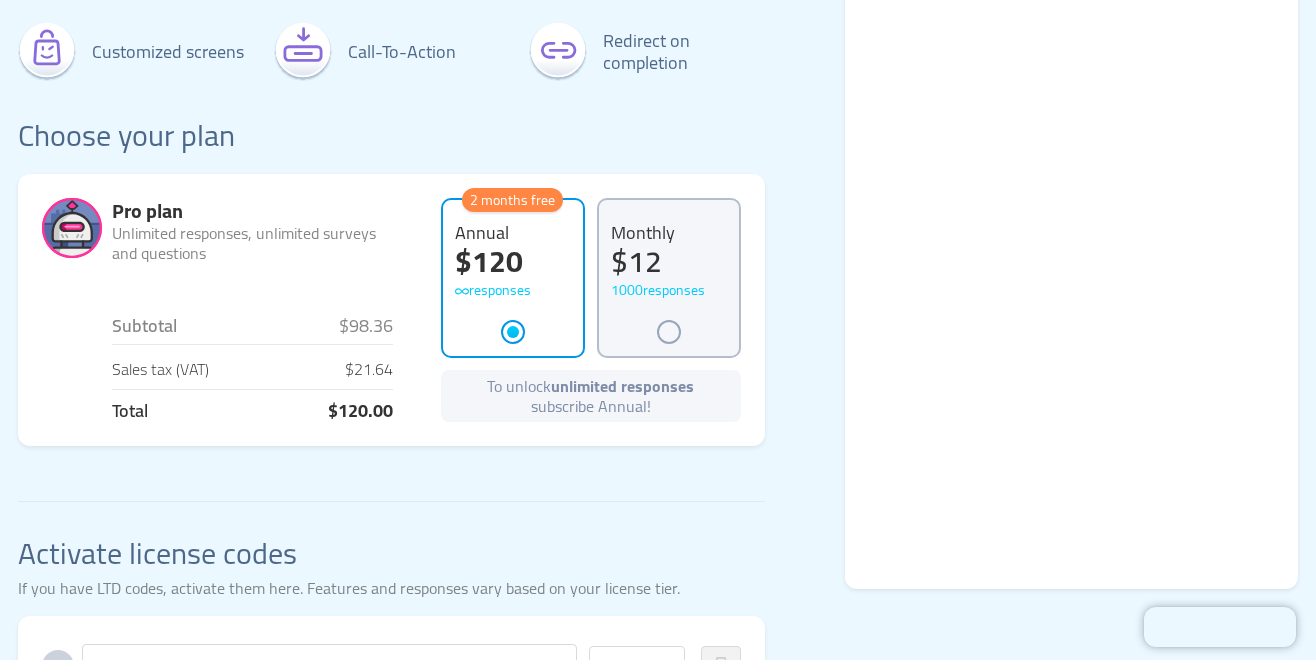 scroll, scrollTop: 0, scrollLeft: 0, axis: both 